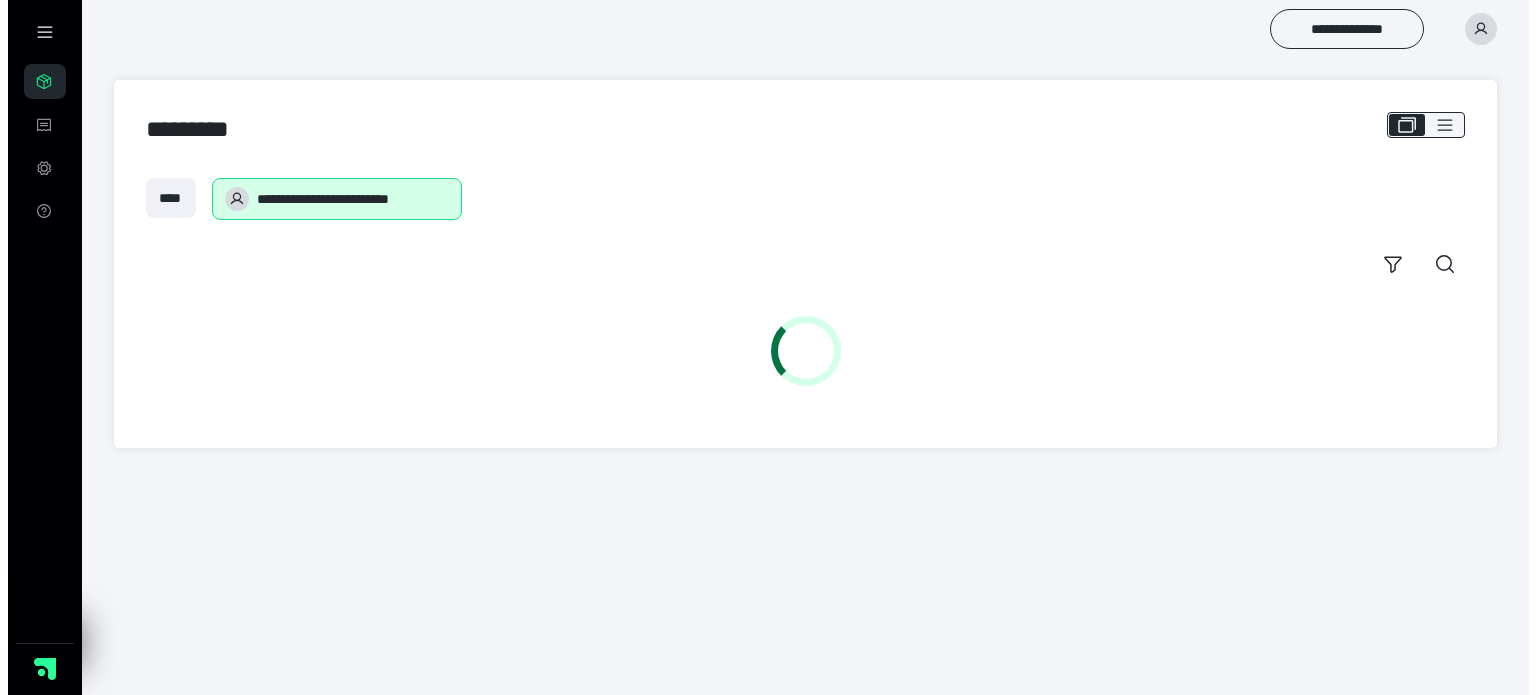 scroll, scrollTop: 0, scrollLeft: 0, axis: both 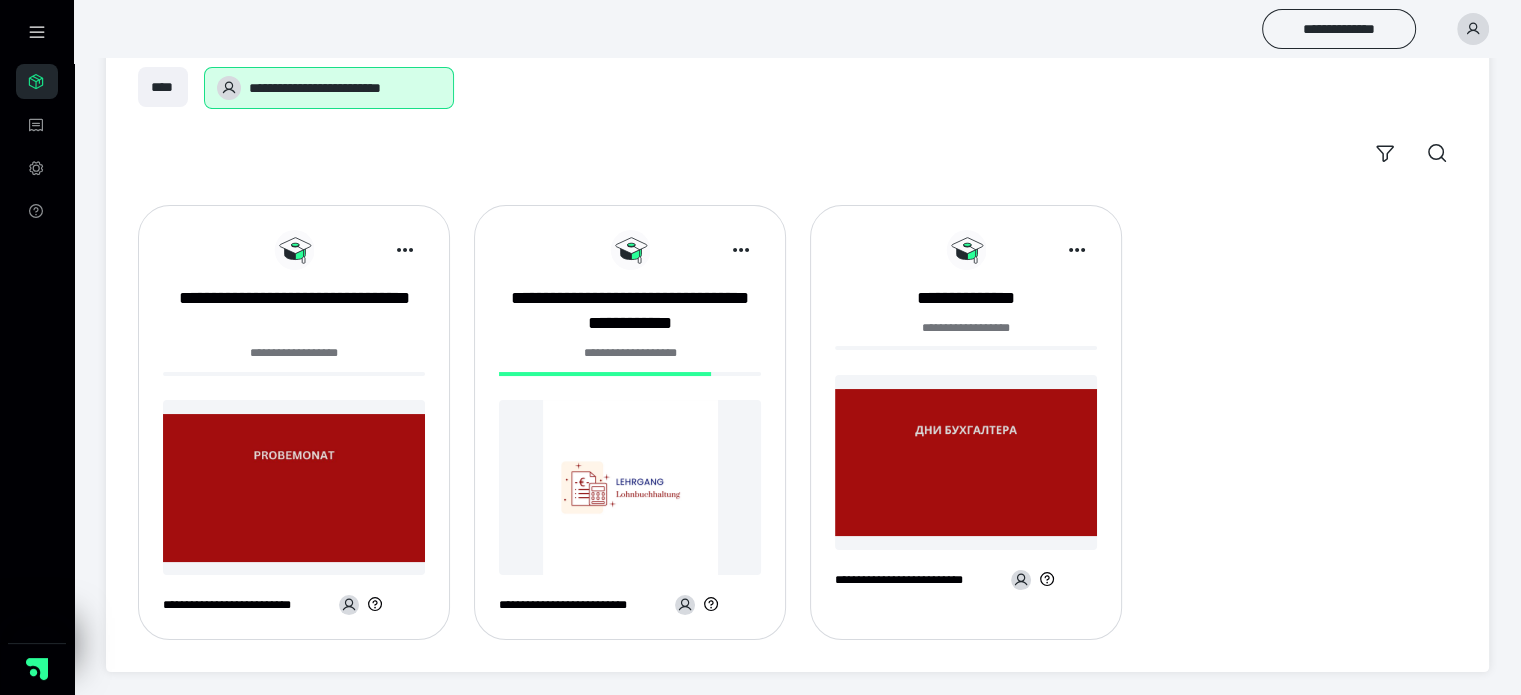 click at bounding box center [630, 487] 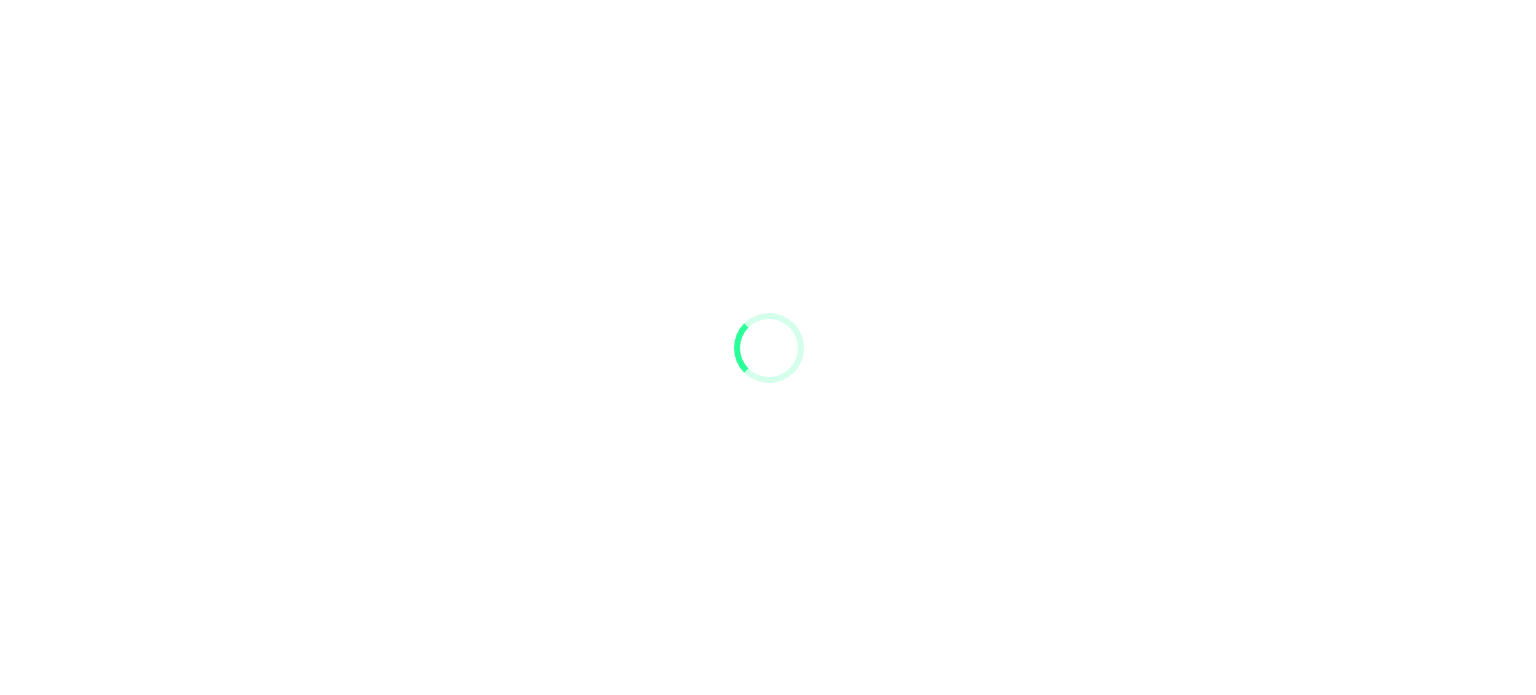 scroll, scrollTop: 0, scrollLeft: 0, axis: both 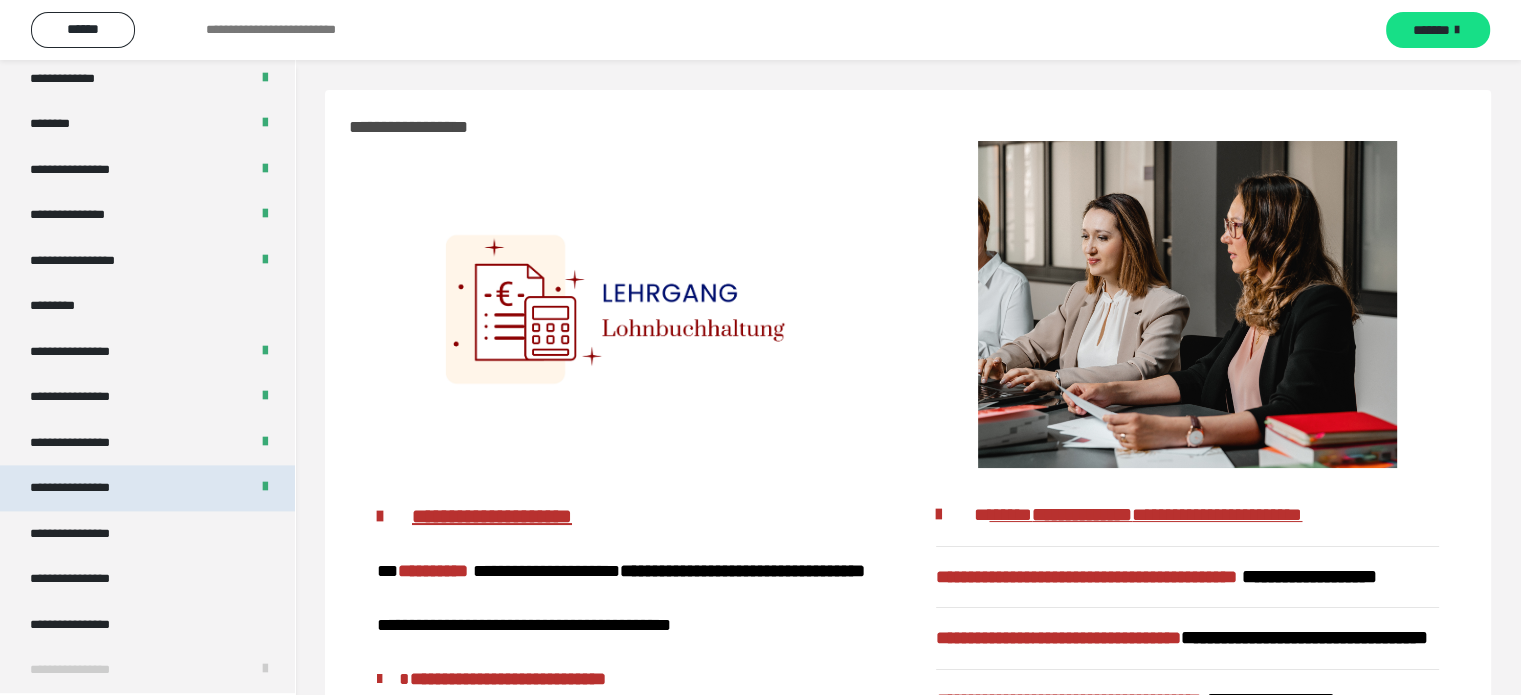 click at bounding box center [265, 488] 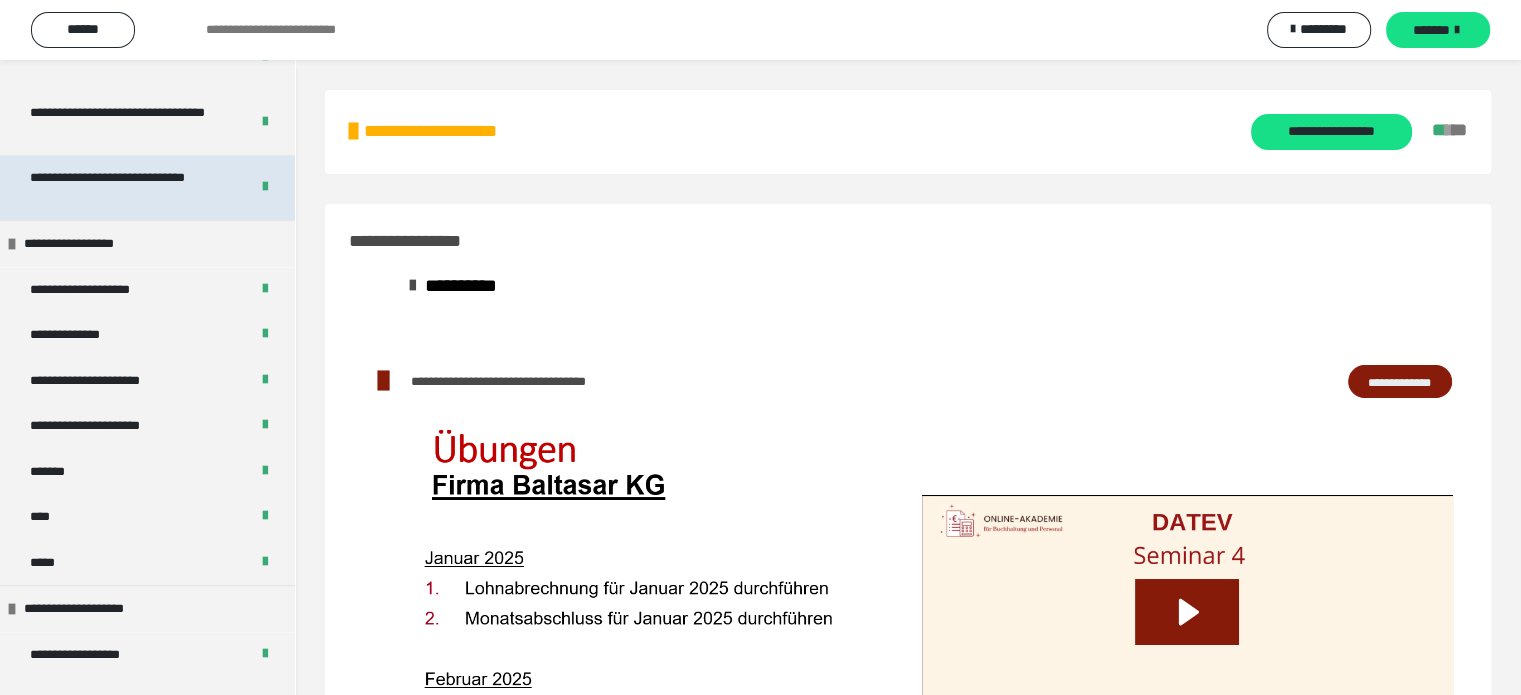 scroll, scrollTop: 1818, scrollLeft: 0, axis: vertical 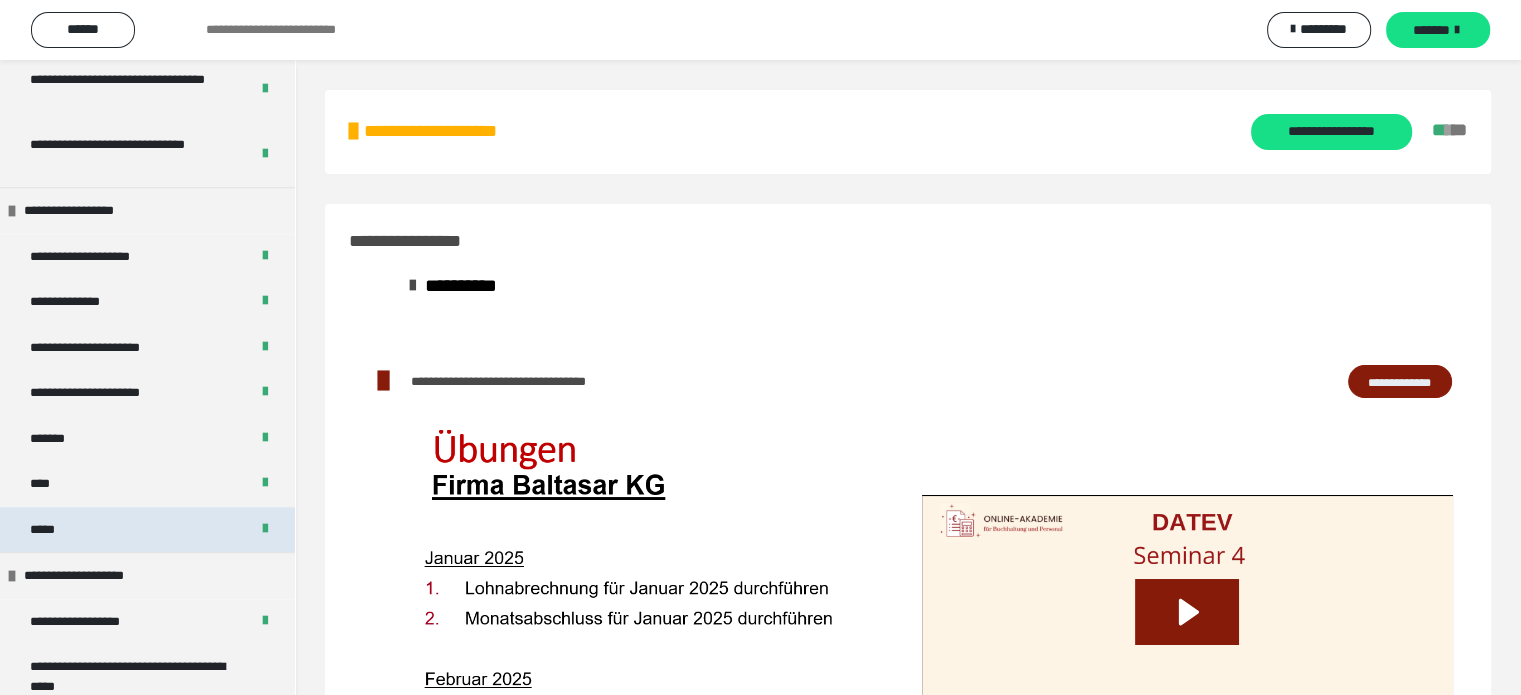 click on "*****" at bounding box center (147, 530) 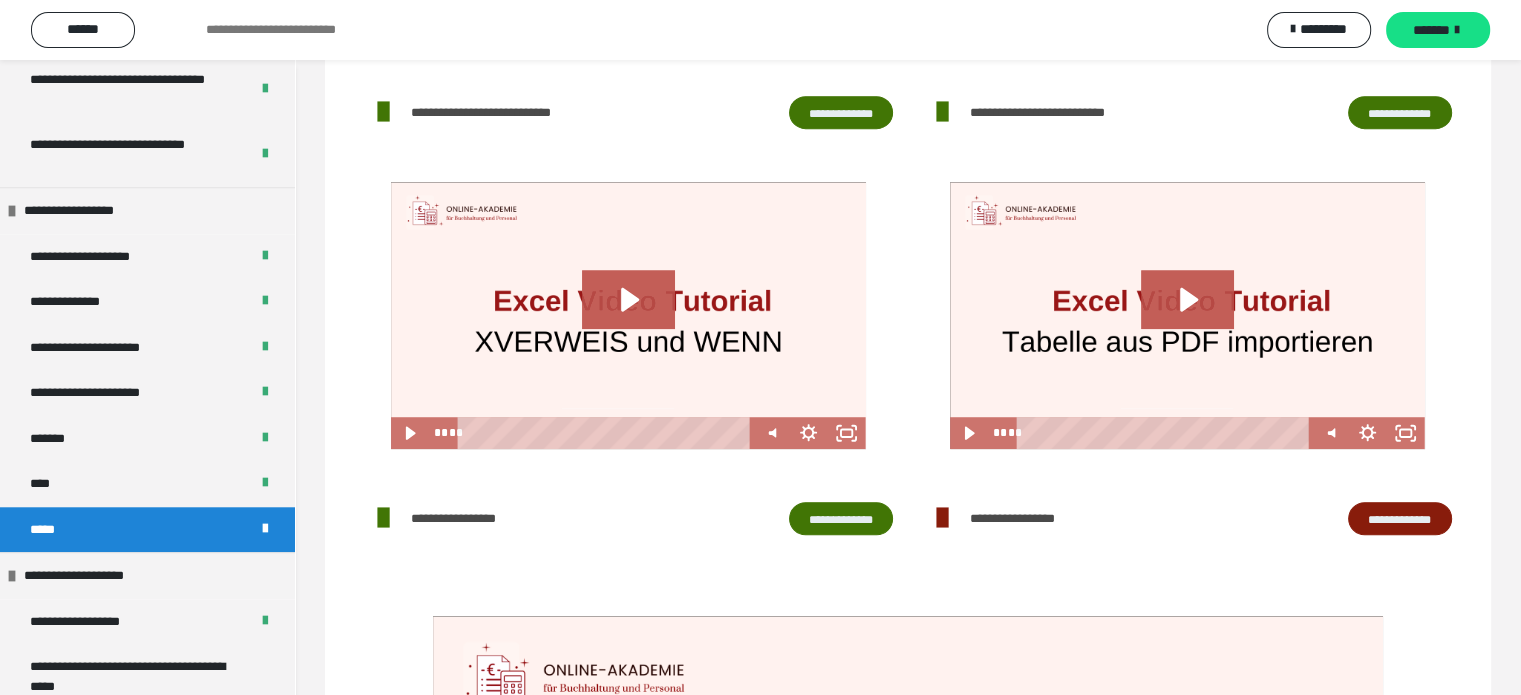 scroll, scrollTop: 1312, scrollLeft: 0, axis: vertical 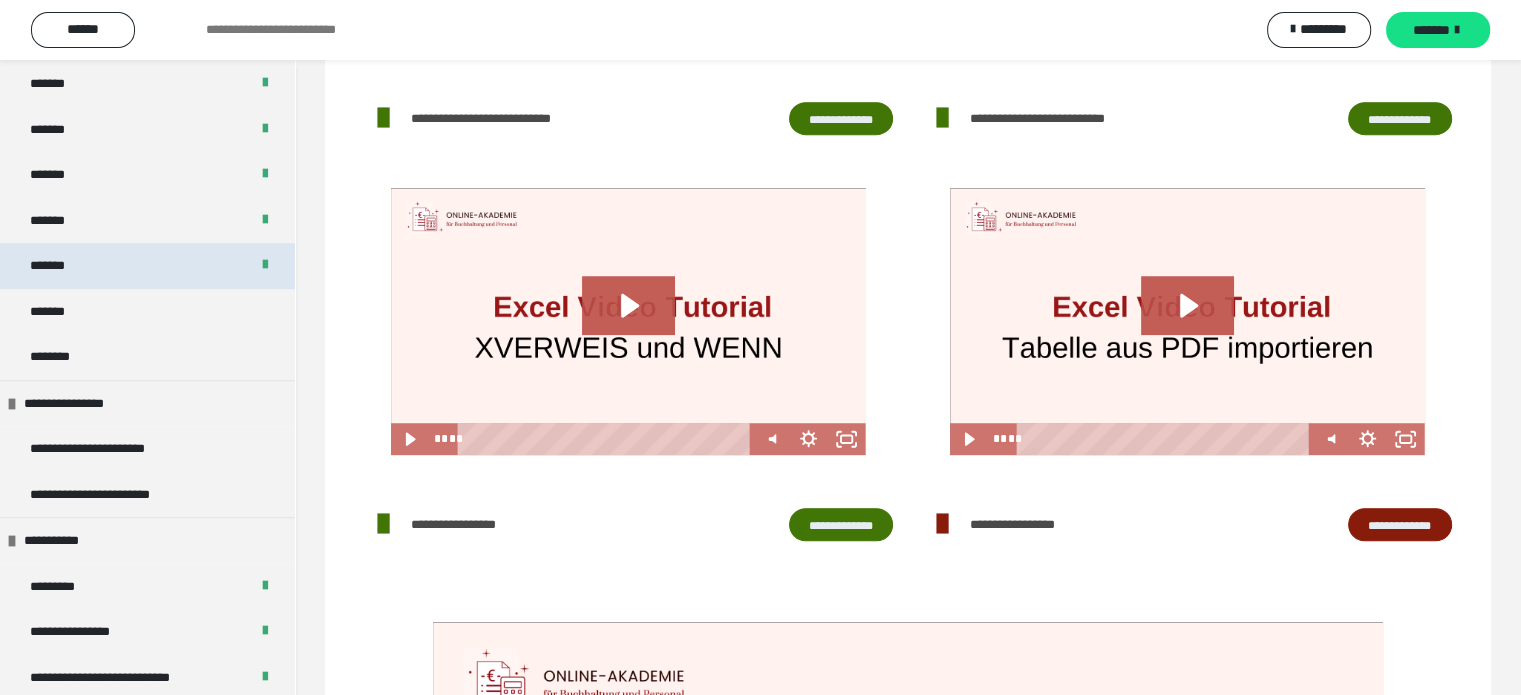 click on "*******" at bounding box center [147, 266] 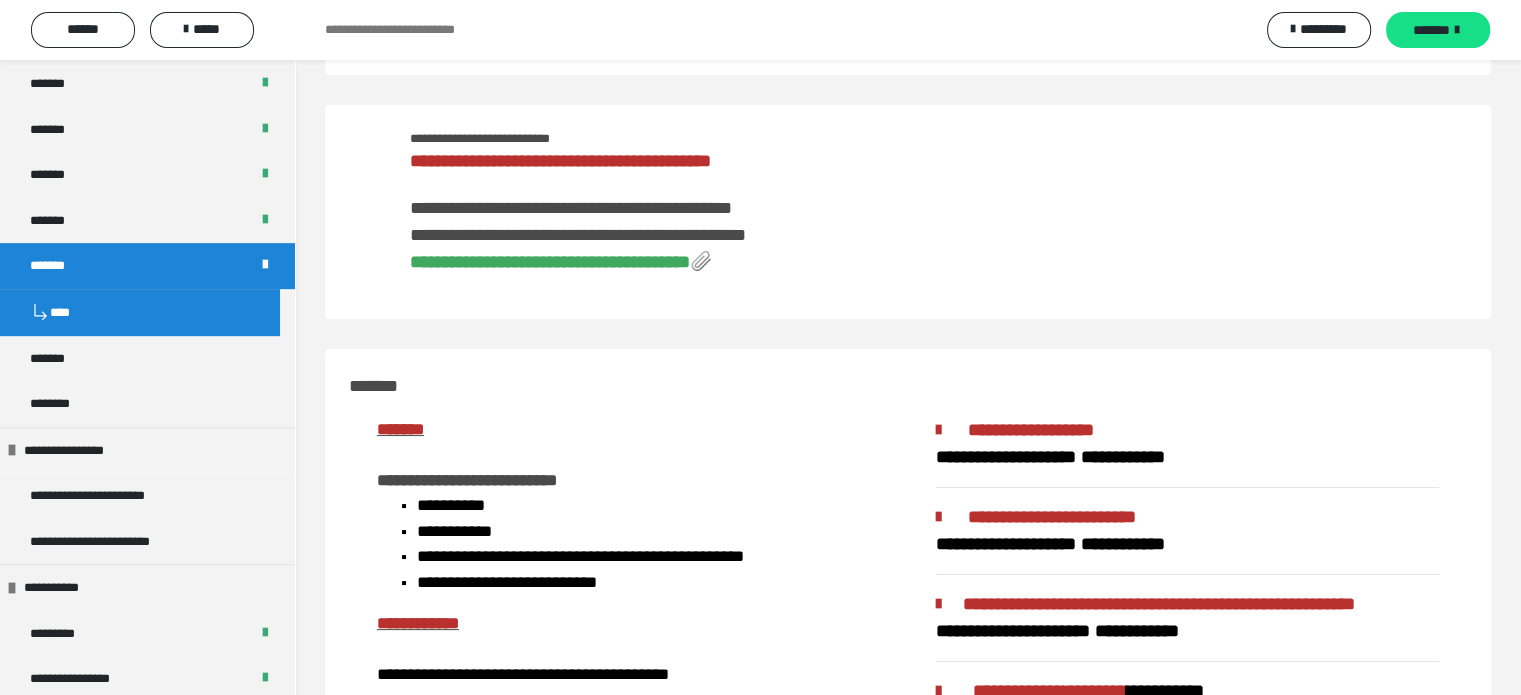 scroll, scrollTop: 0, scrollLeft: 0, axis: both 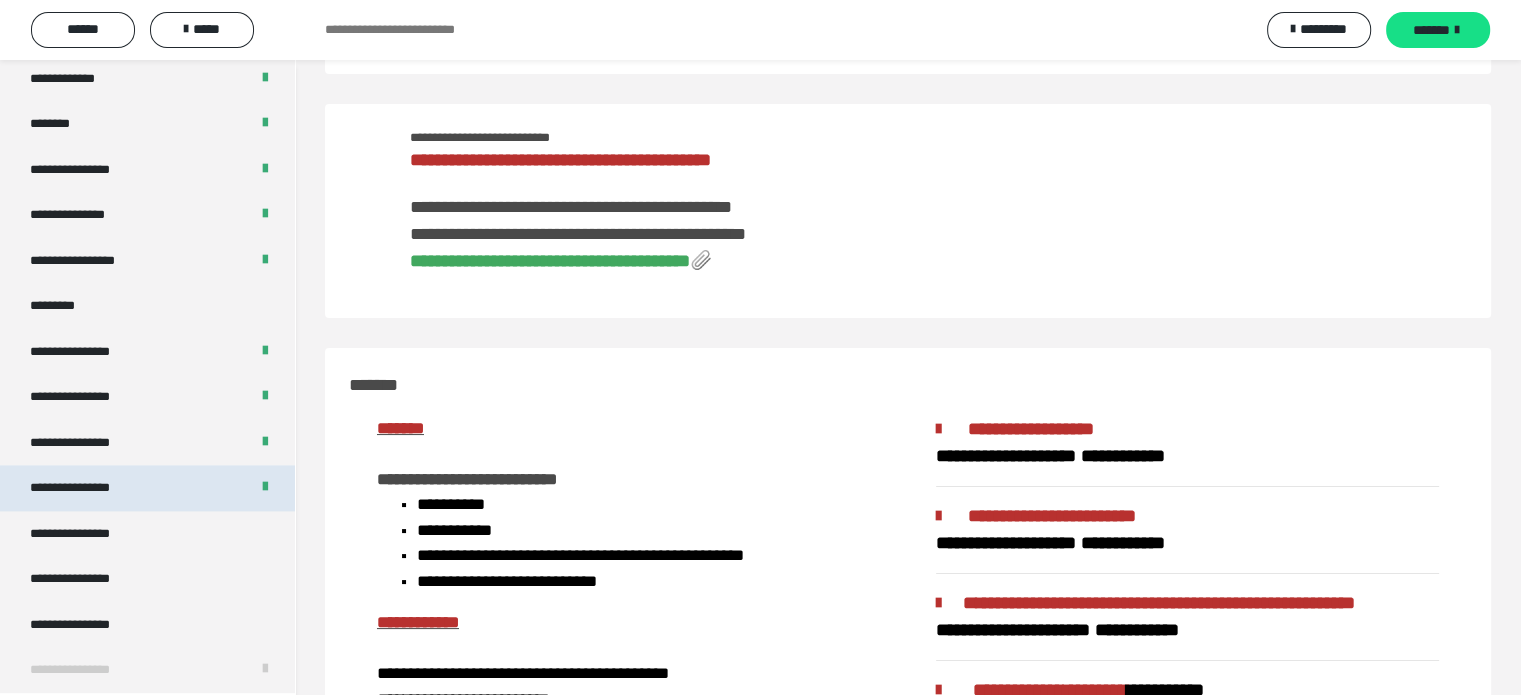 click on "**********" at bounding box center (147, 488) 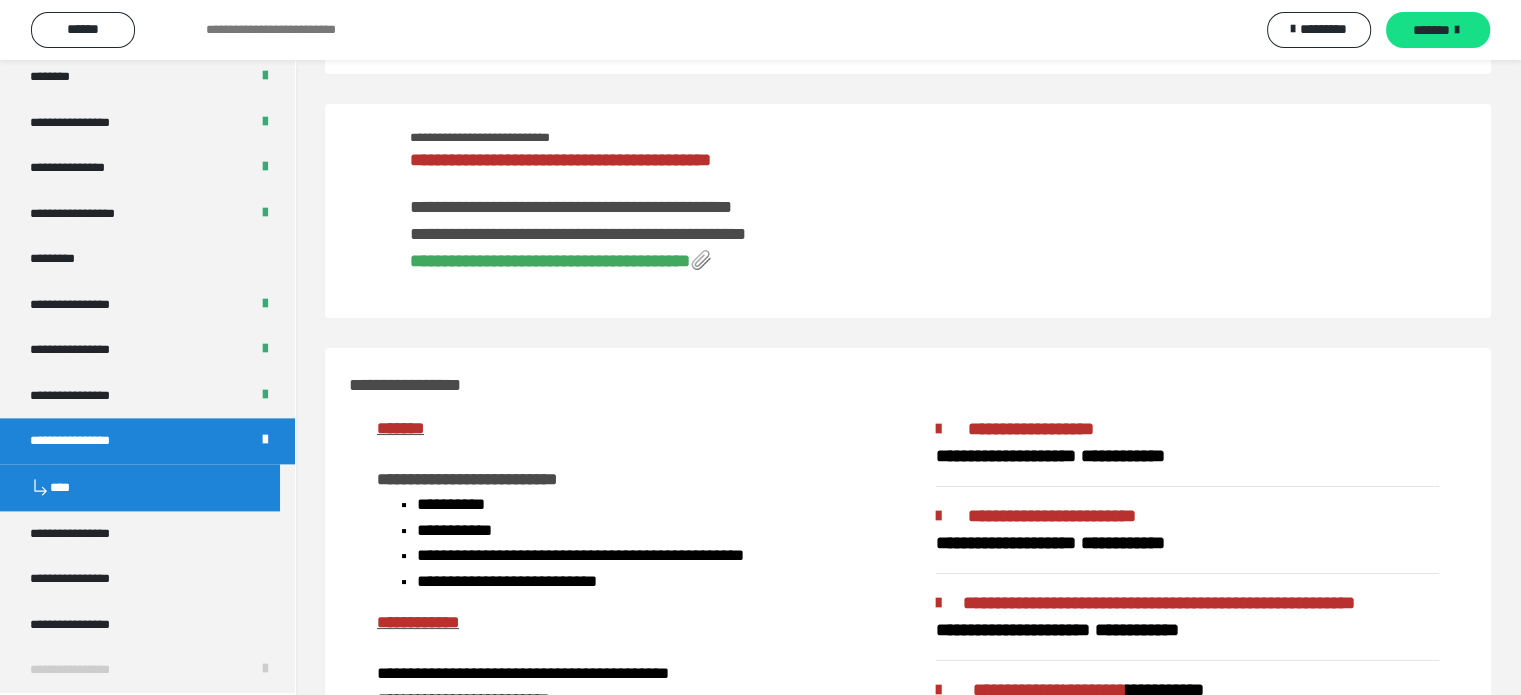 scroll, scrollTop: 2519, scrollLeft: 0, axis: vertical 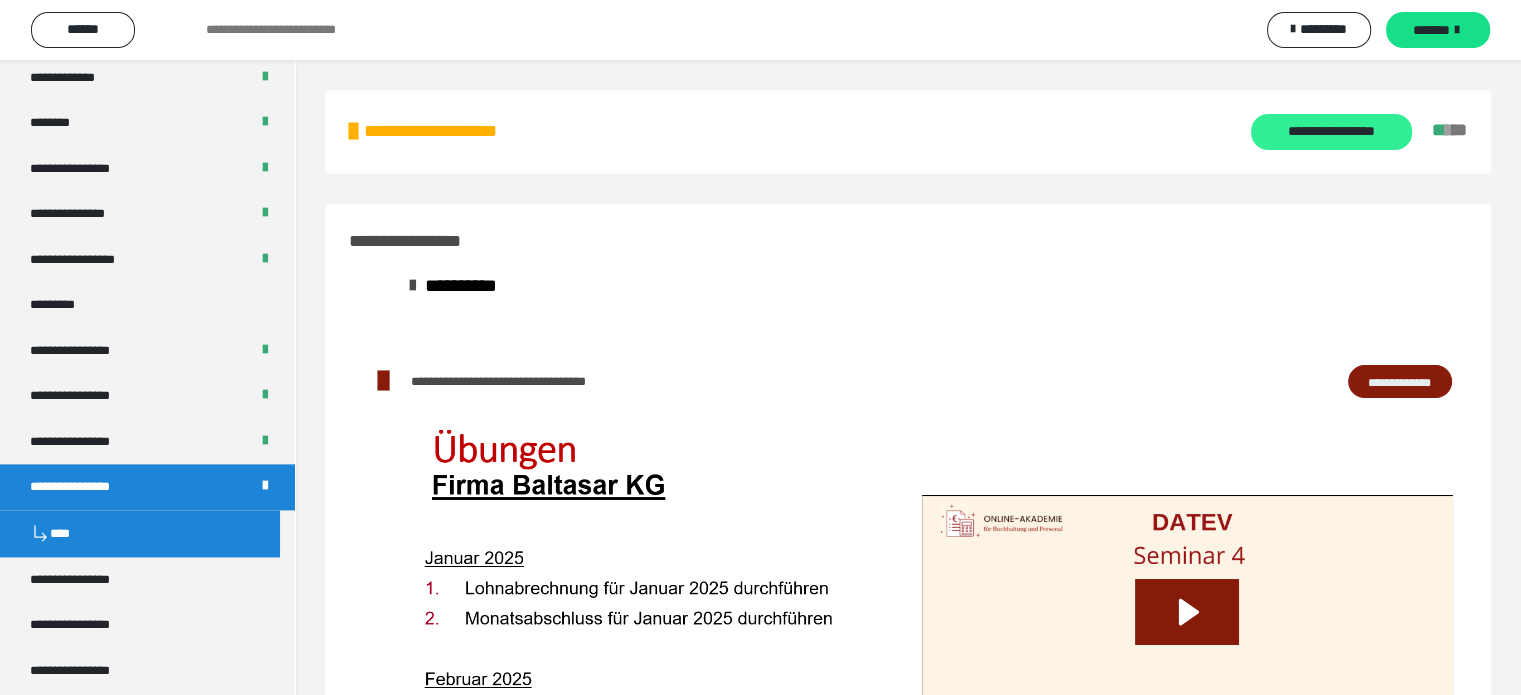 click on "**********" at bounding box center [1331, 132] 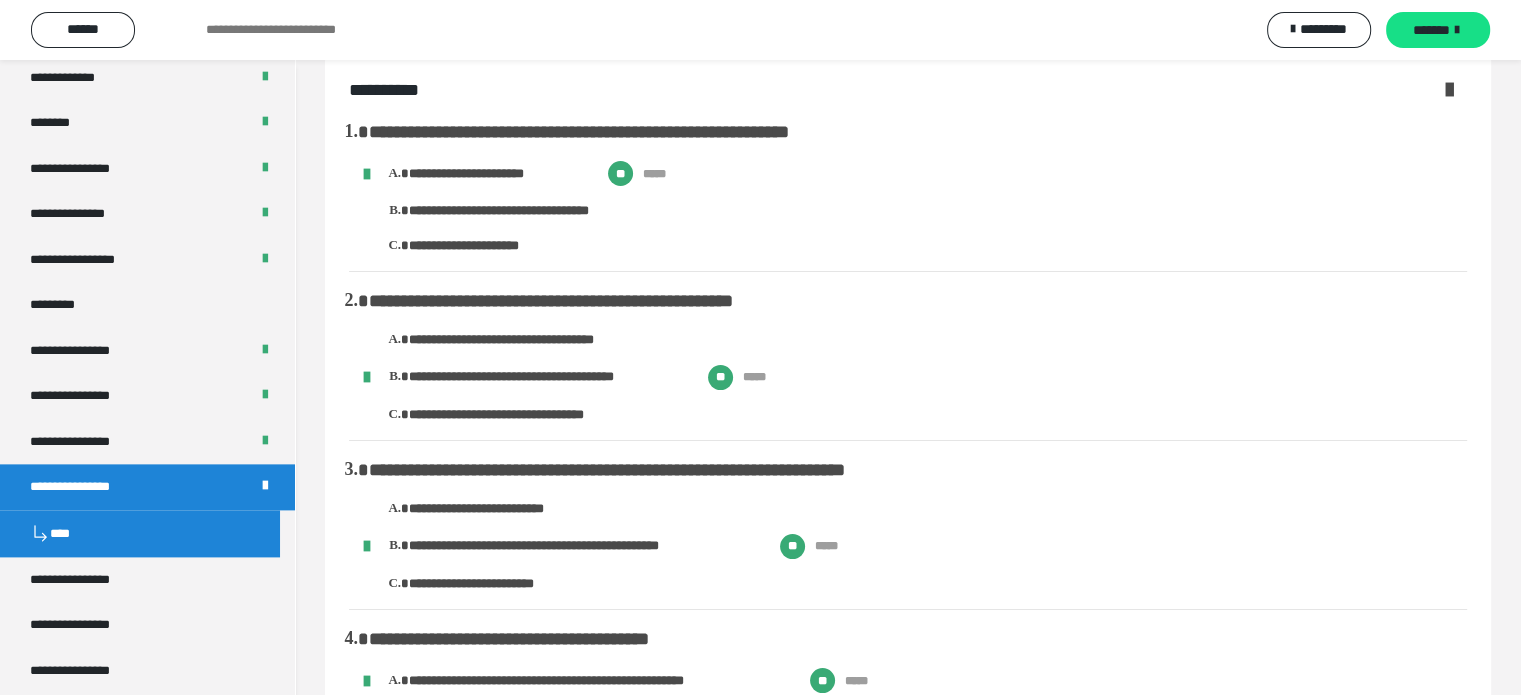 scroll, scrollTop: 0, scrollLeft: 0, axis: both 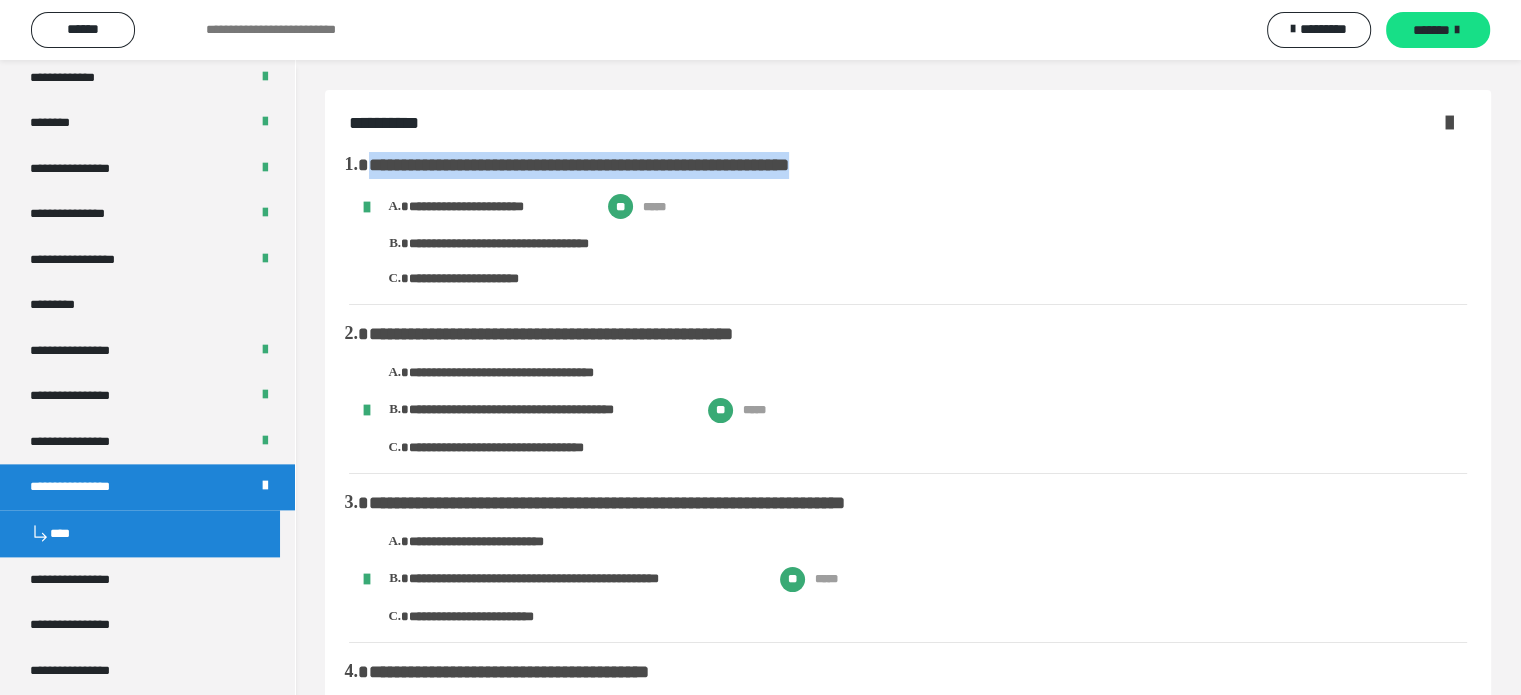drag, startPoint x: 1424, startPoint y: 109, endPoint x: 1424, endPoint y: 189, distance: 80 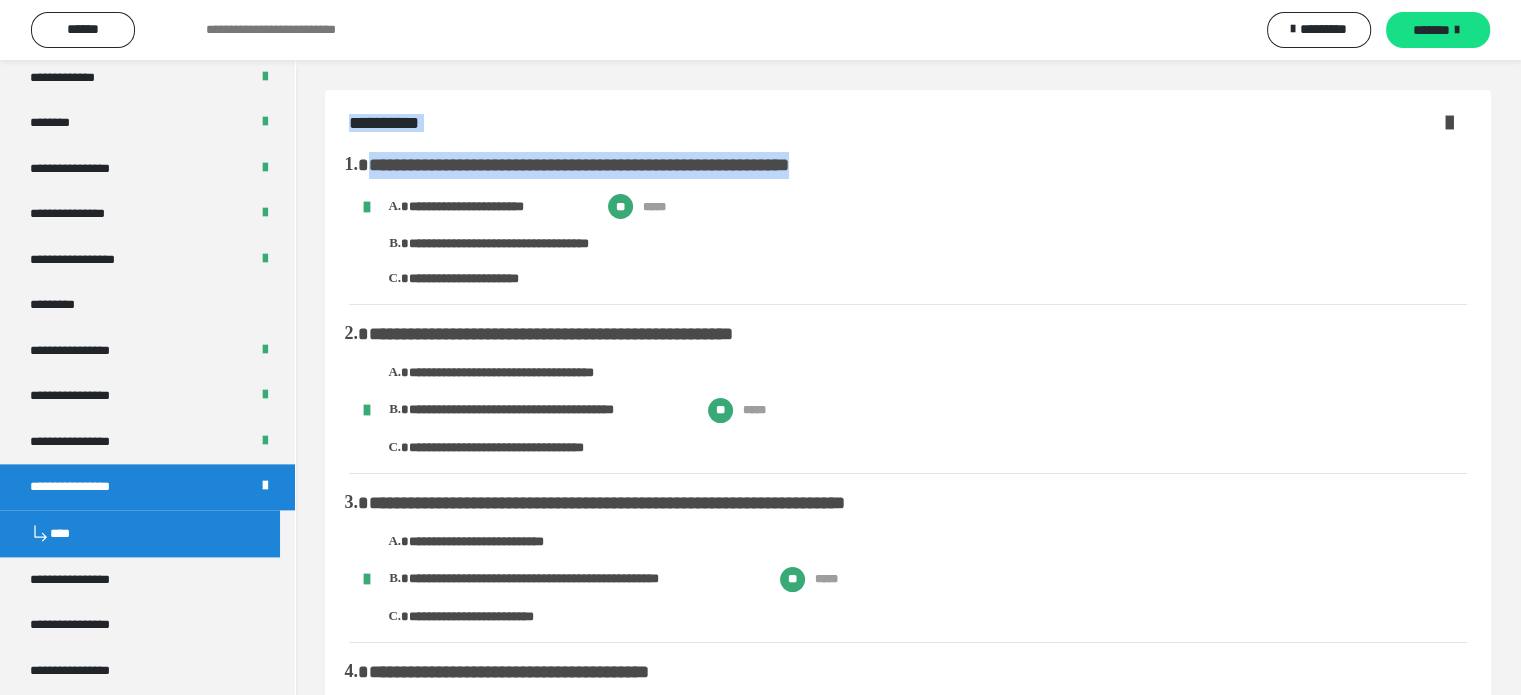 drag, startPoint x: 350, startPoint y: 72, endPoint x: 362, endPoint y: 199, distance: 127.56567 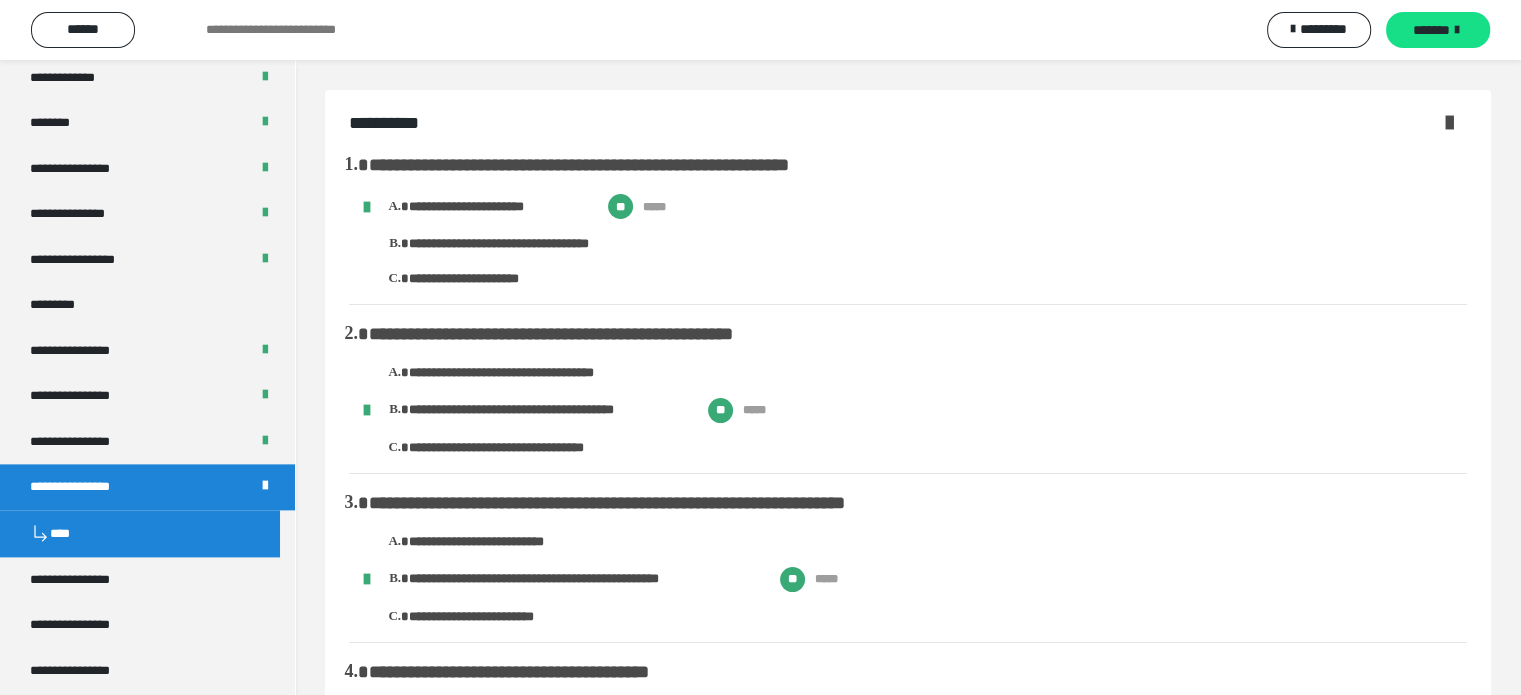 drag, startPoint x: 329, startPoint y: 39, endPoint x: 329, endPoint y: 102, distance: 63 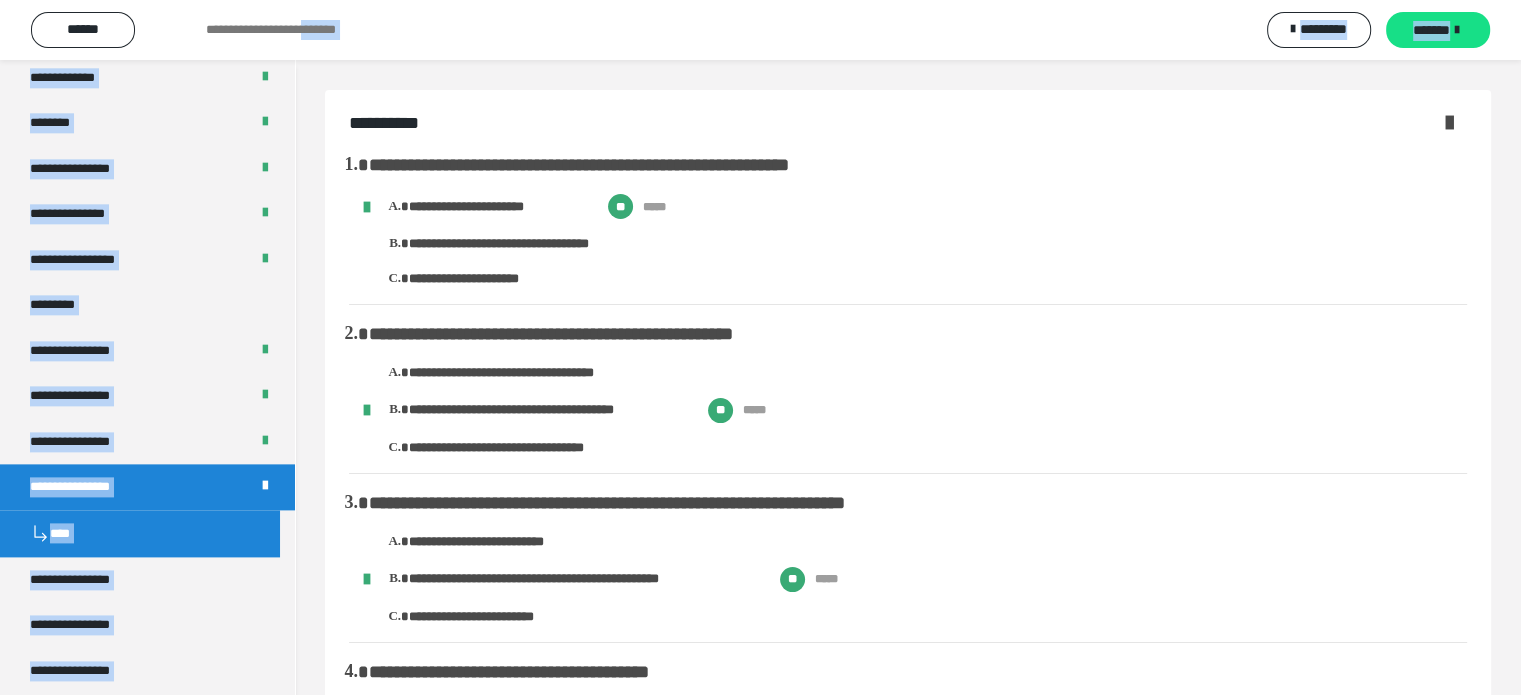 click on "**********" at bounding box center [908, 123] 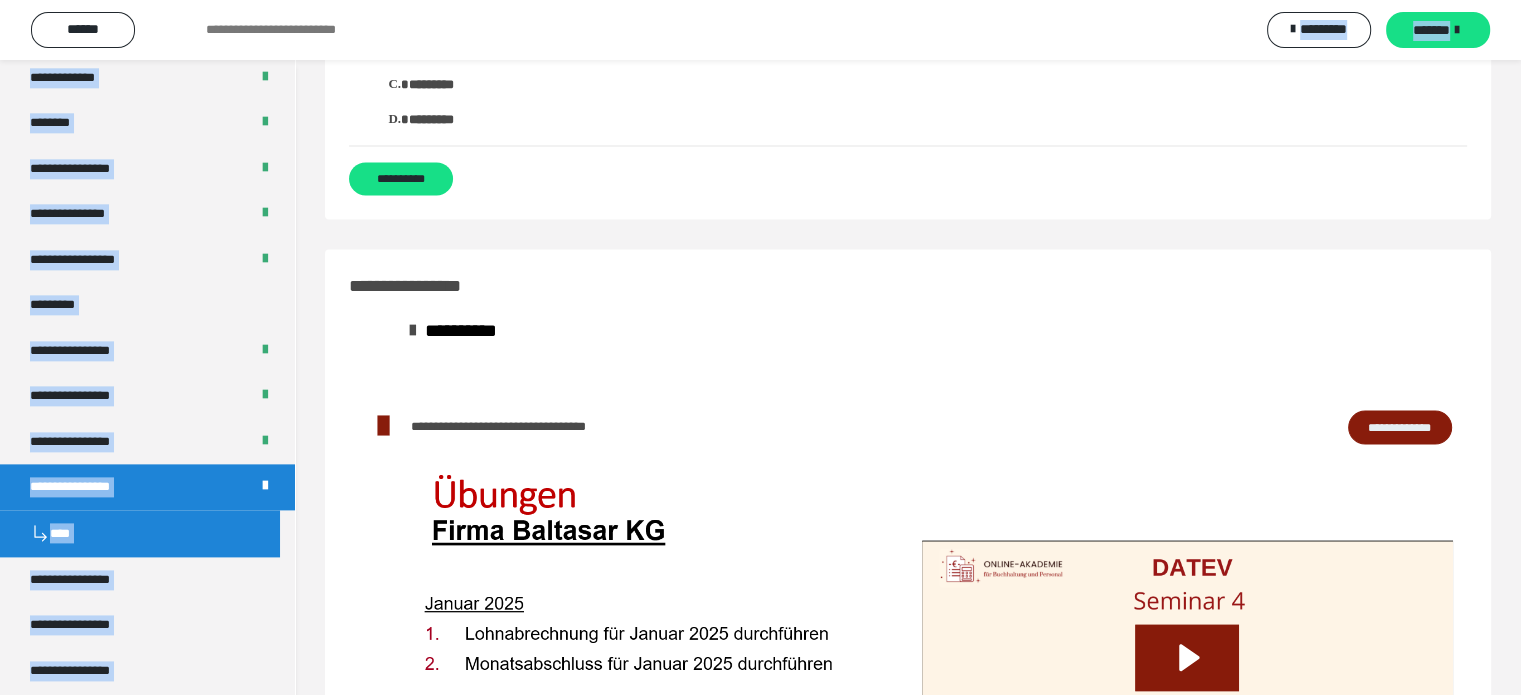 scroll, scrollTop: 2798, scrollLeft: 0, axis: vertical 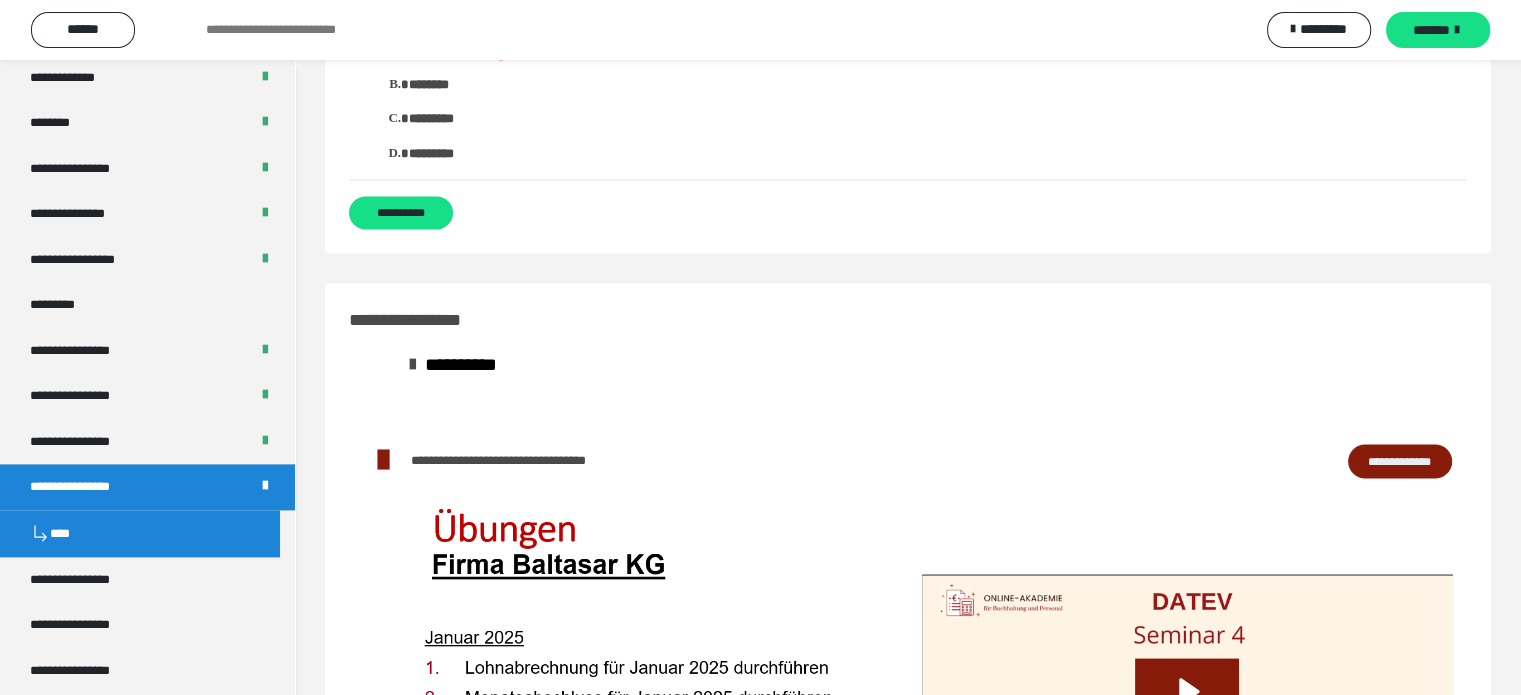 drag, startPoint x: 345, startPoint y: 120, endPoint x: 628, endPoint y: 173, distance: 287.92014 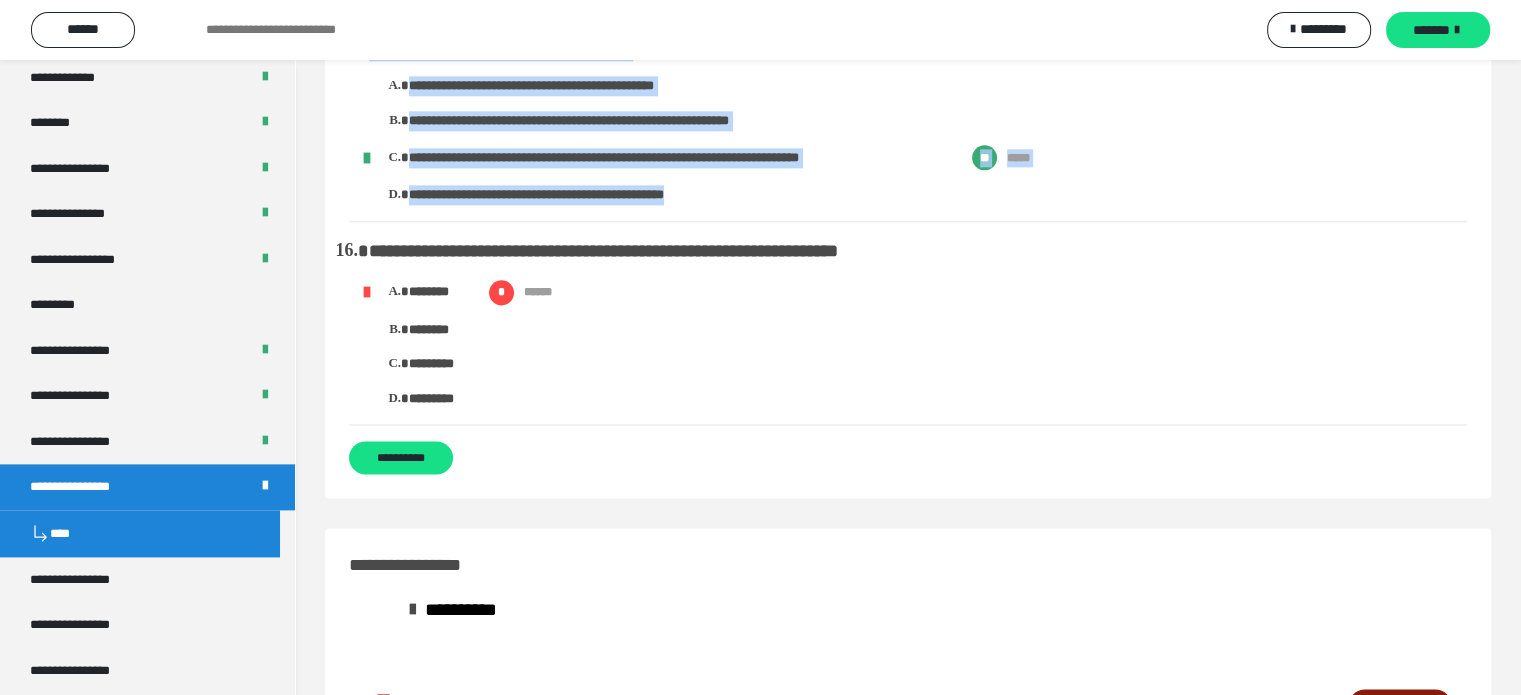 scroll, scrollTop: 2498, scrollLeft: 0, axis: vertical 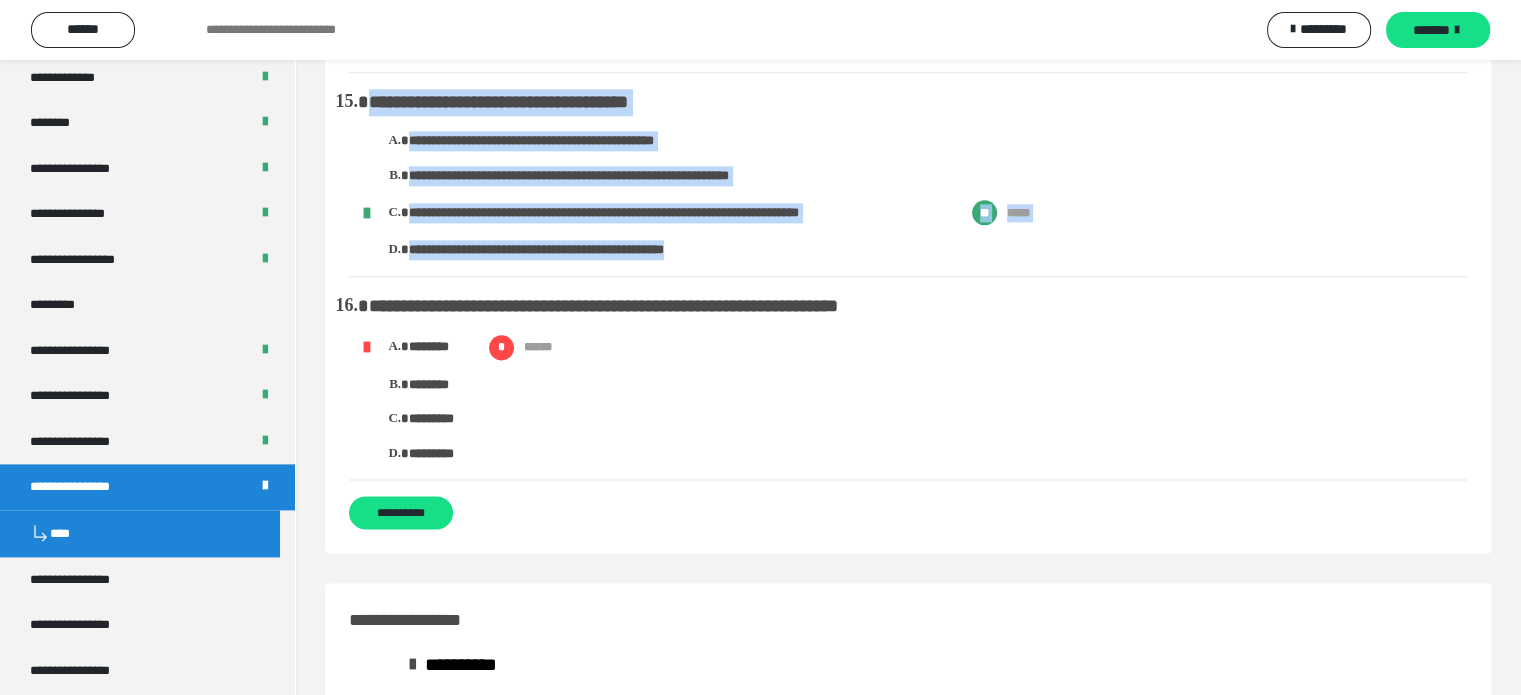 copy on "**********" 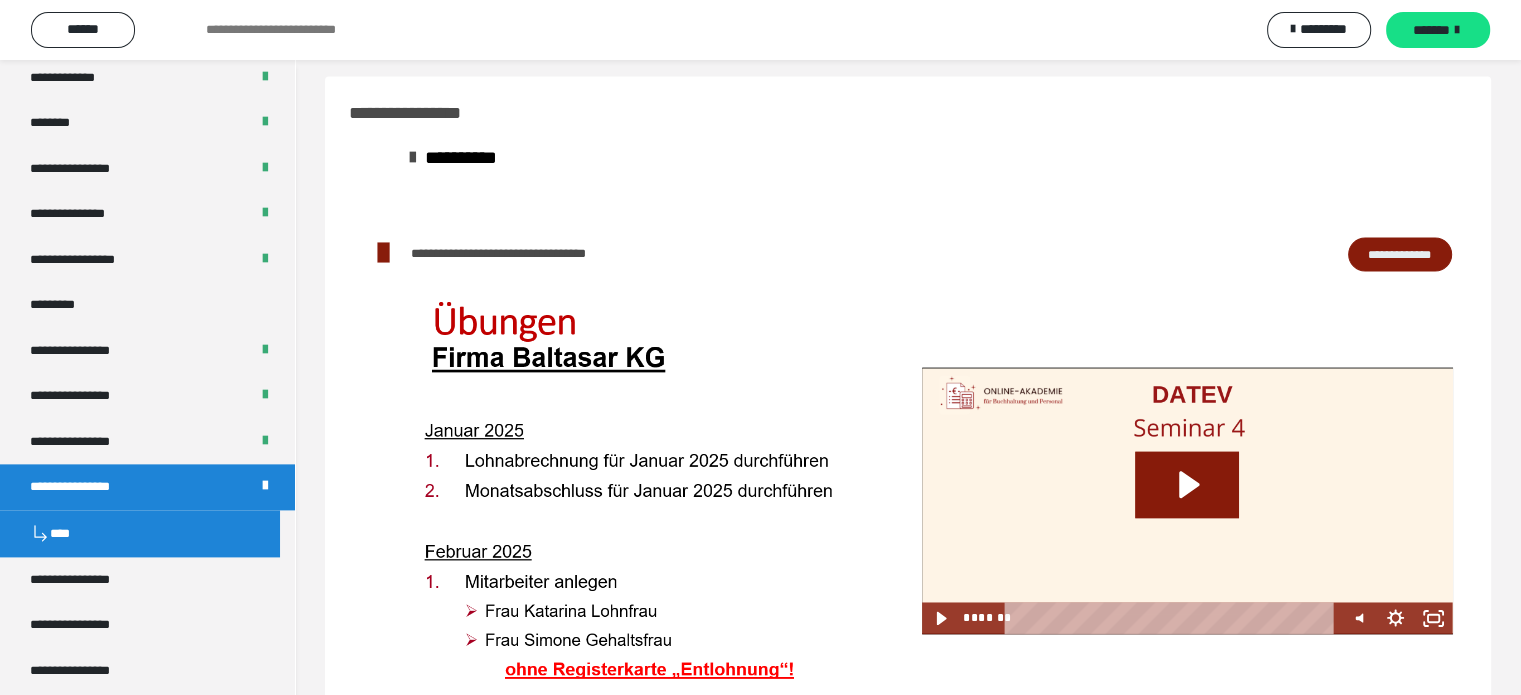 scroll, scrollTop: 3065, scrollLeft: 0, axis: vertical 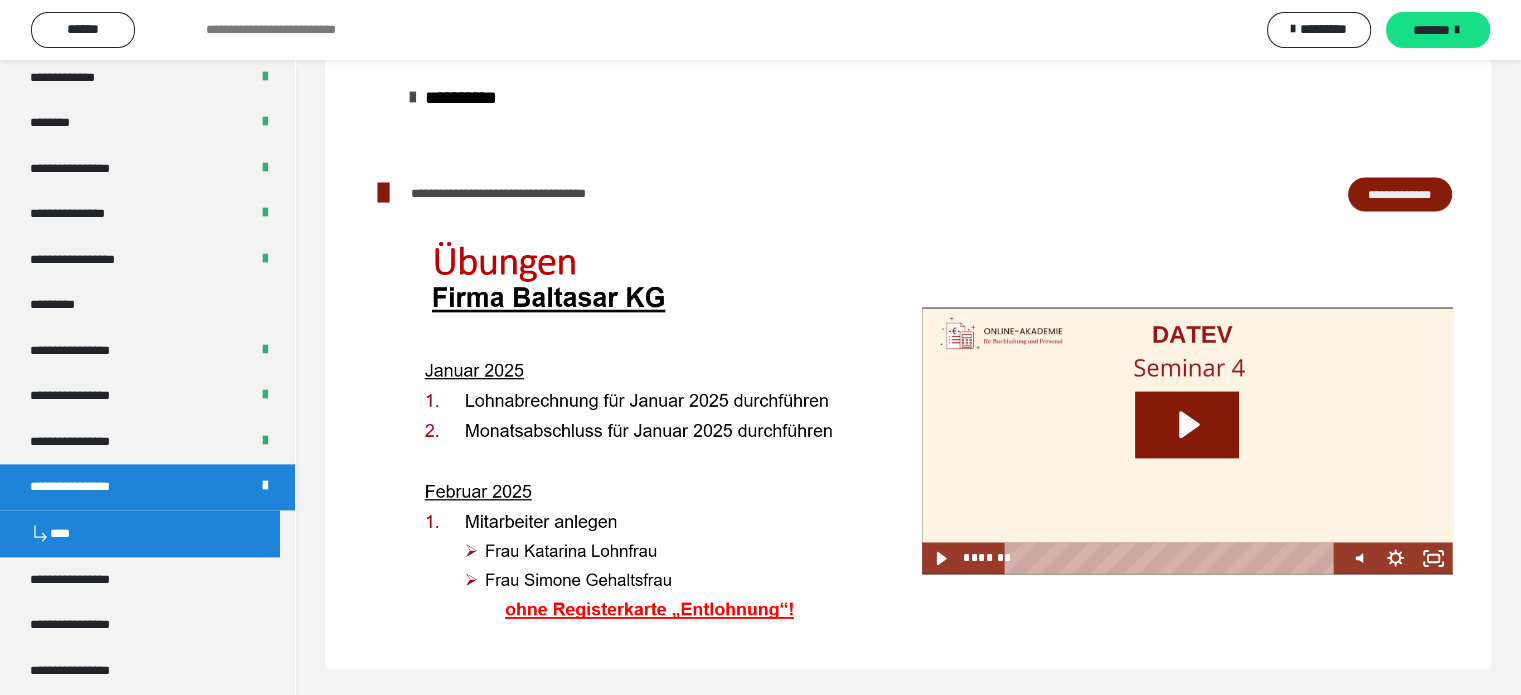 click at bounding box center [628, 440] 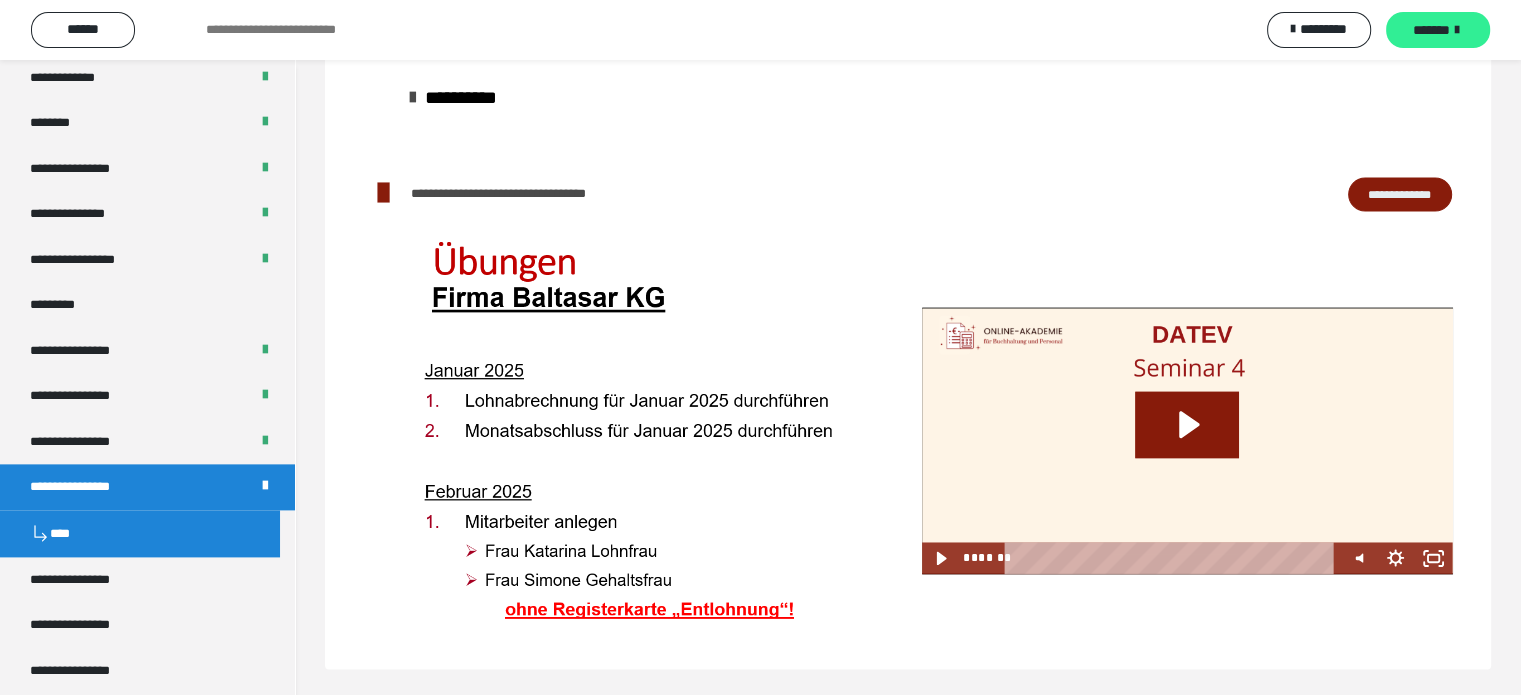 click at bounding box center [1457, 30] 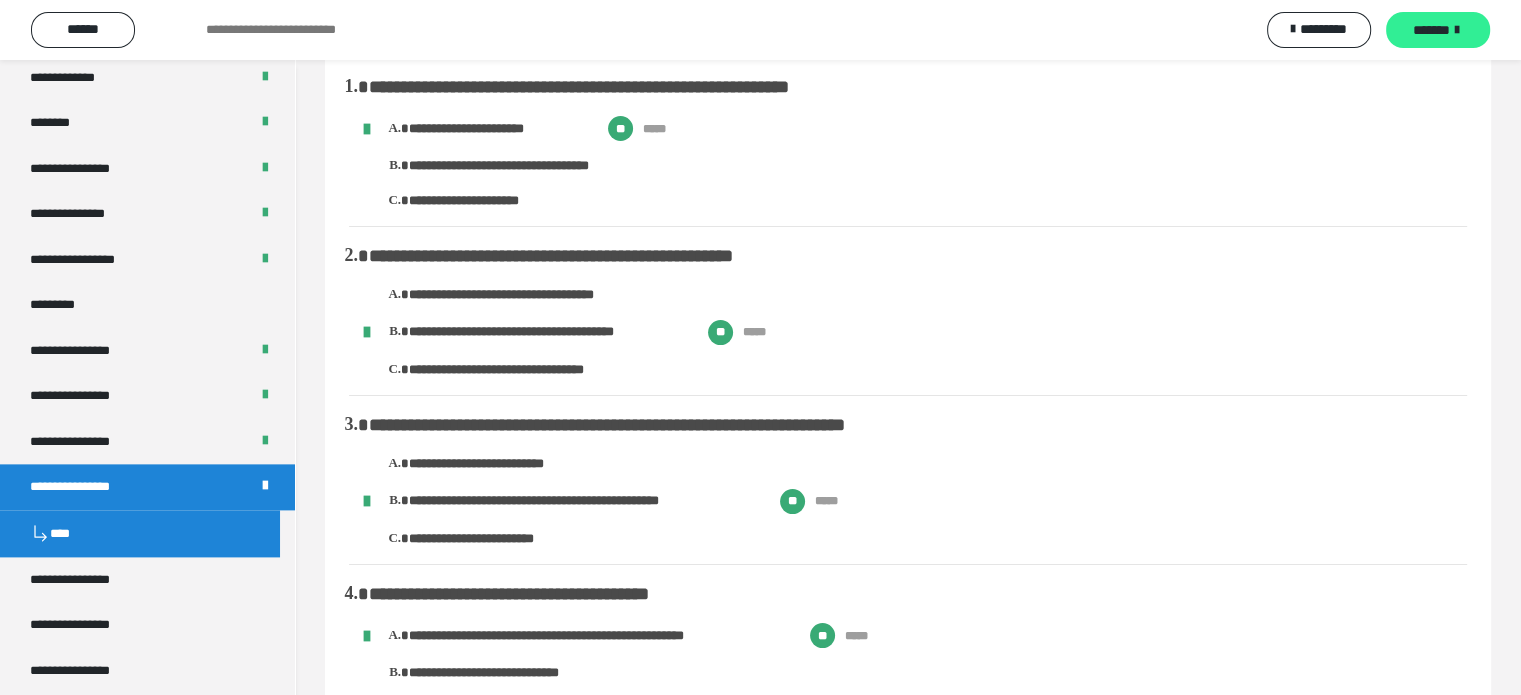 scroll, scrollTop: 2518, scrollLeft: 0, axis: vertical 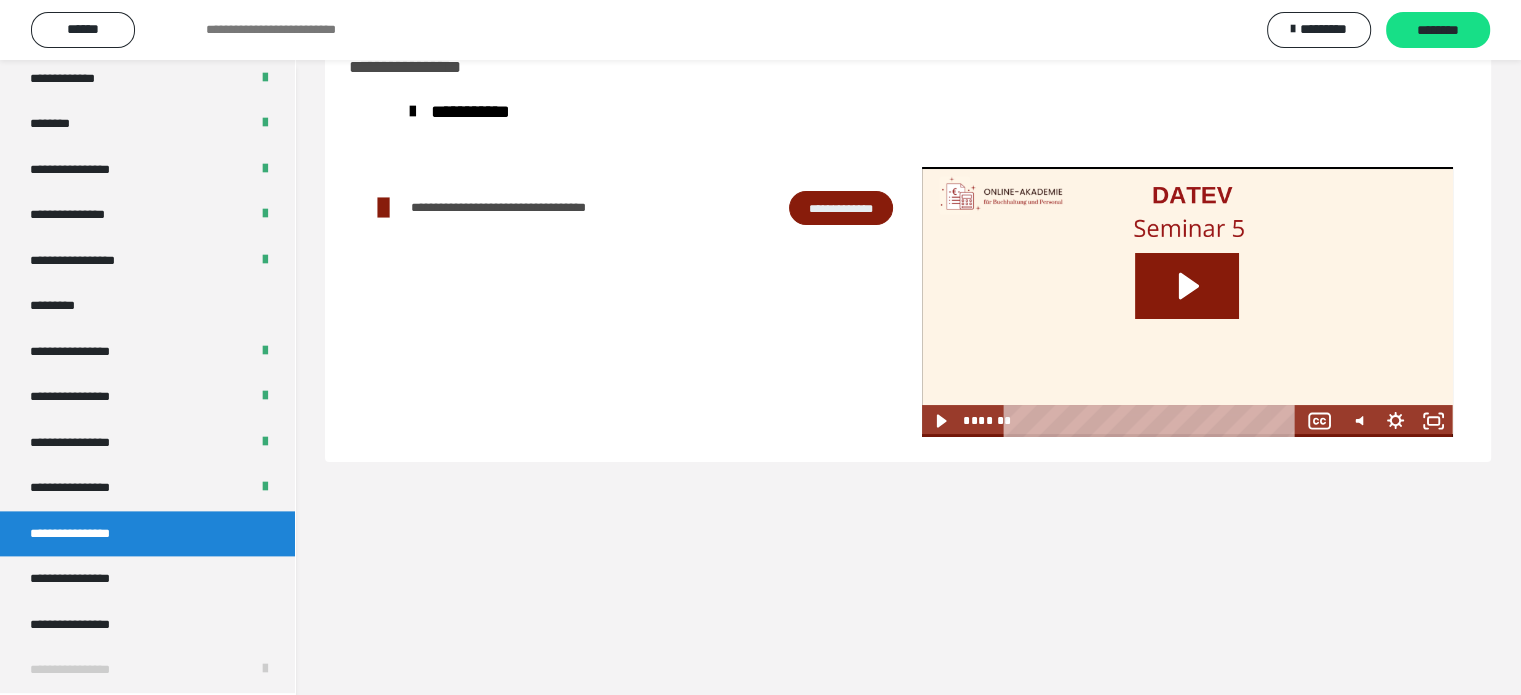 click on "**********" at bounding box center (841, 208) 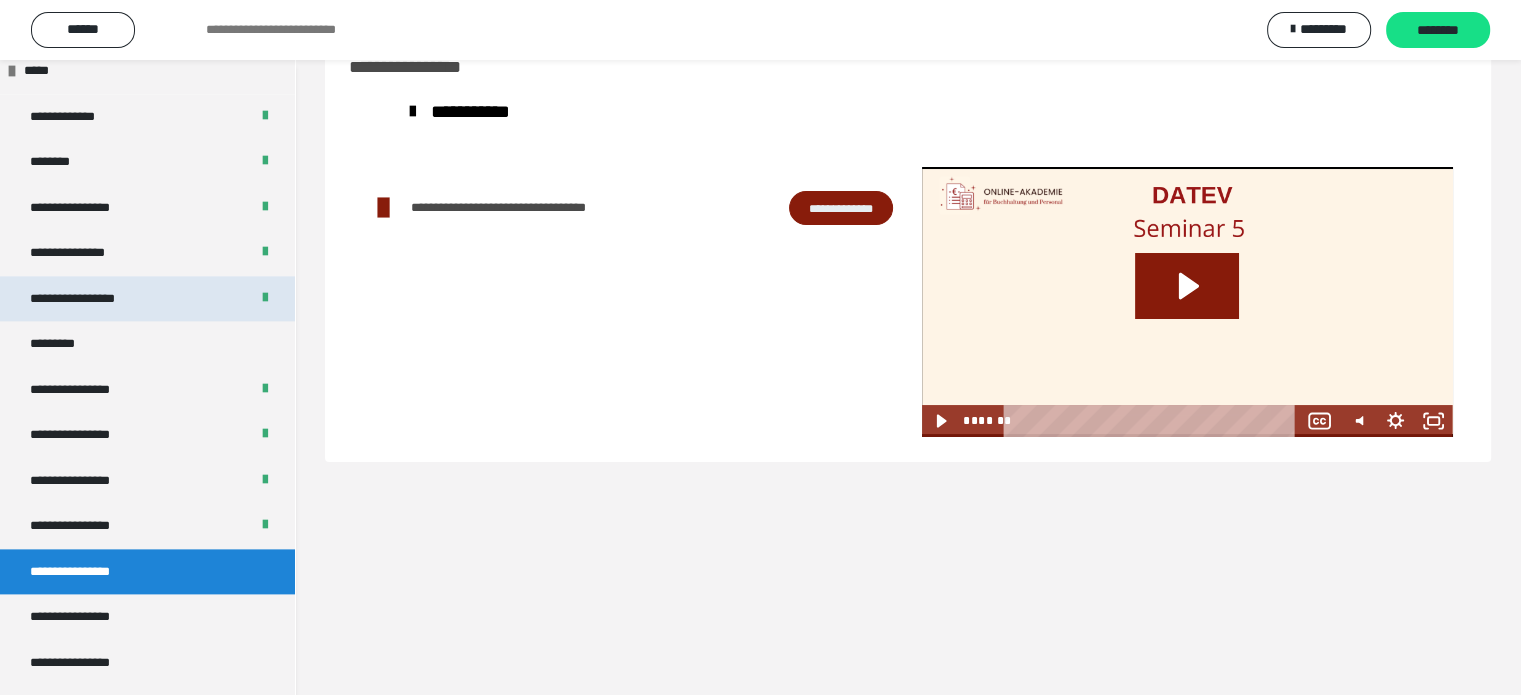 scroll, scrollTop: 2418, scrollLeft: 0, axis: vertical 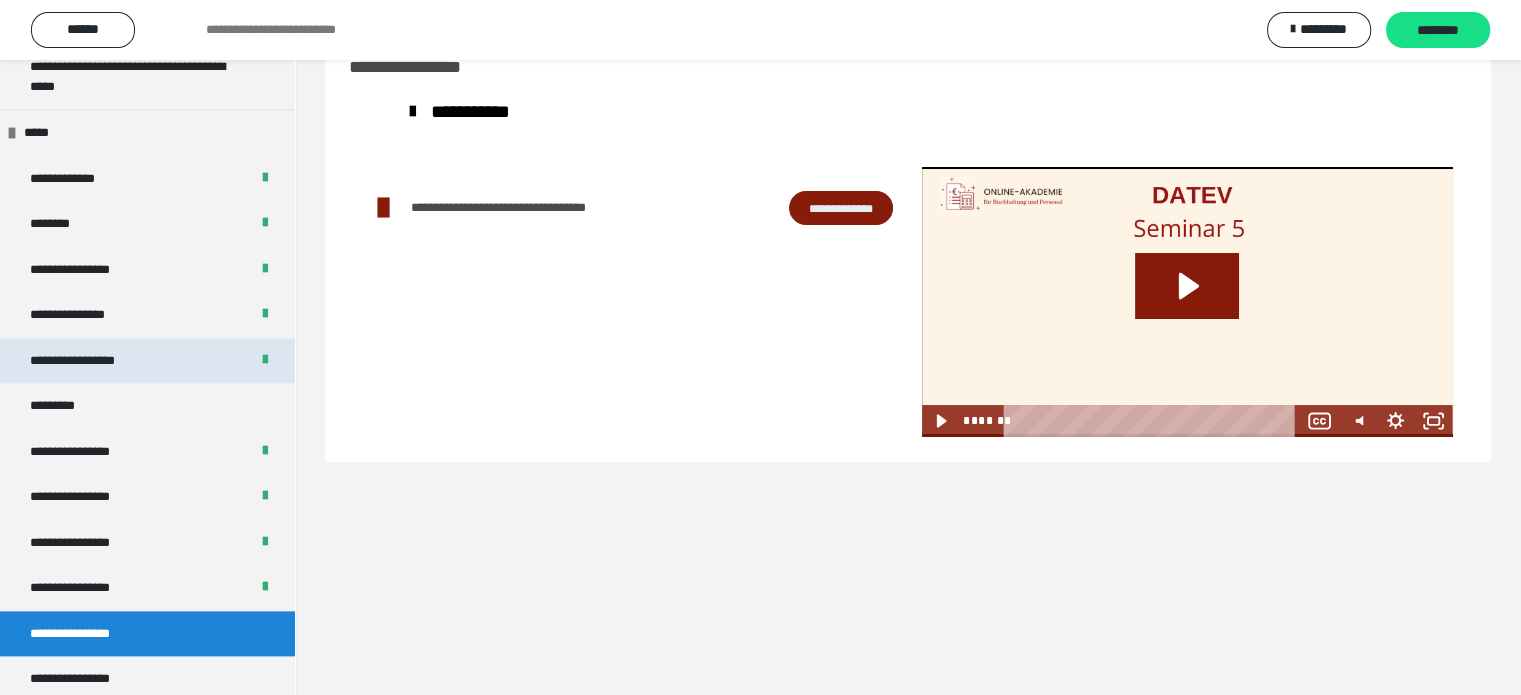 click on "**********" at bounding box center (147, 361) 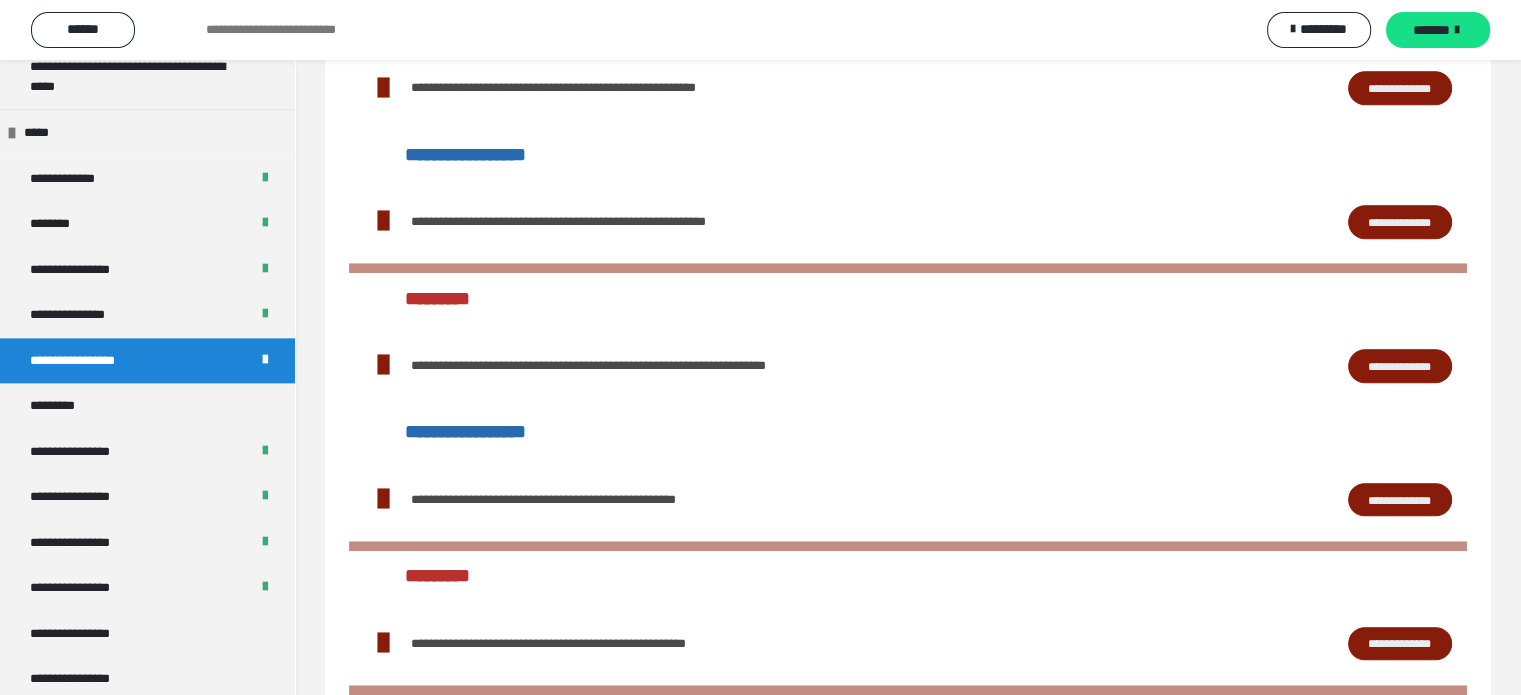 scroll, scrollTop: 1560, scrollLeft: 0, axis: vertical 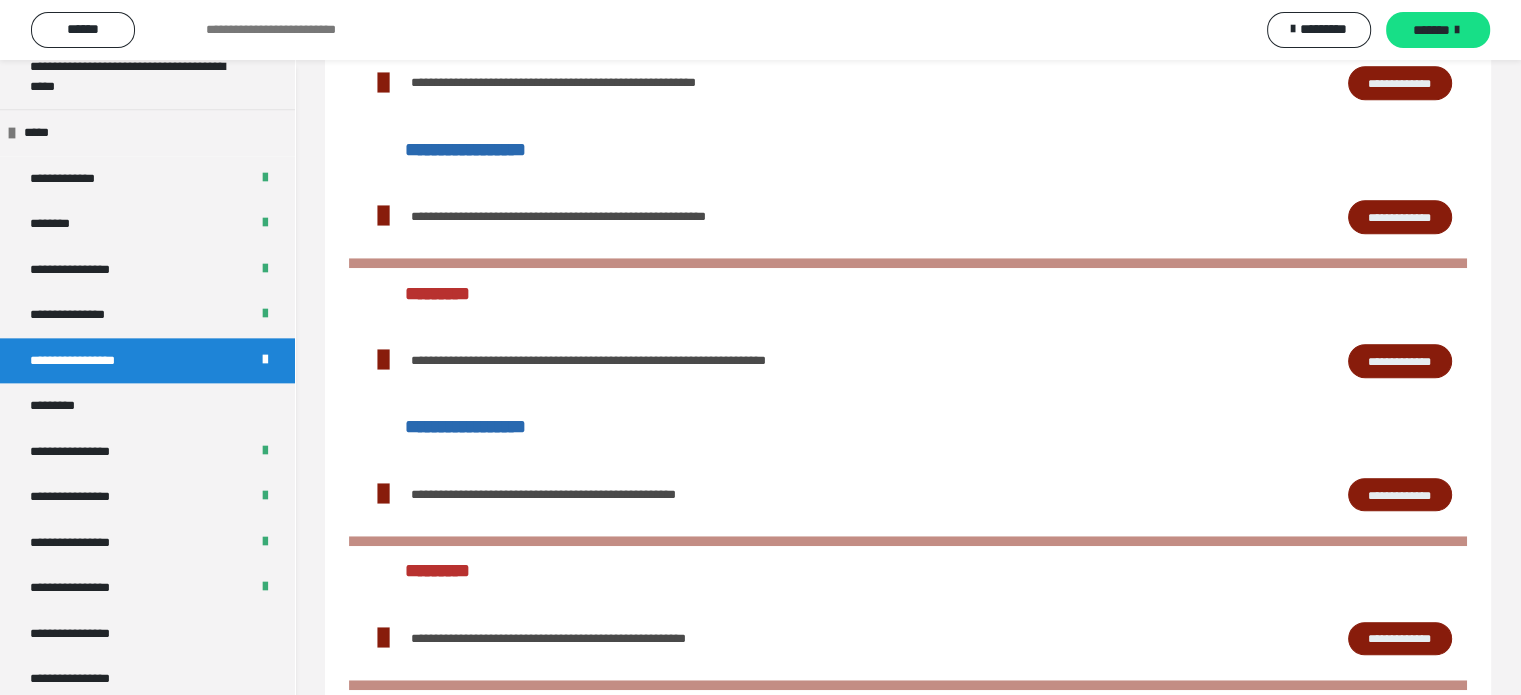 click on "**********" at bounding box center [1400, 217] 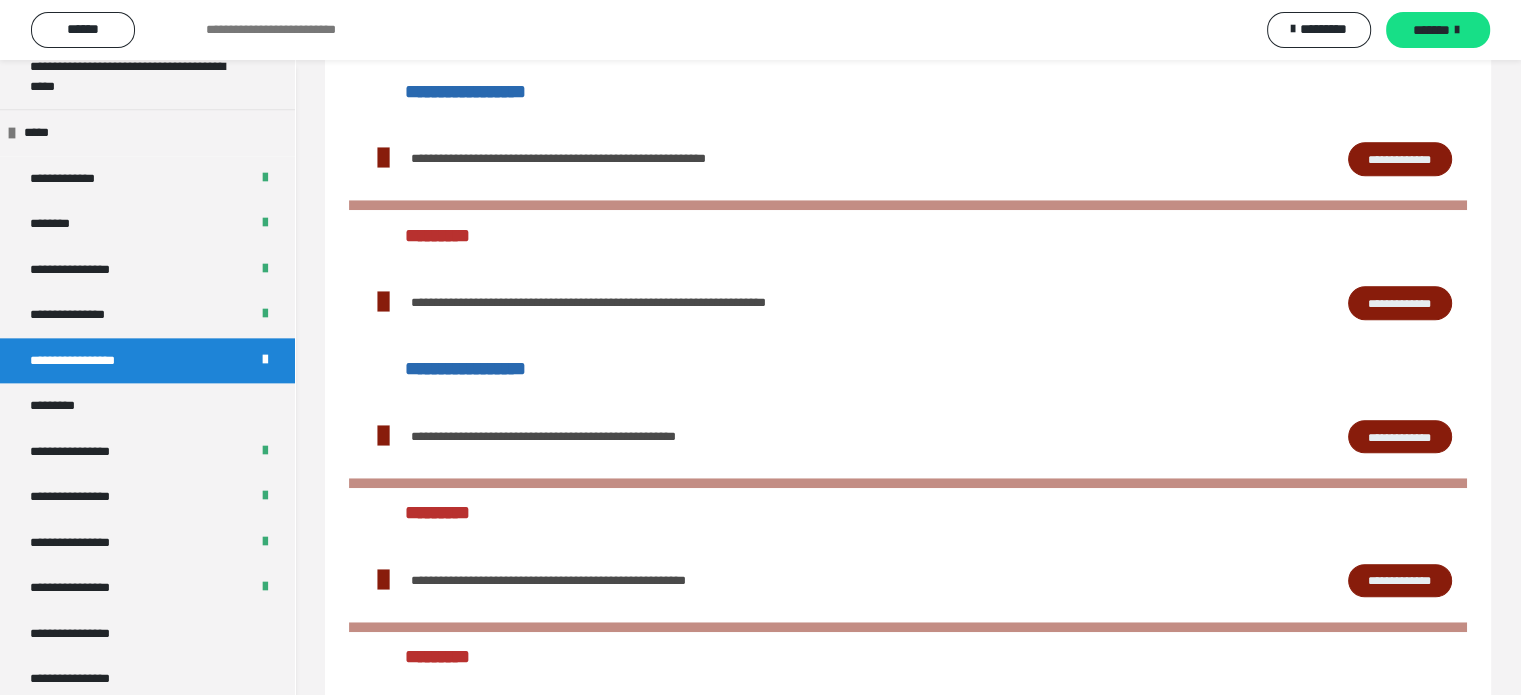 scroll, scrollTop: 1660, scrollLeft: 0, axis: vertical 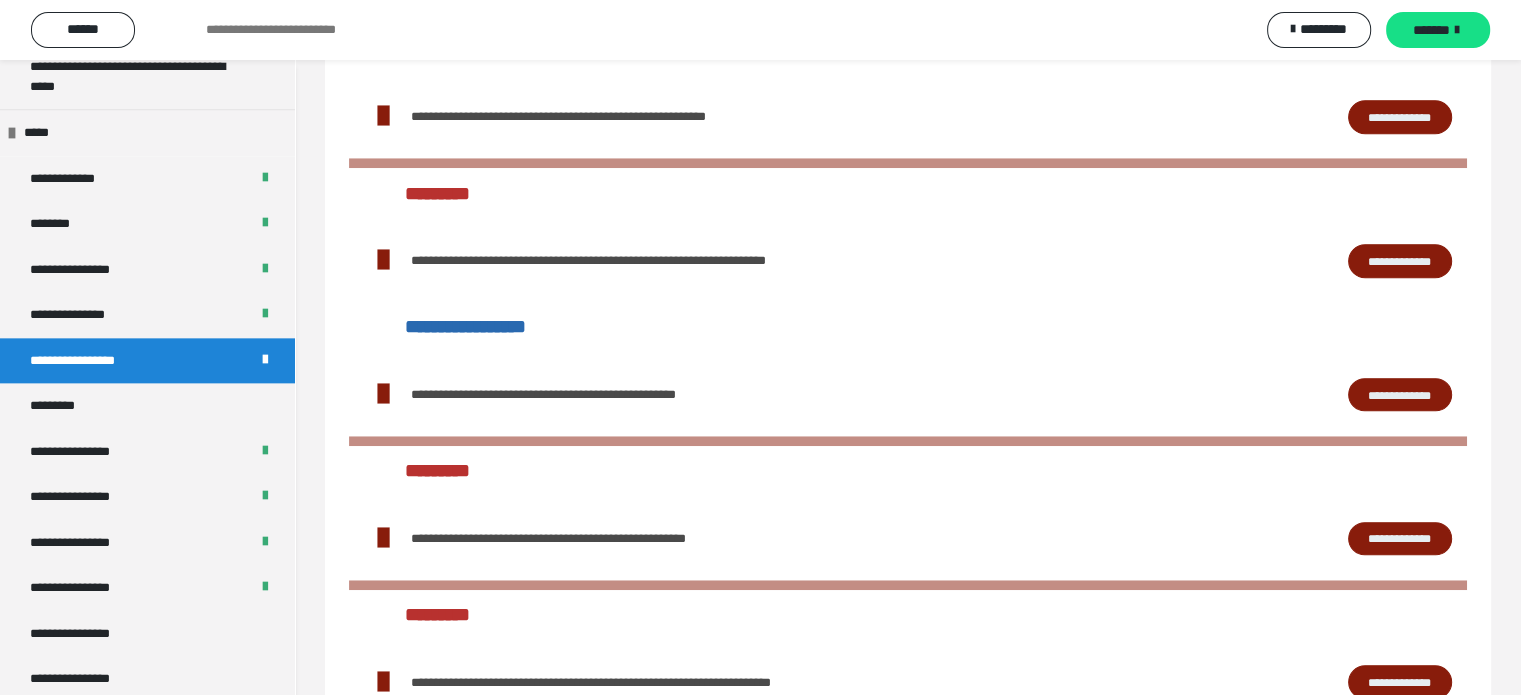click on "**********" at bounding box center (1400, 261) 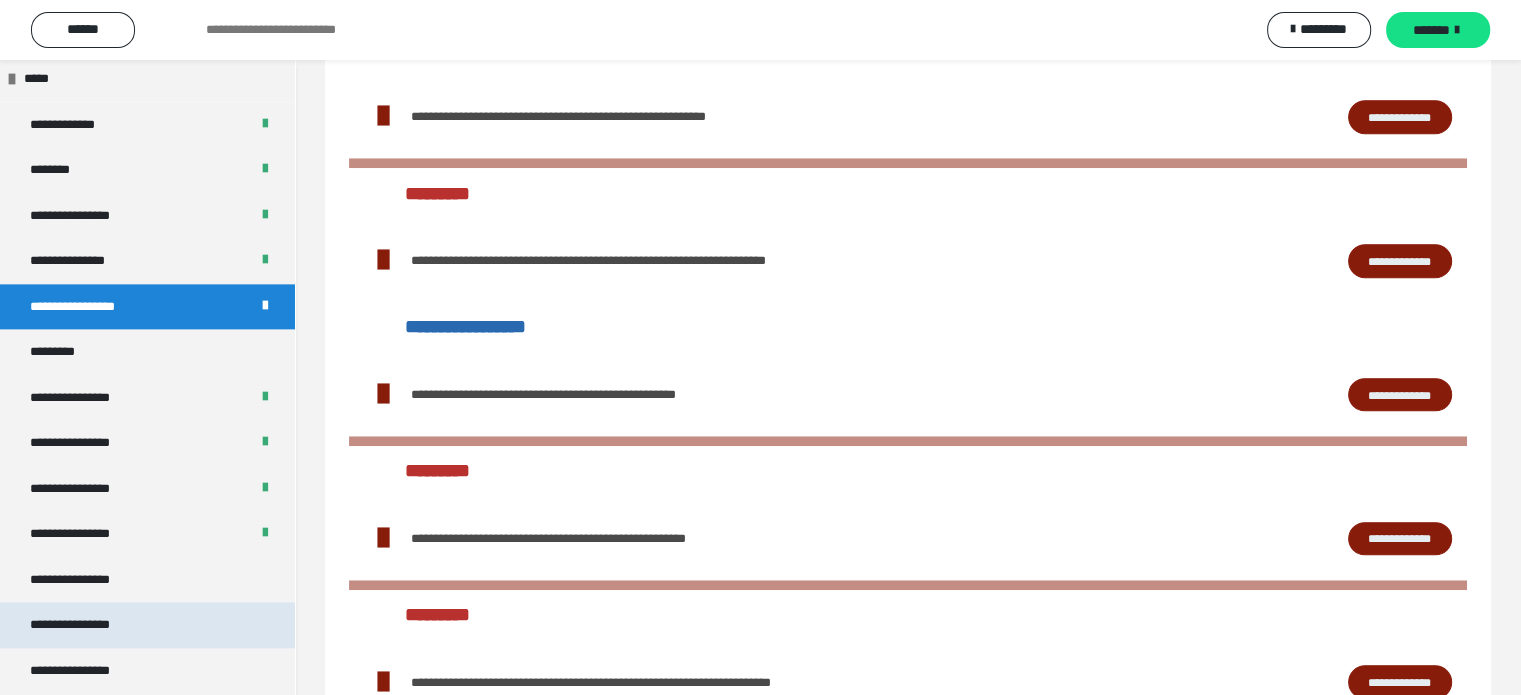 scroll, scrollTop: 2518, scrollLeft: 0, axis: vertical 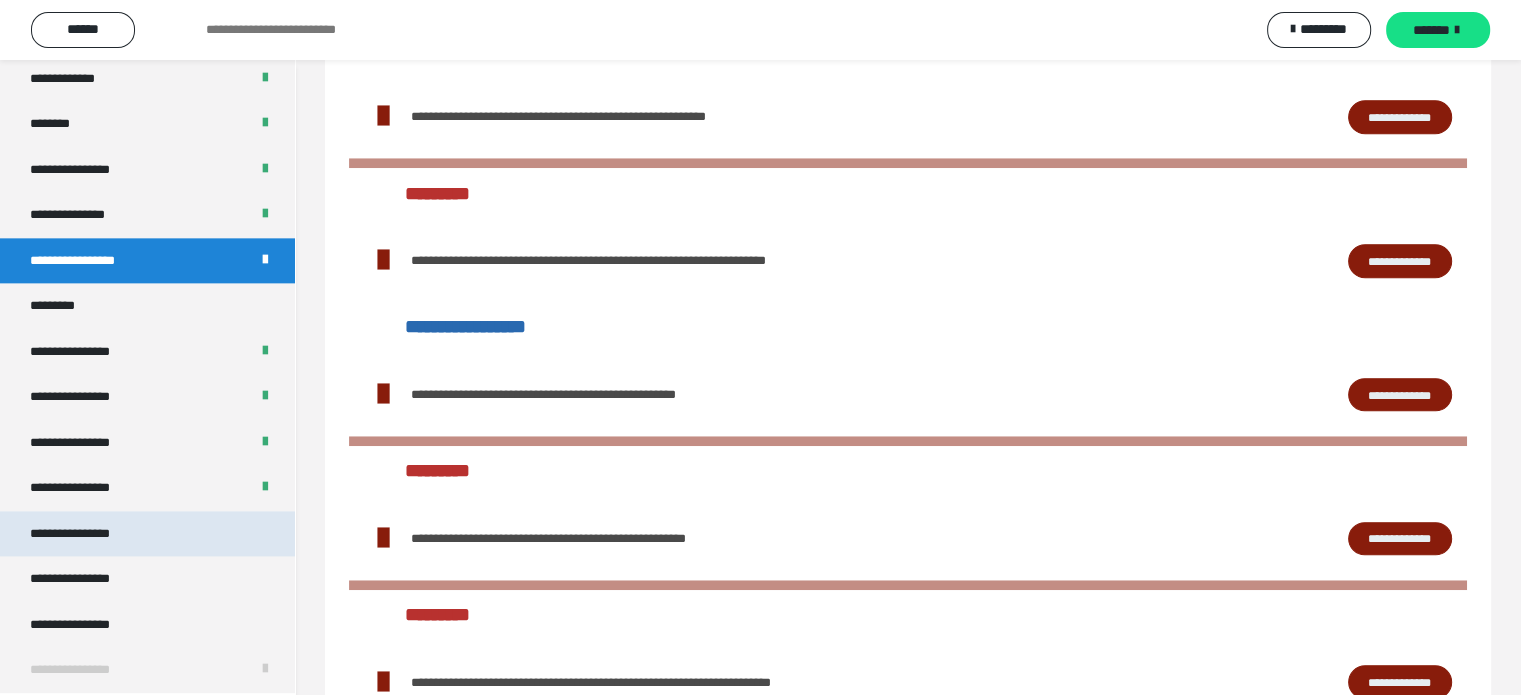 click on "**********" at bounding box center (147, 534) 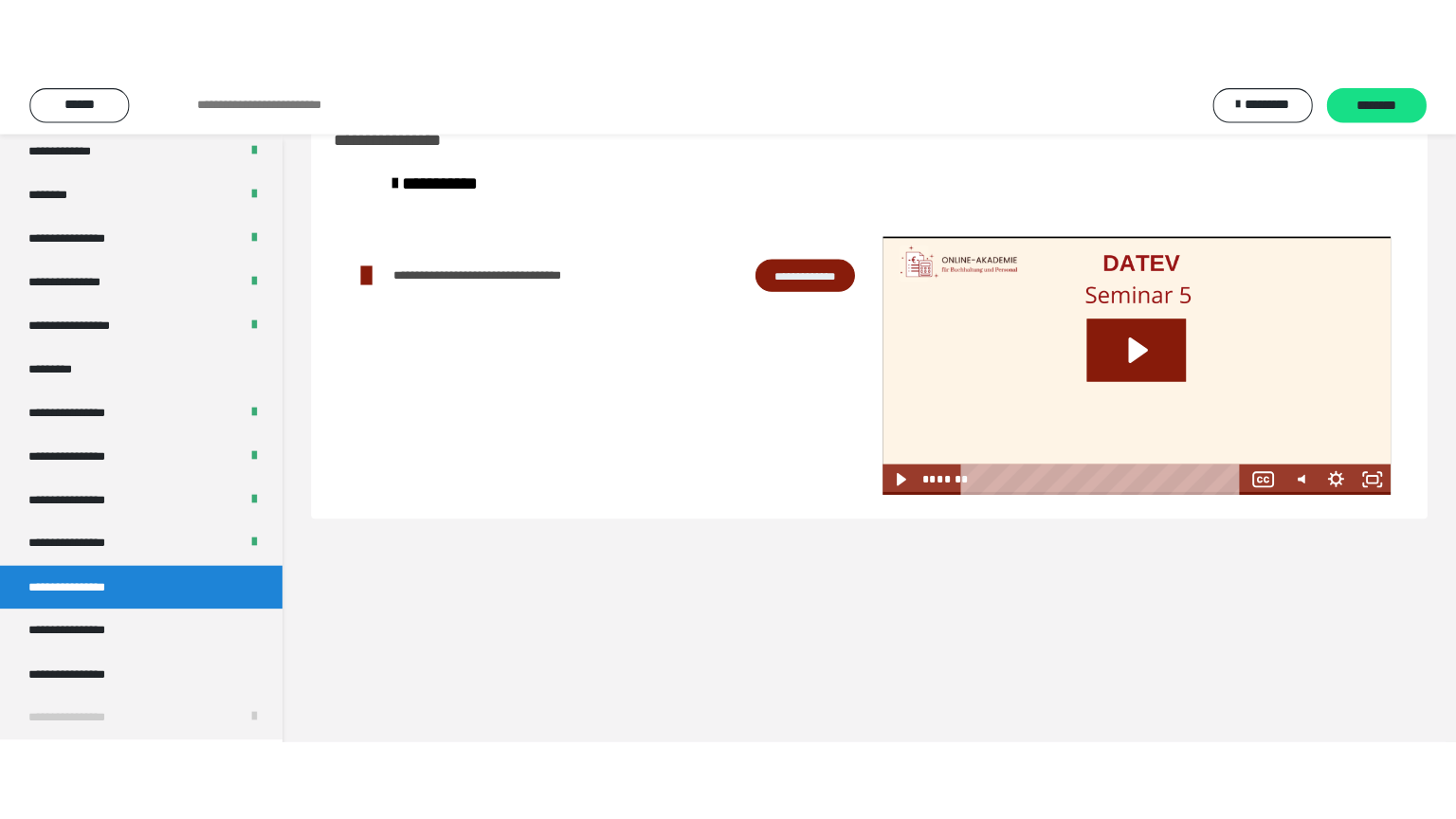 scroll, scrollTop: 57, scrollLeft: 0, axis: vertical 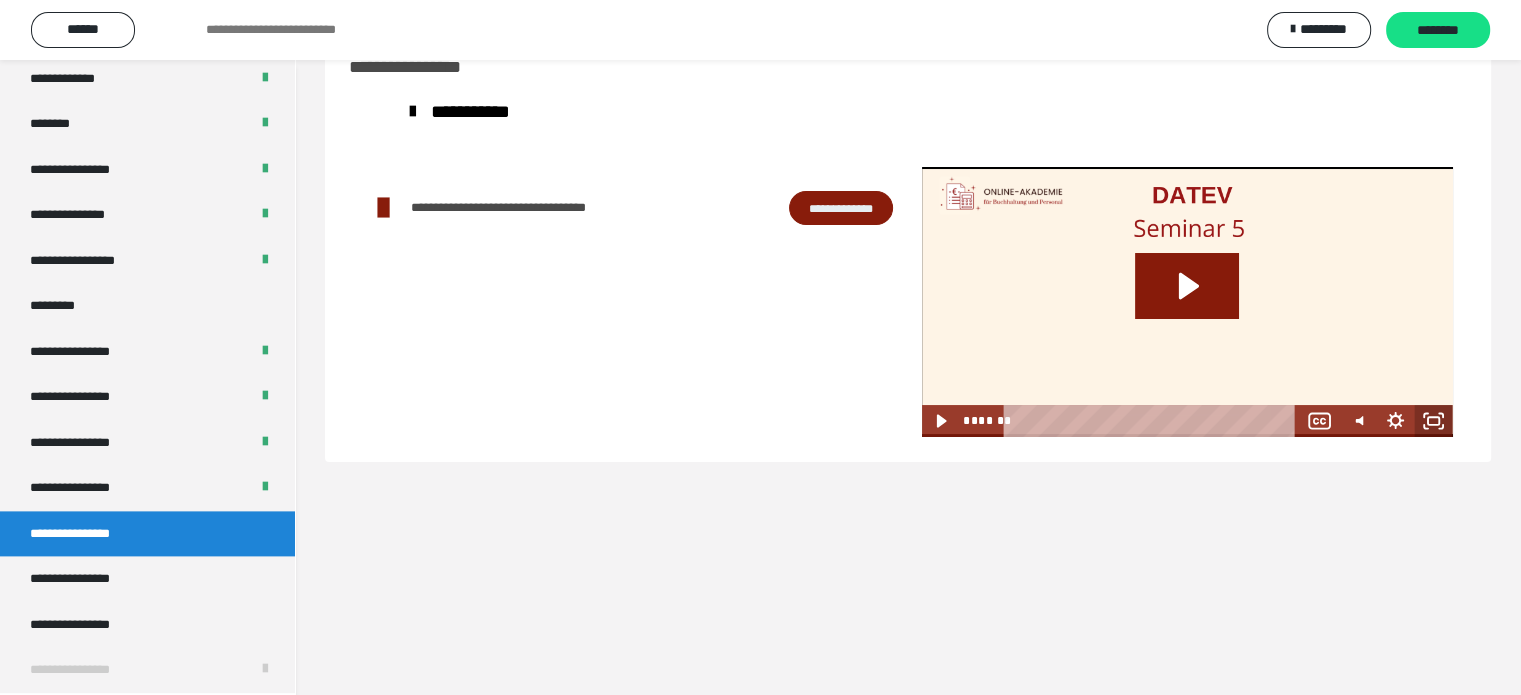 click 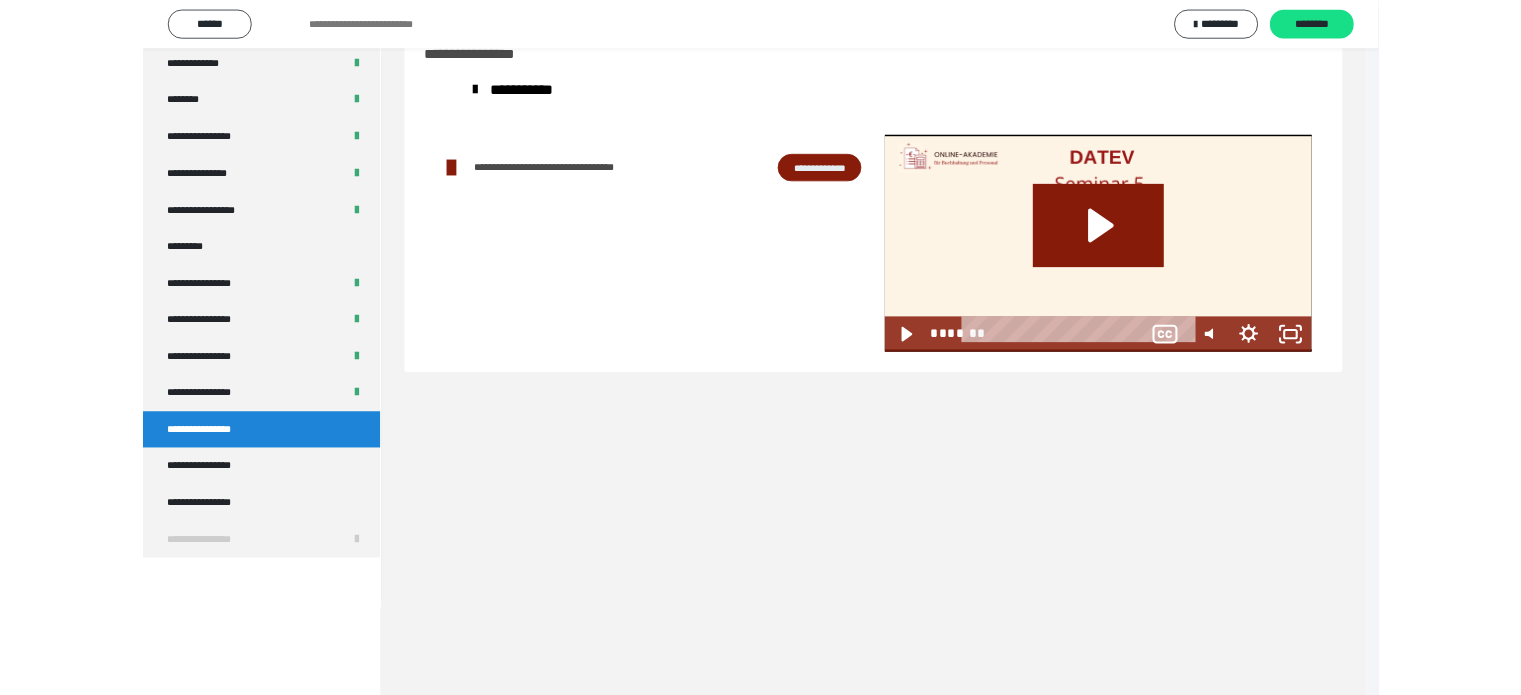 scroll, scrollTop: 2349, scrollLeft: 0, axis: vertical 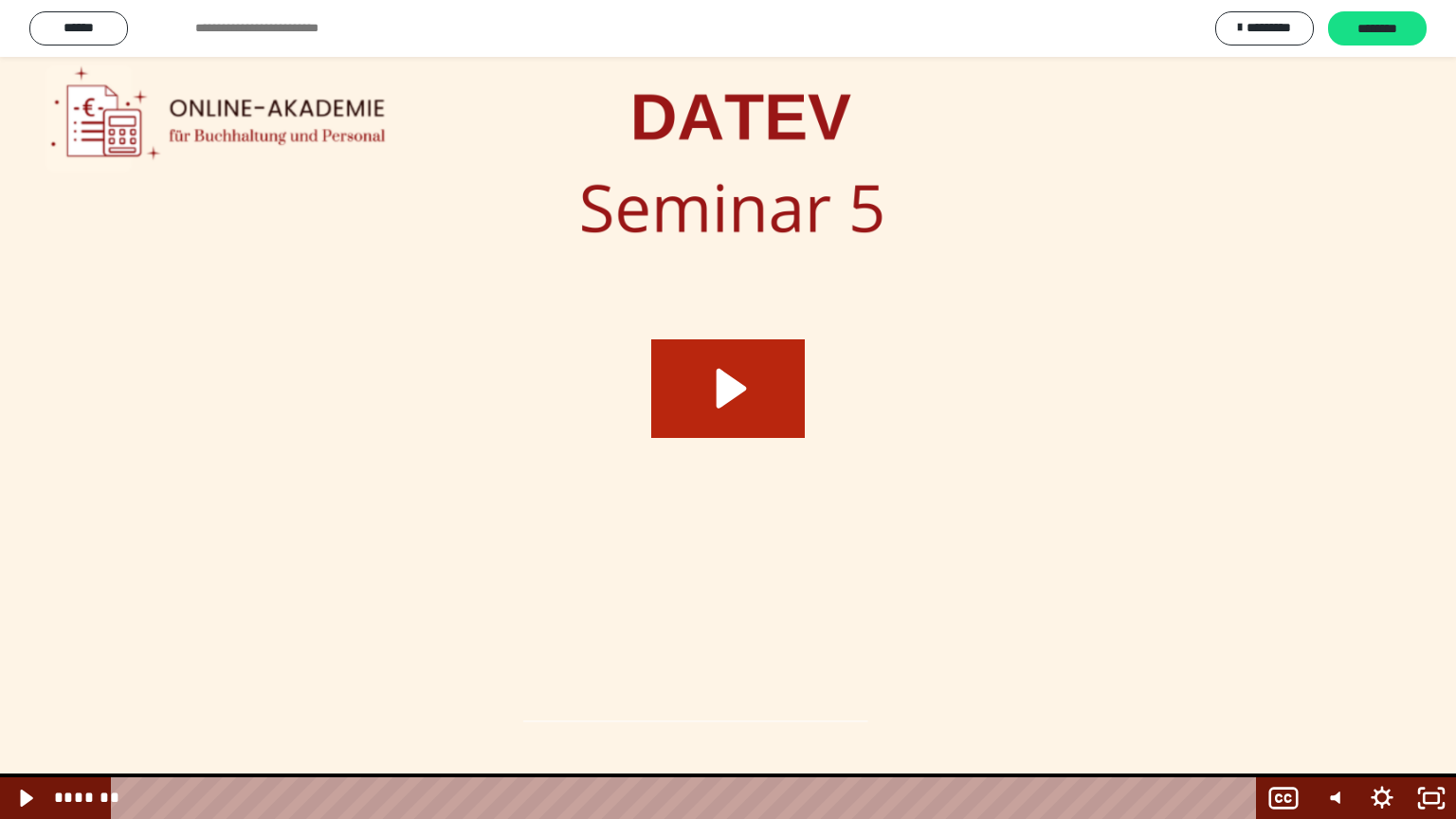 click 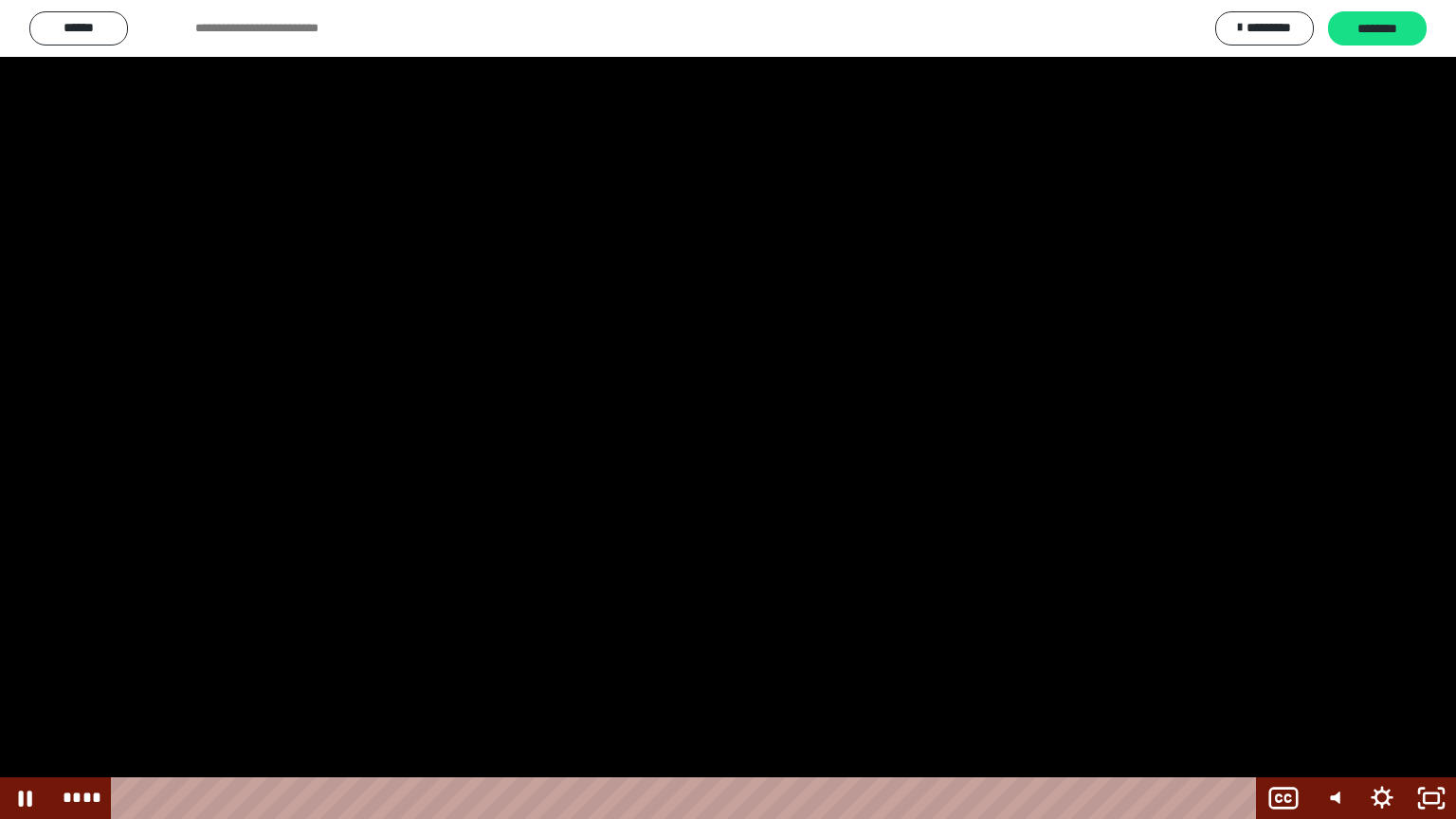 click at bounding box center [728, 410] 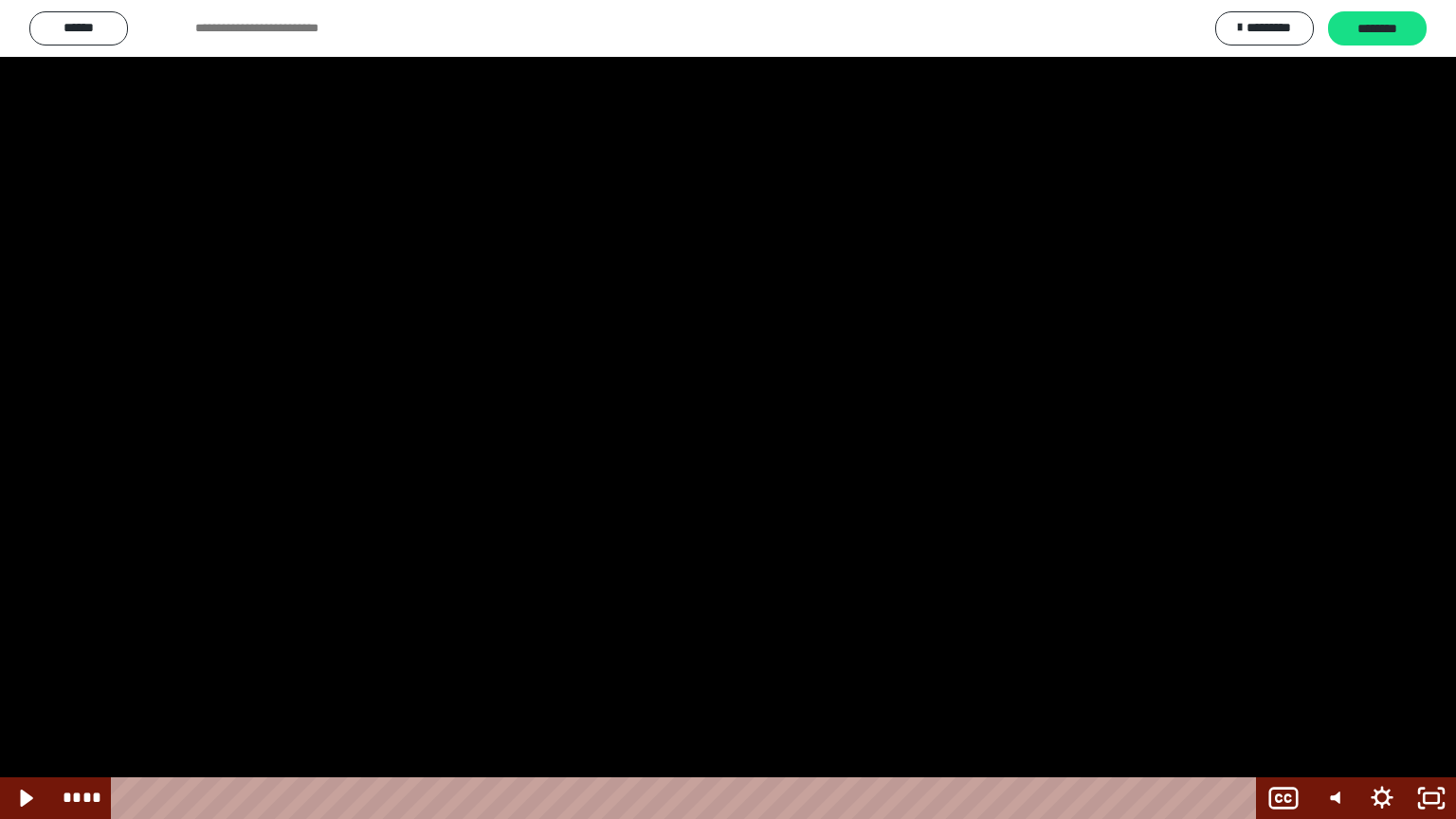 drag, startPoint x: 355, startPoint y: 506, endPoint x: 364, endPoint y: 635, distance: 129.31357 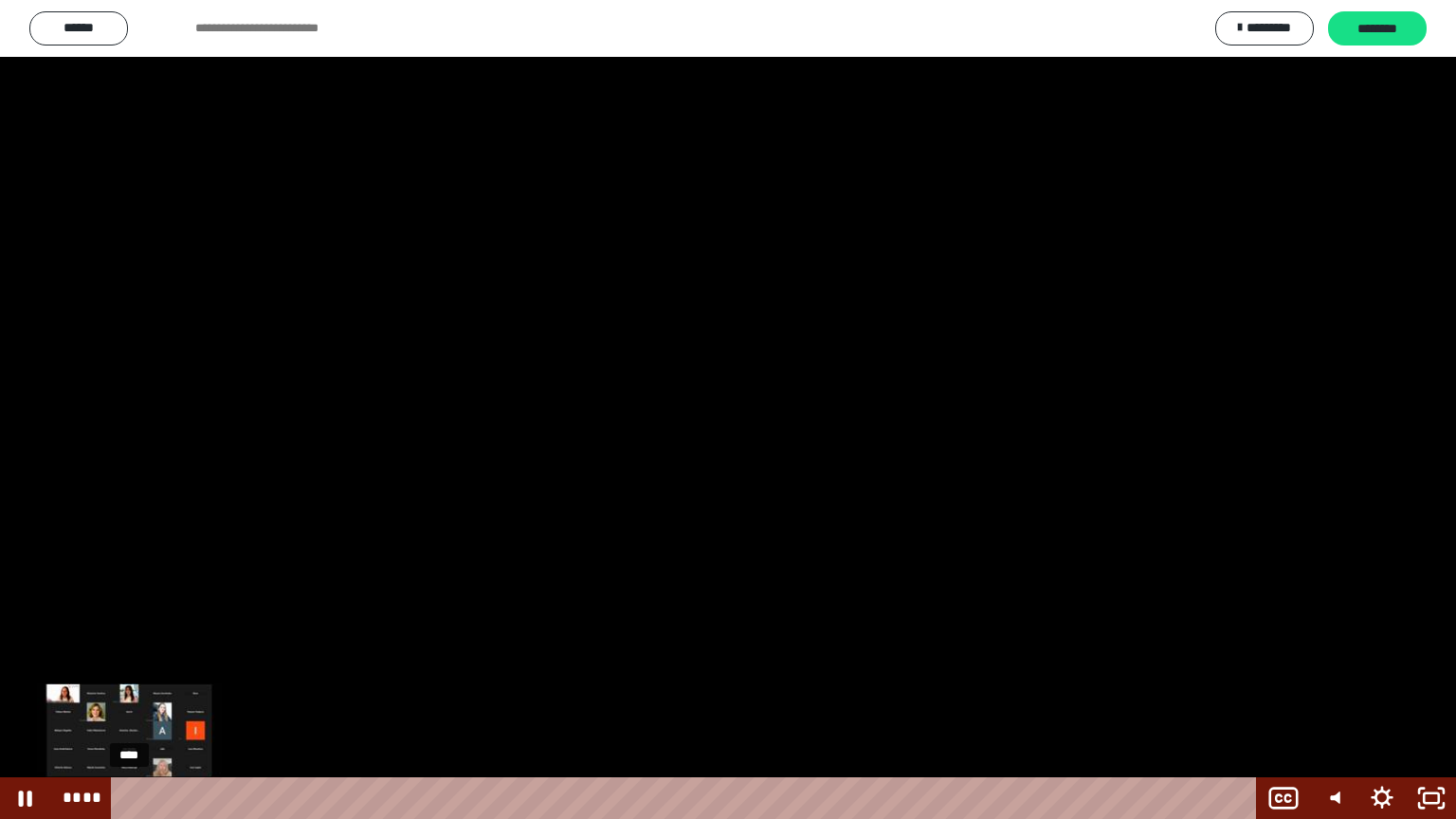 click on "****" at bounding box center (687, 798) 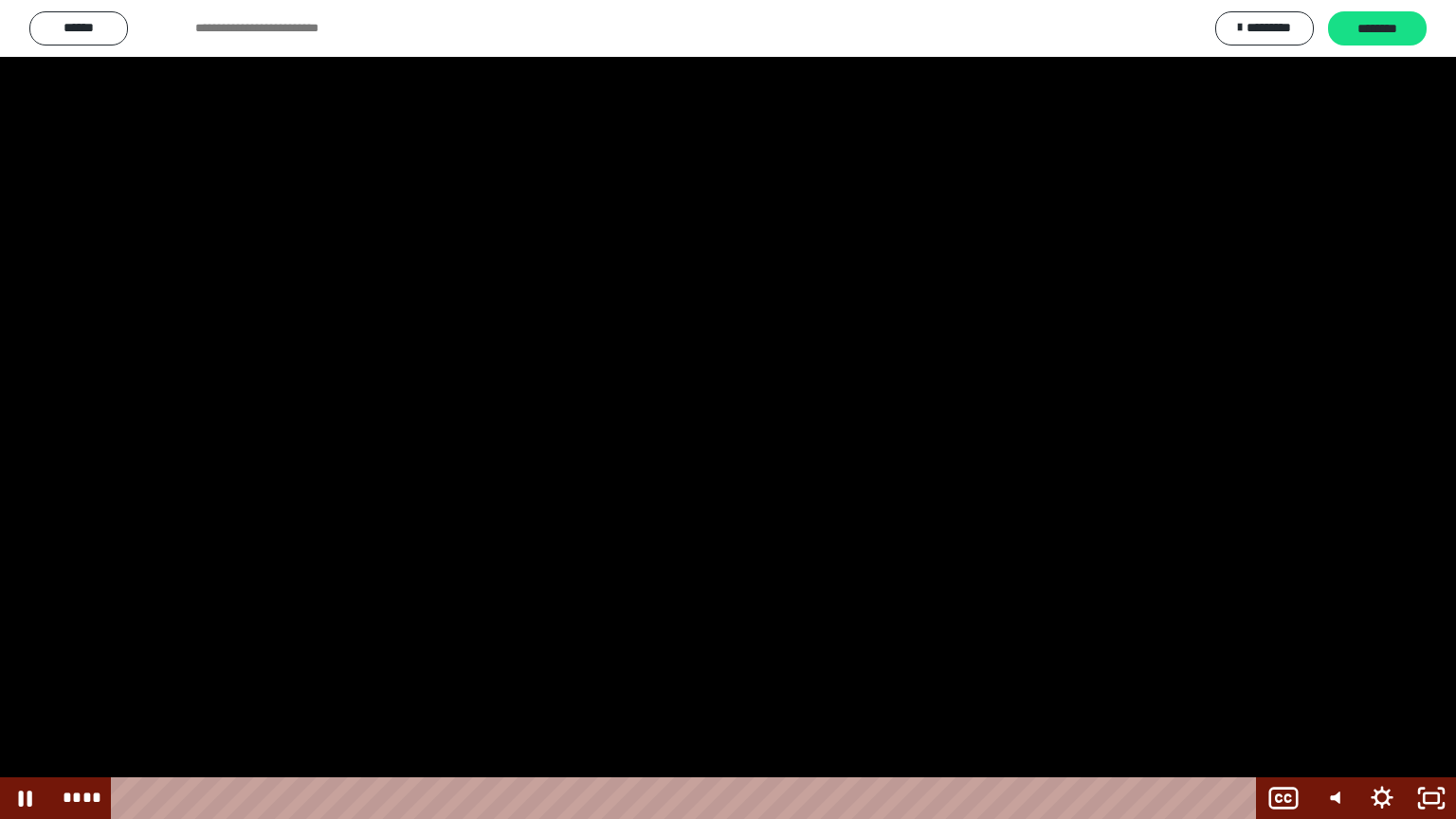 click at bounding box center [728, 410] 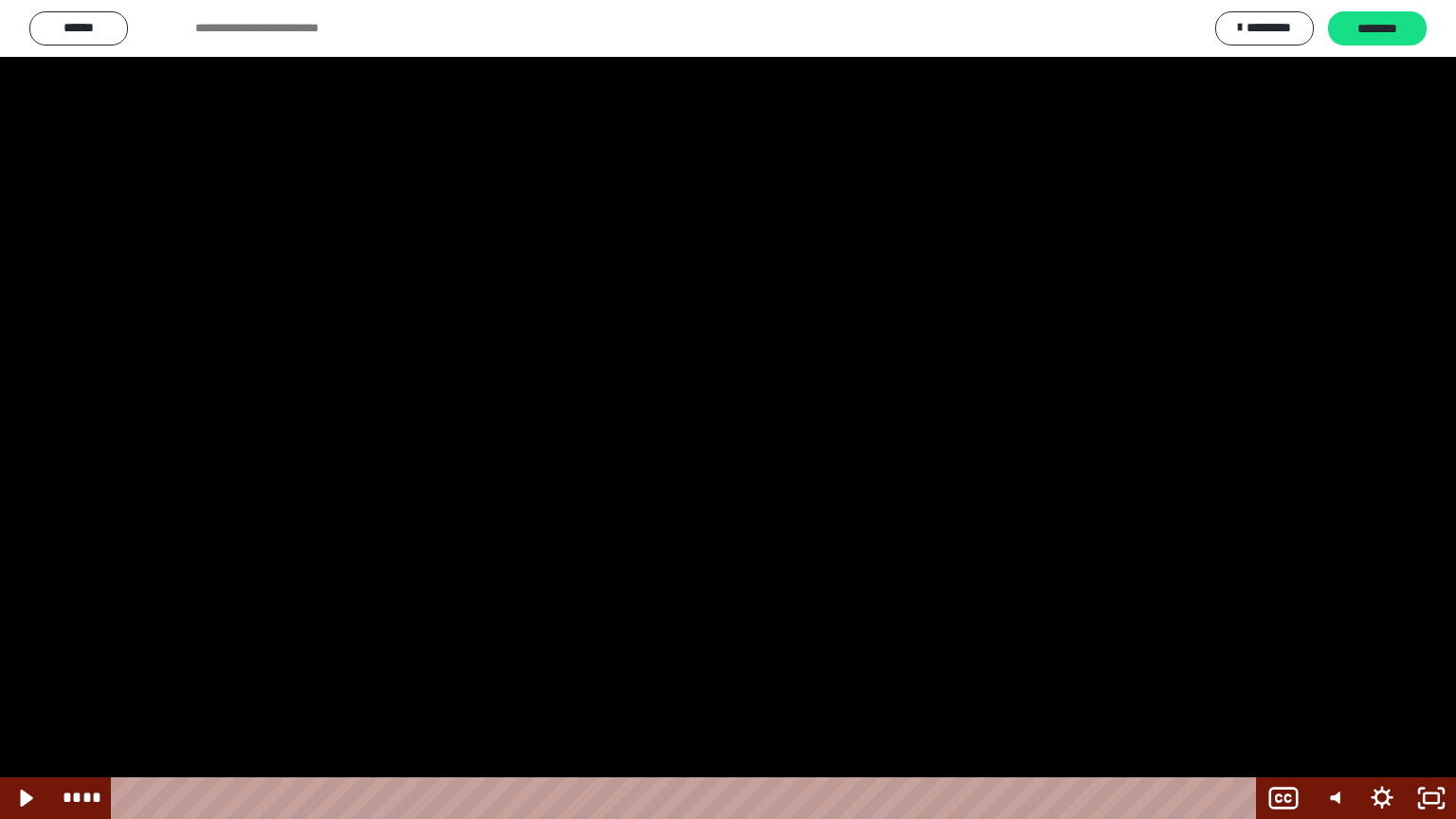 click at bounding box center (728, 410) 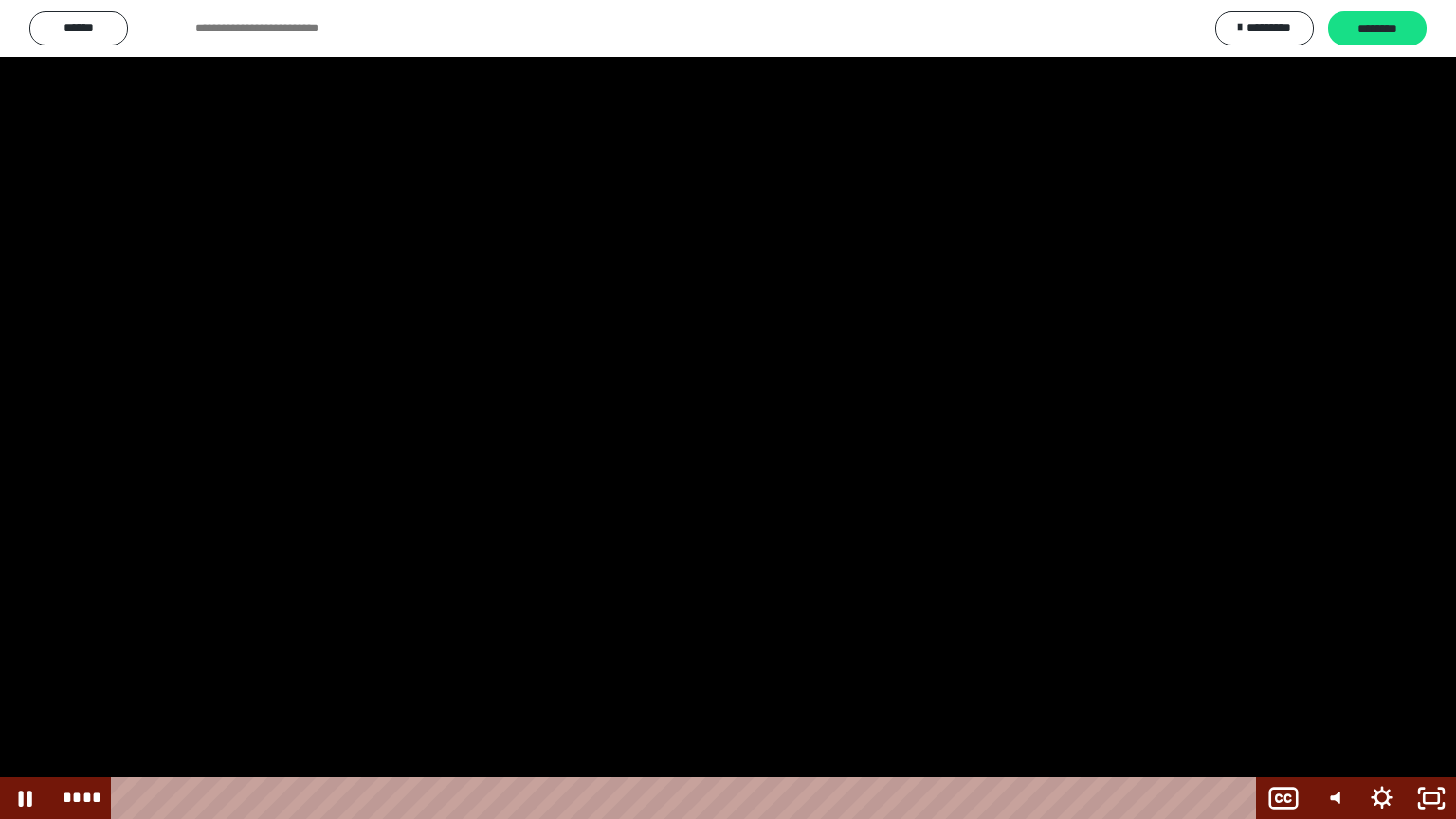 click at bounding box center [728, 410] 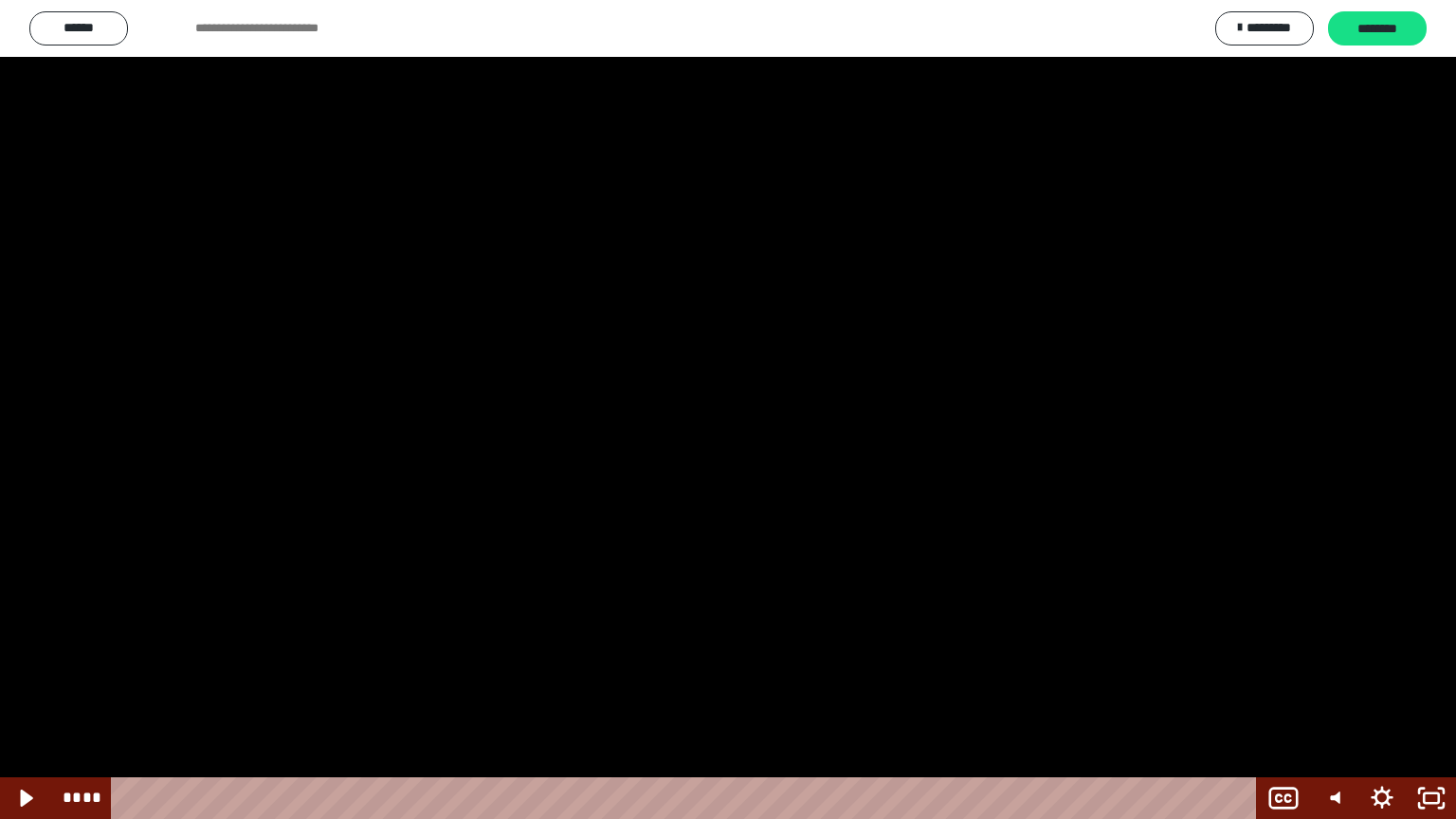 click at bounding box center (728, 410) 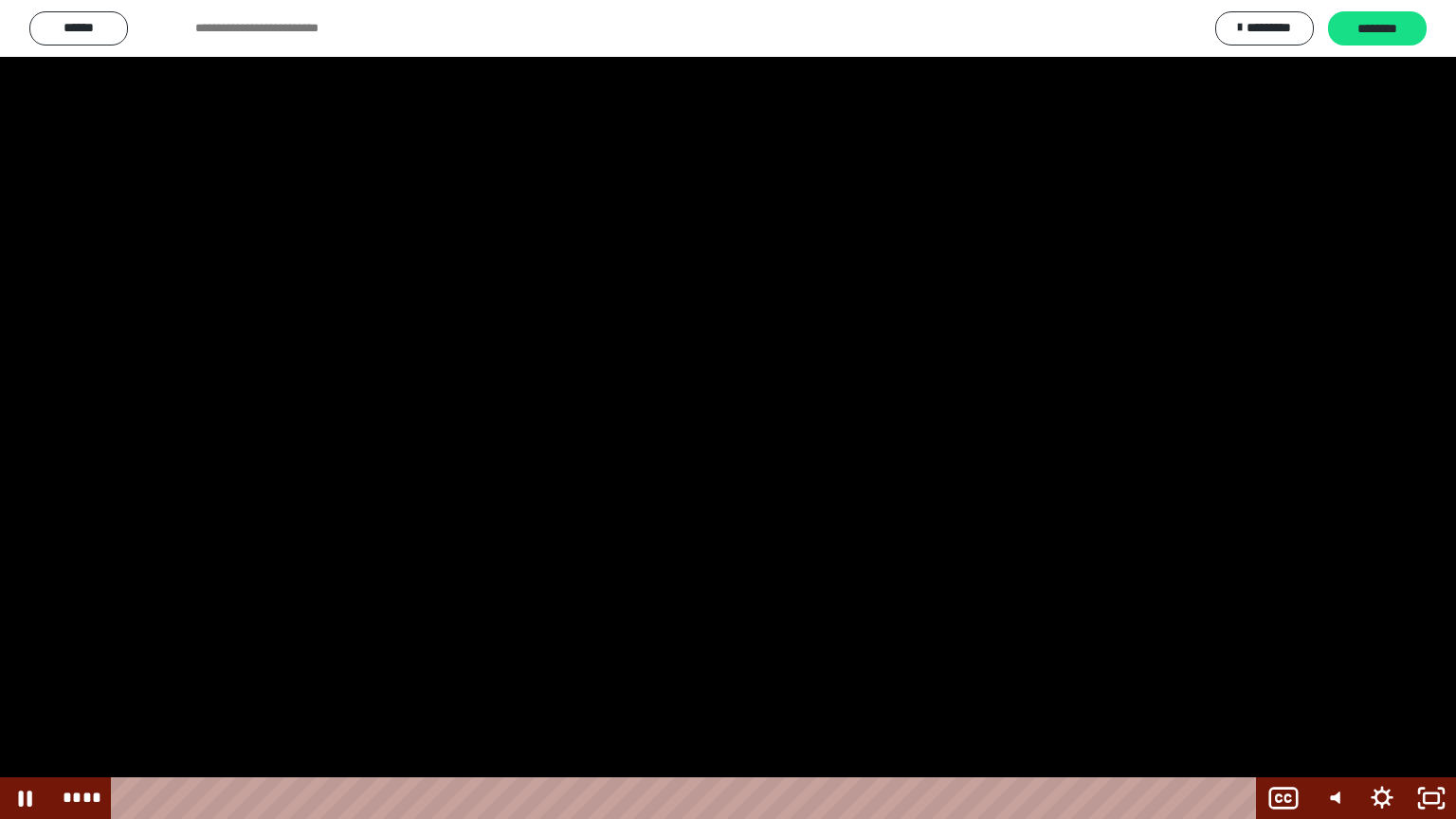 type 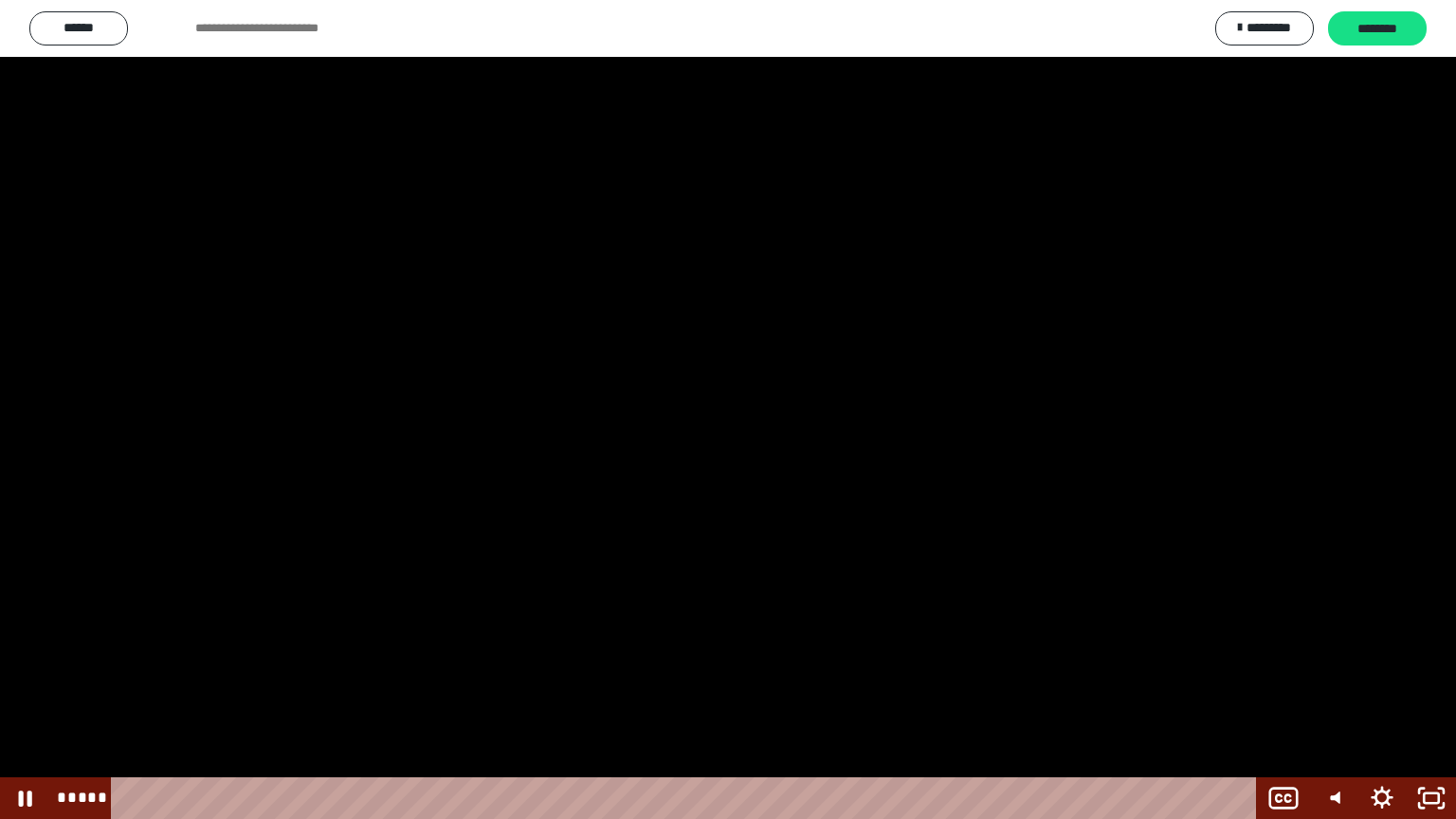 click at bounding box center (728, 410) 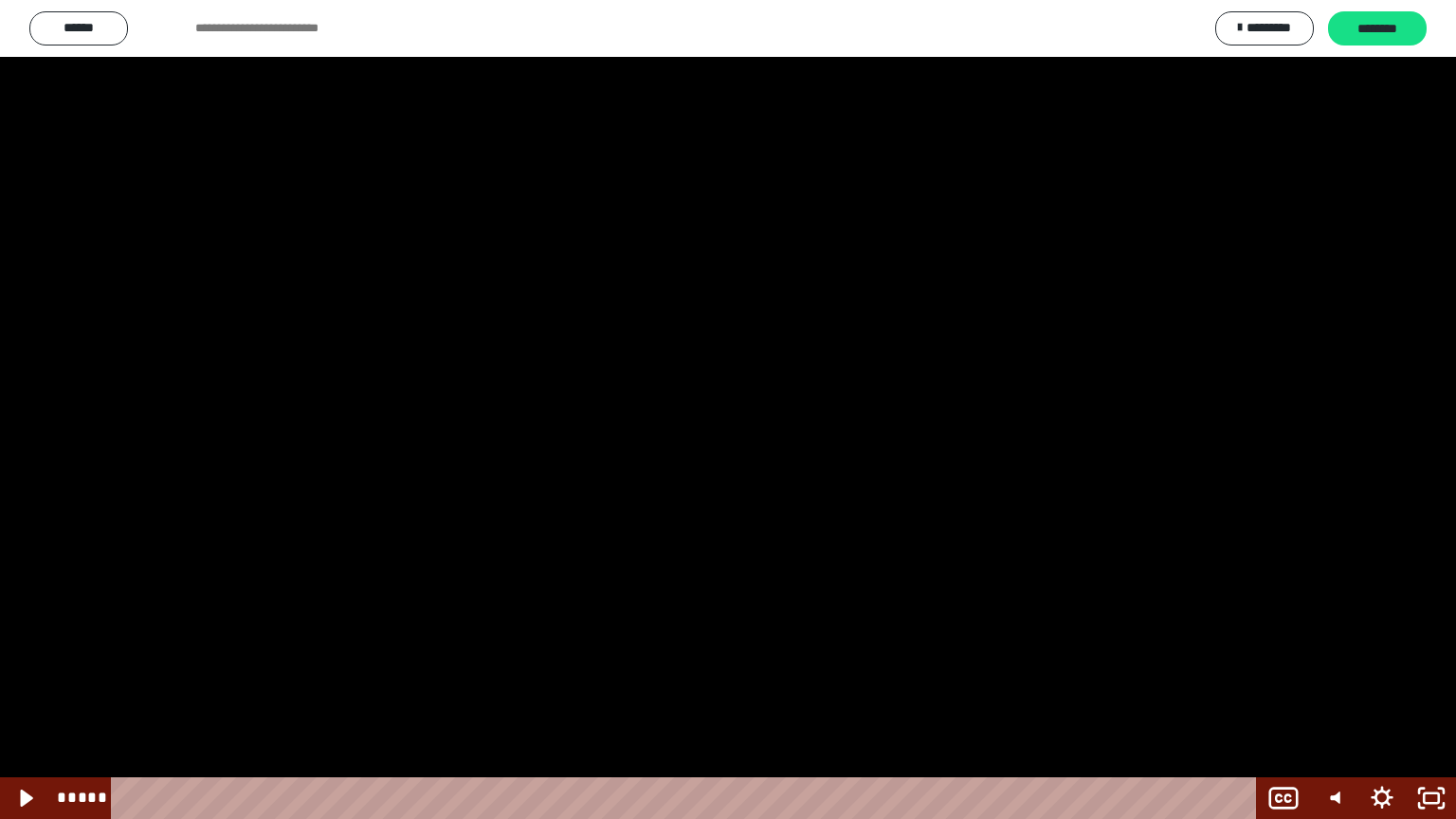 click at bounding box center [728, 410] 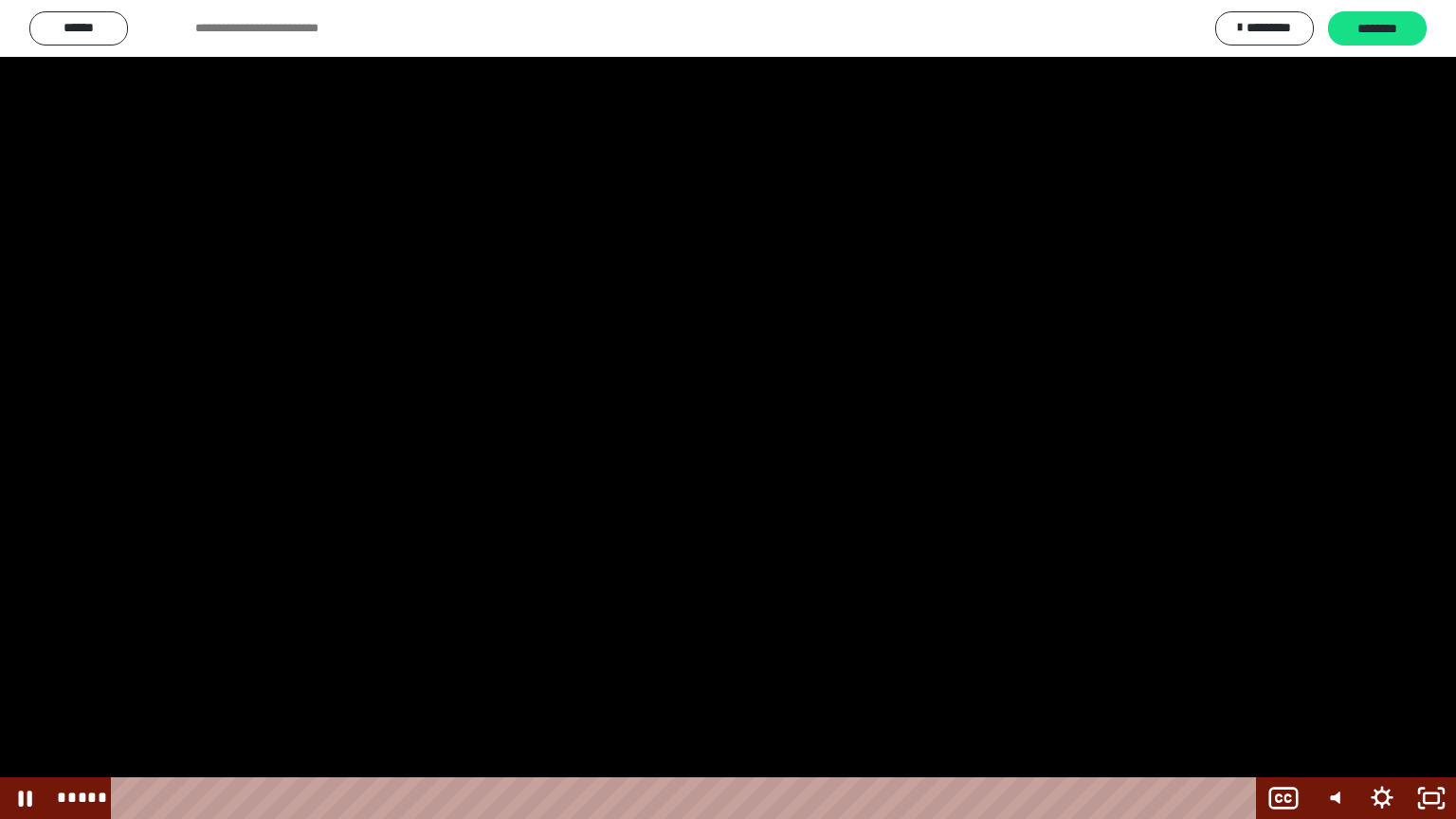 click at bounding box center (728, 410) 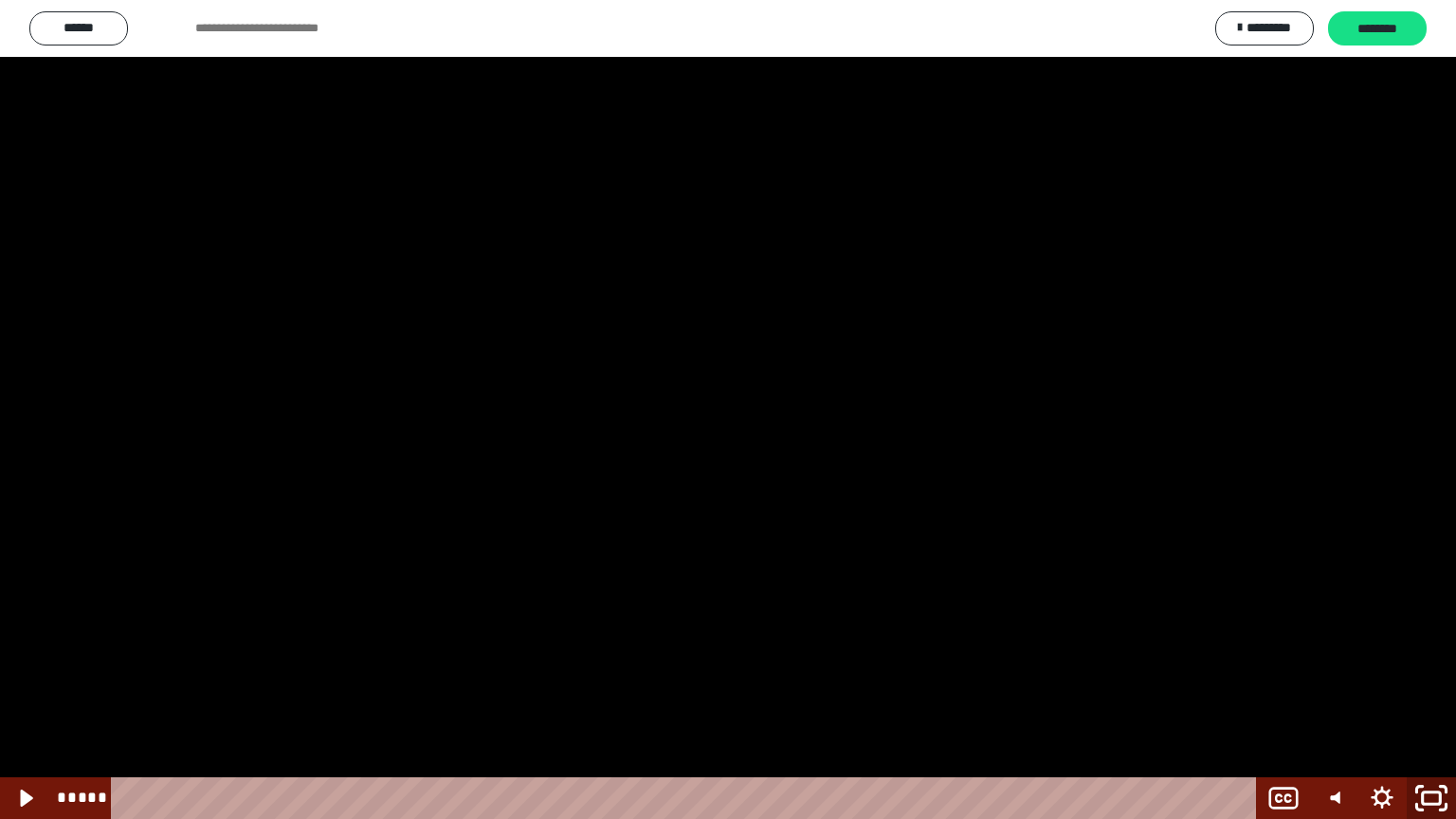 click 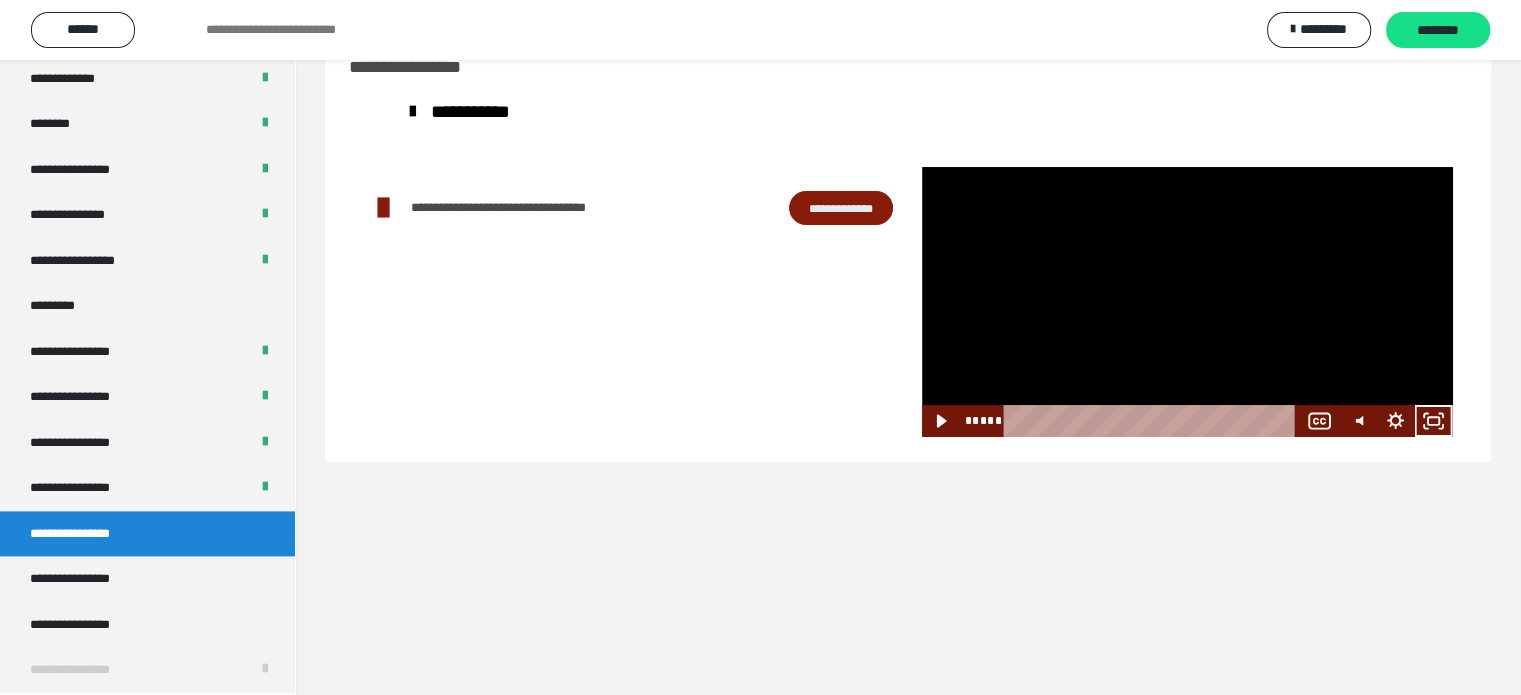 click at bounding box center [1187, 302] 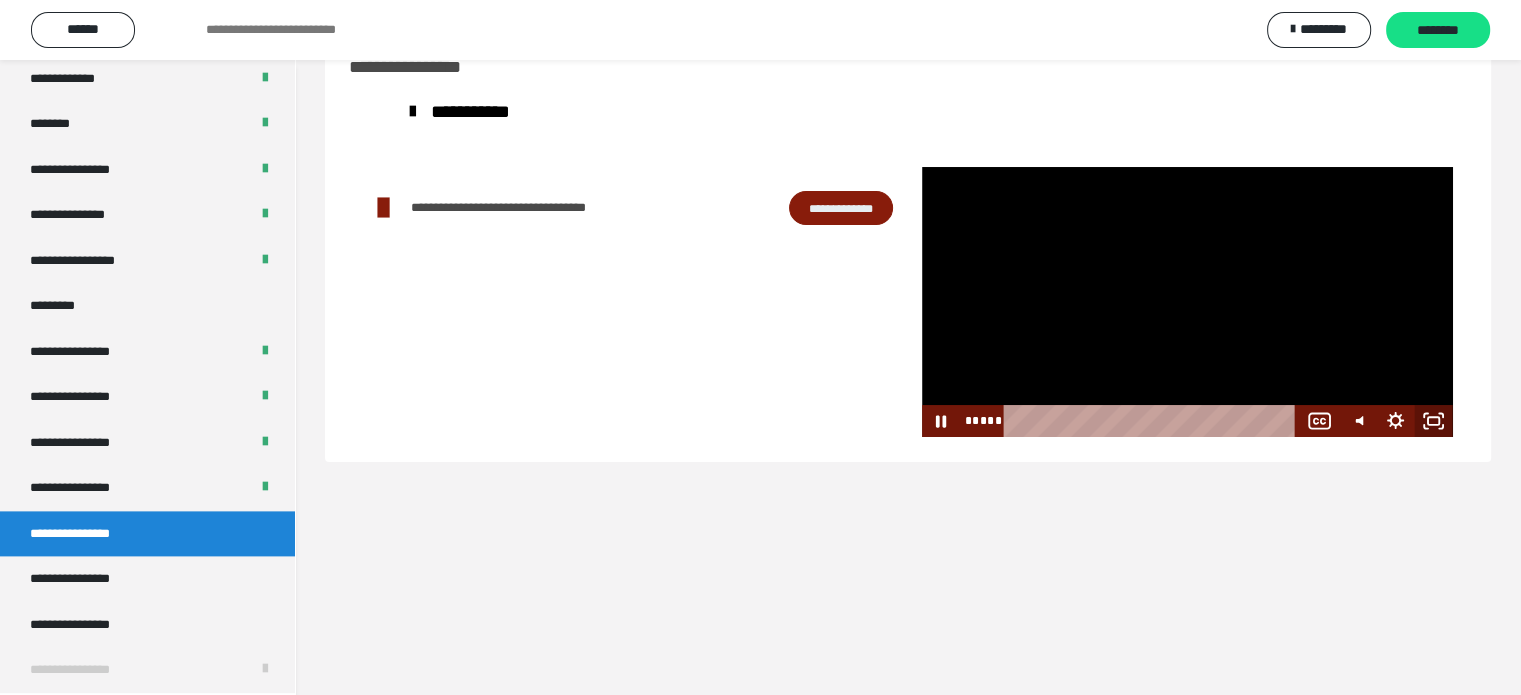 click 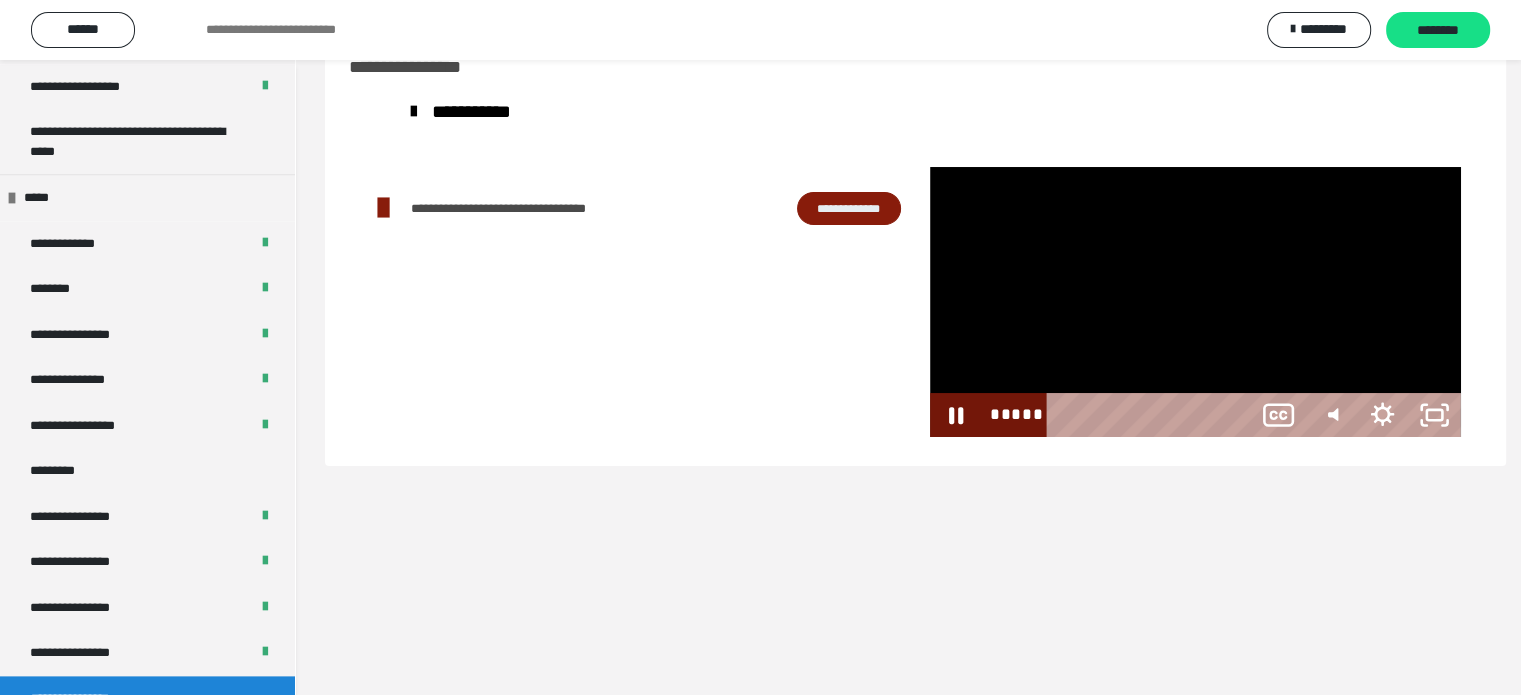 scroll, scrollTop: 2349, scrollLeft: 0, axis: vertical 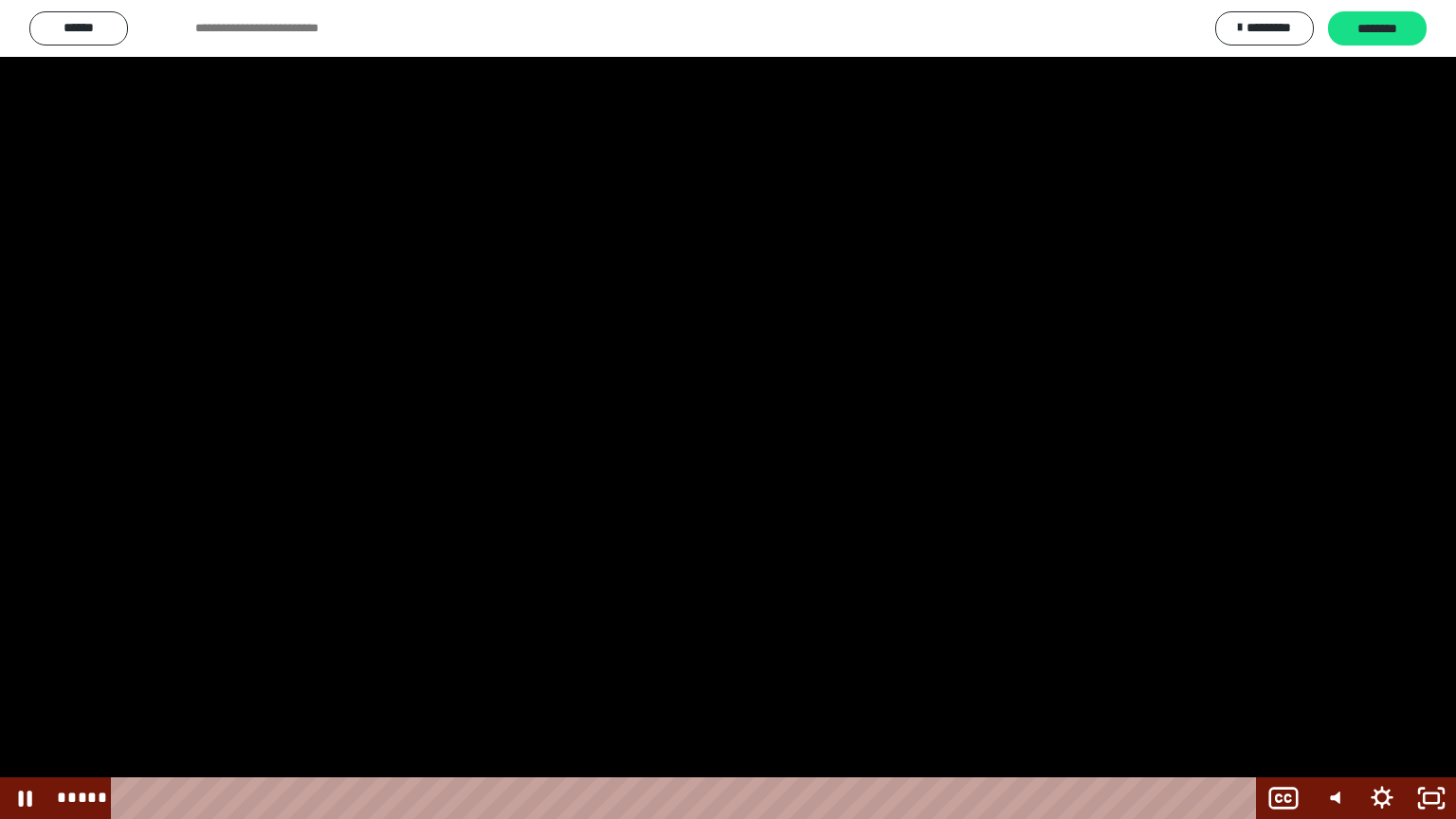 click at bounding box center [728, 410] 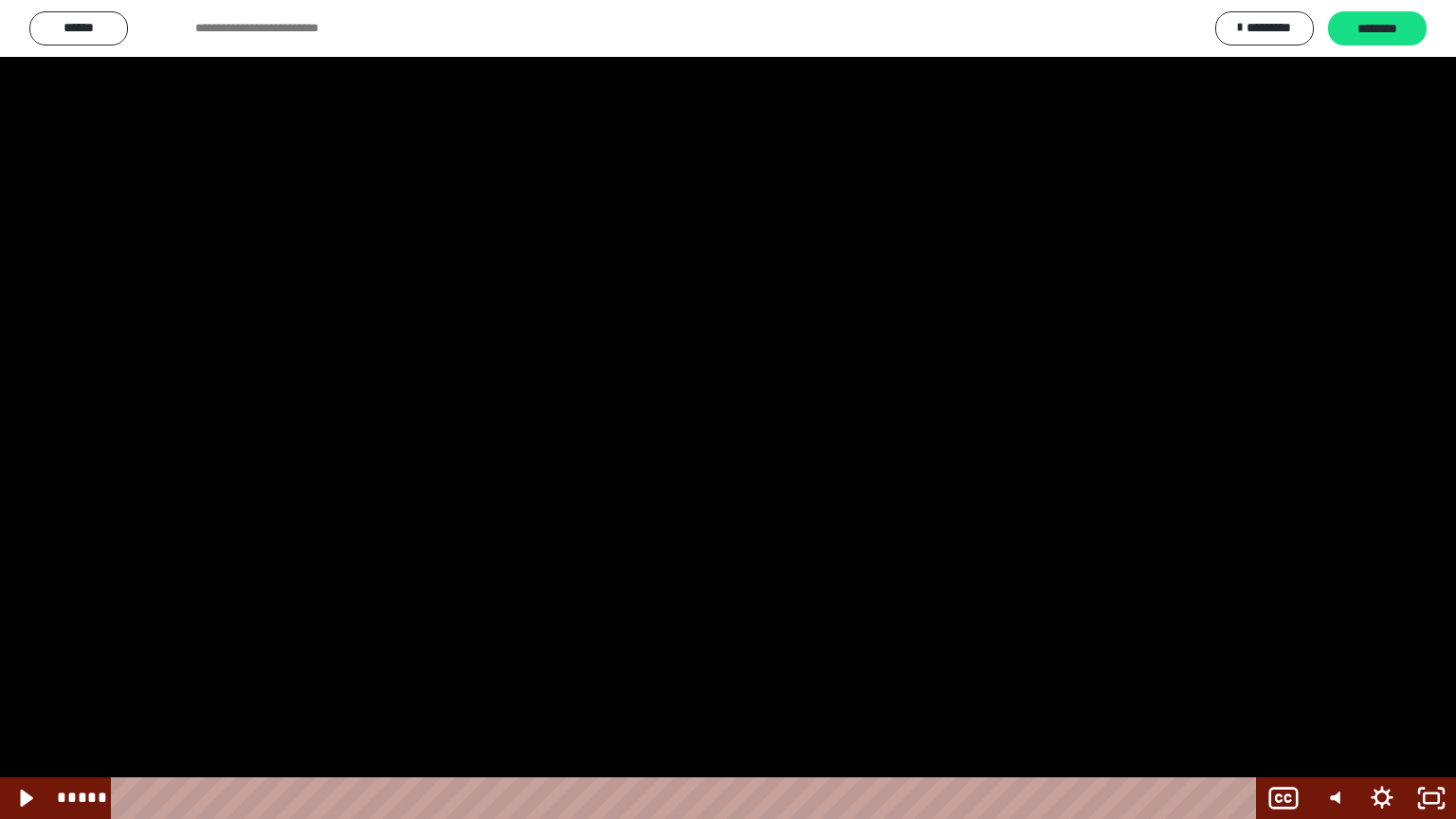 click at bounding box center (728, 410) 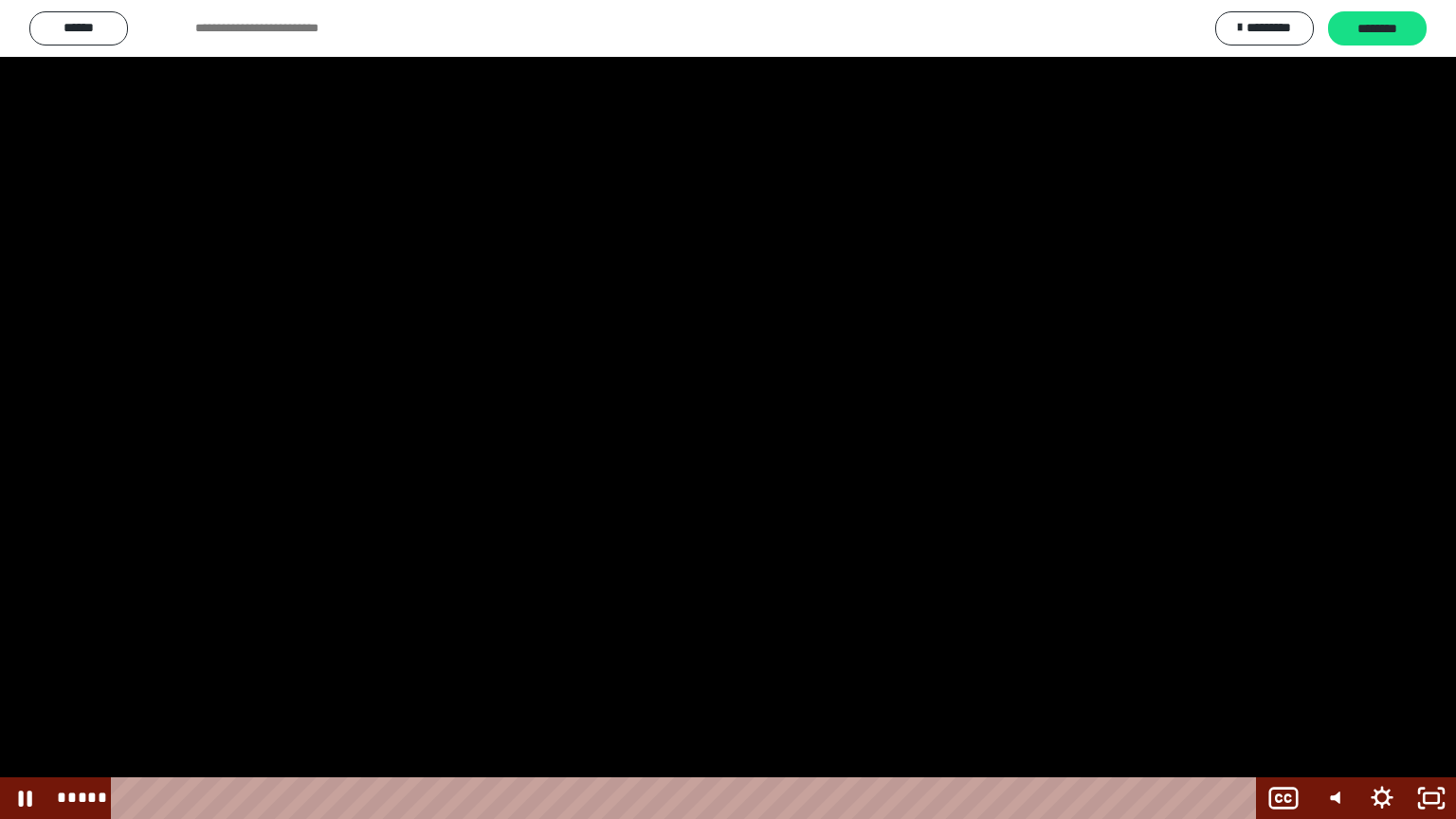 click at bounding box center (728, 410) 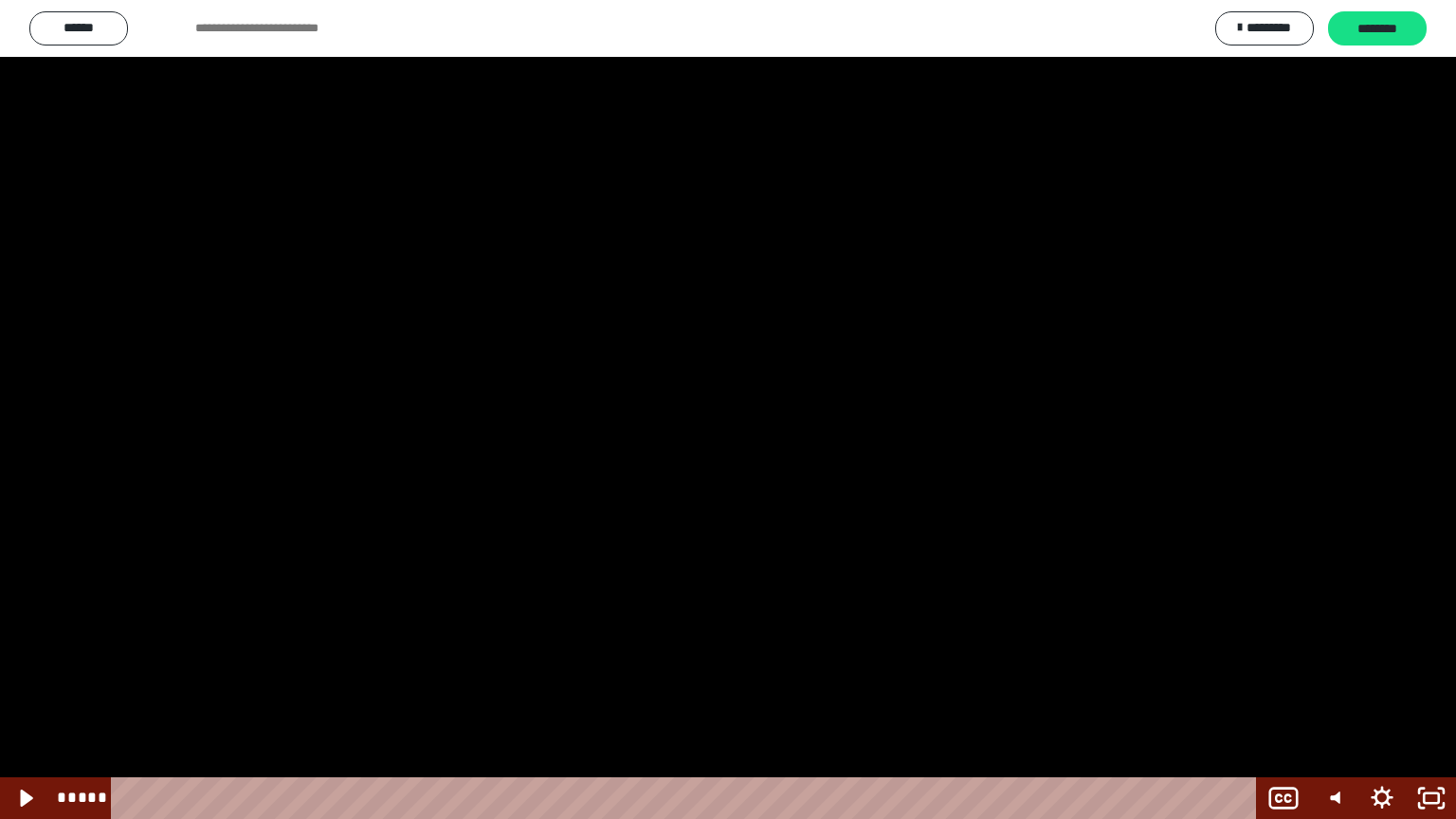 click at bounding box center (728, 410) 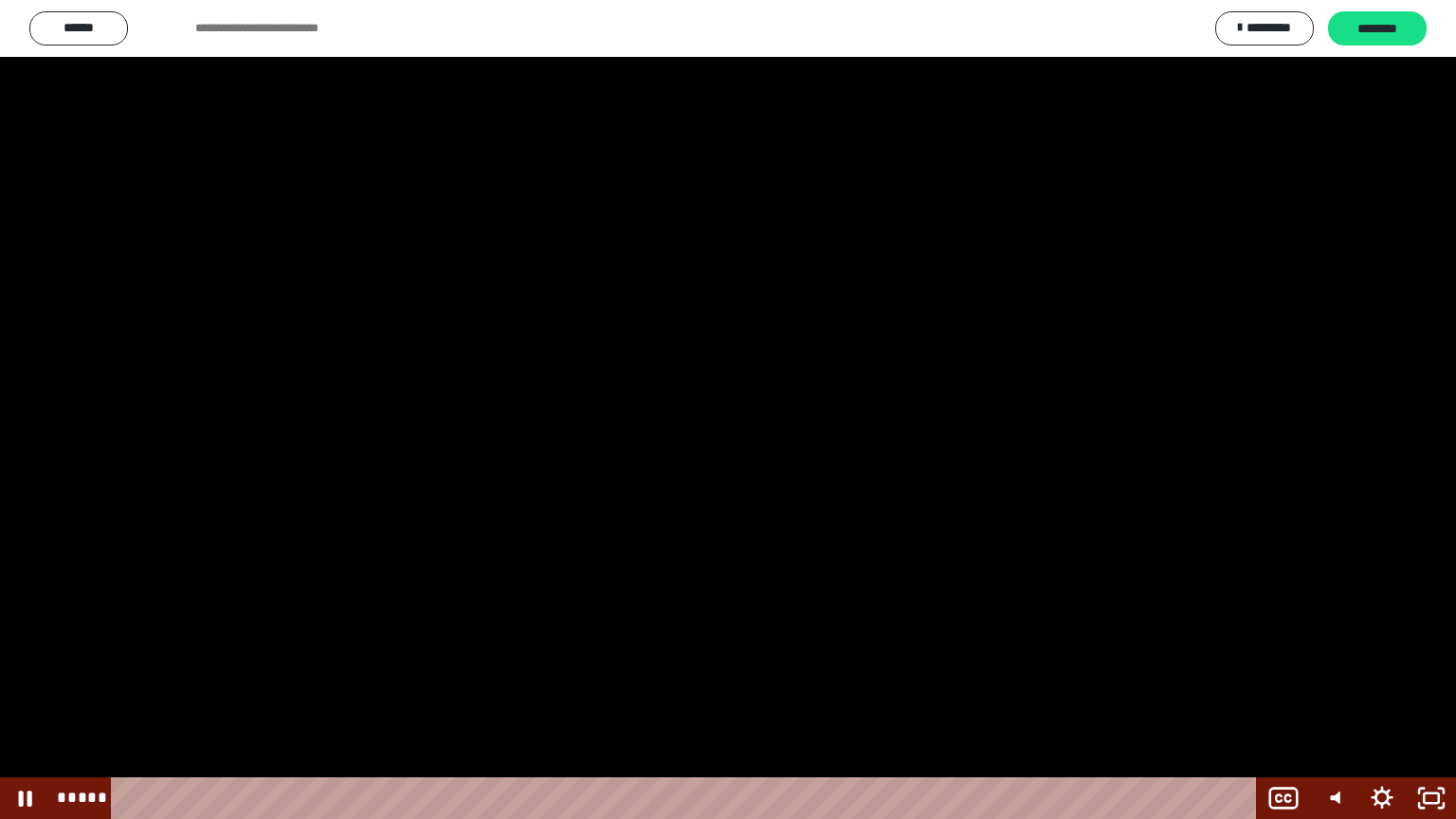 click at bounding box center (728, 410) 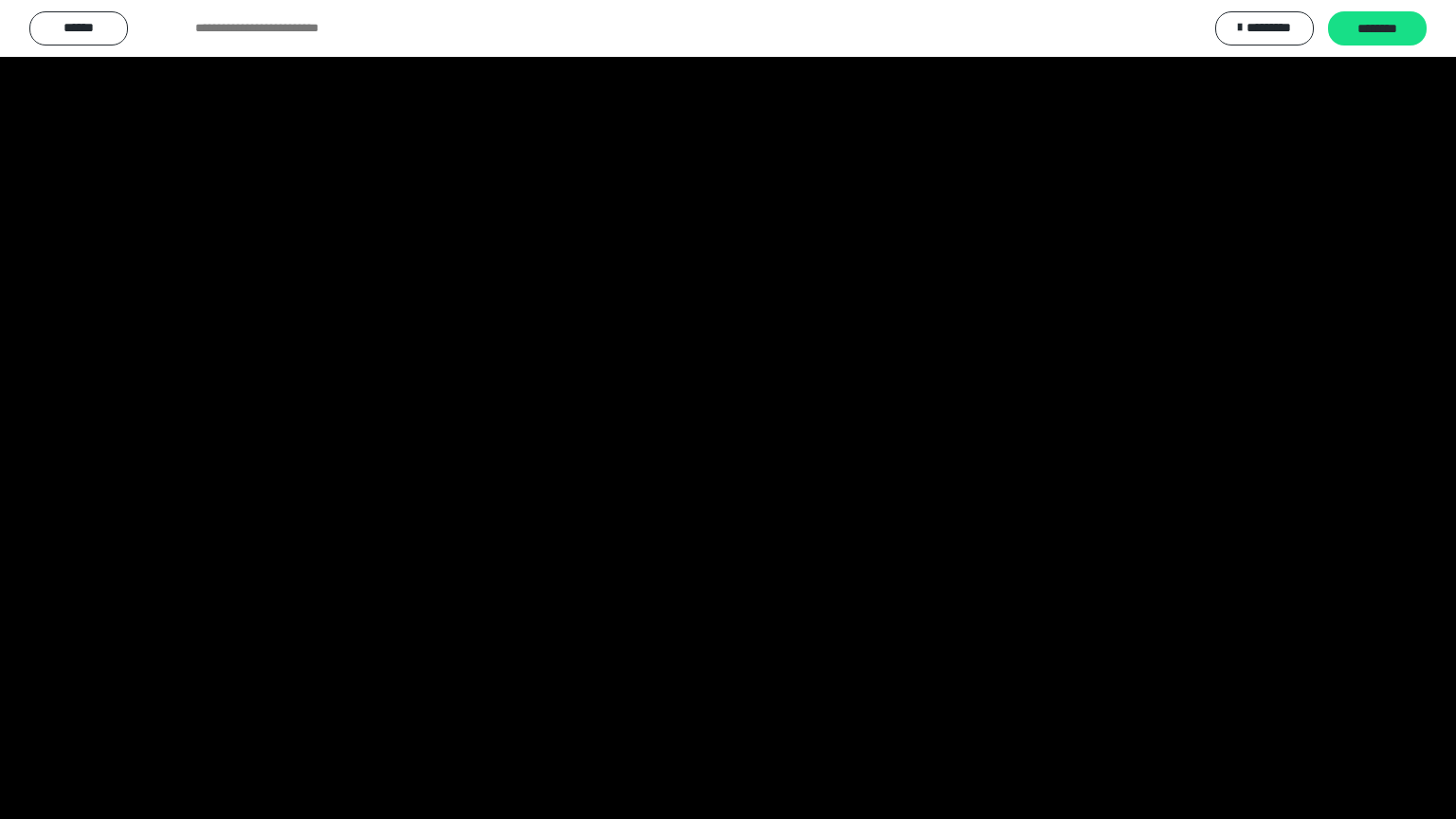 click at bounding box center (728, 410) 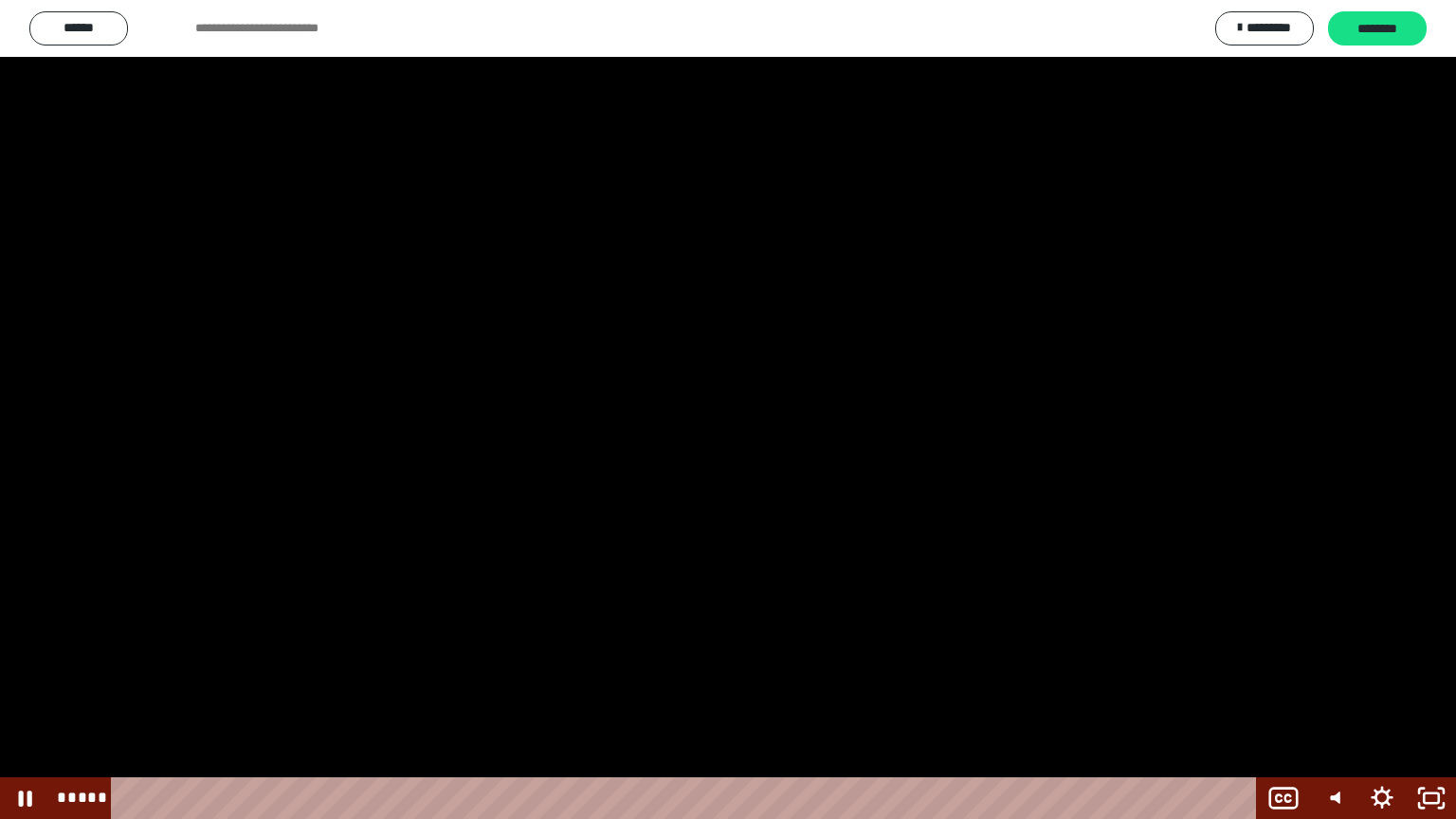 click at bounding box center [728, 410] 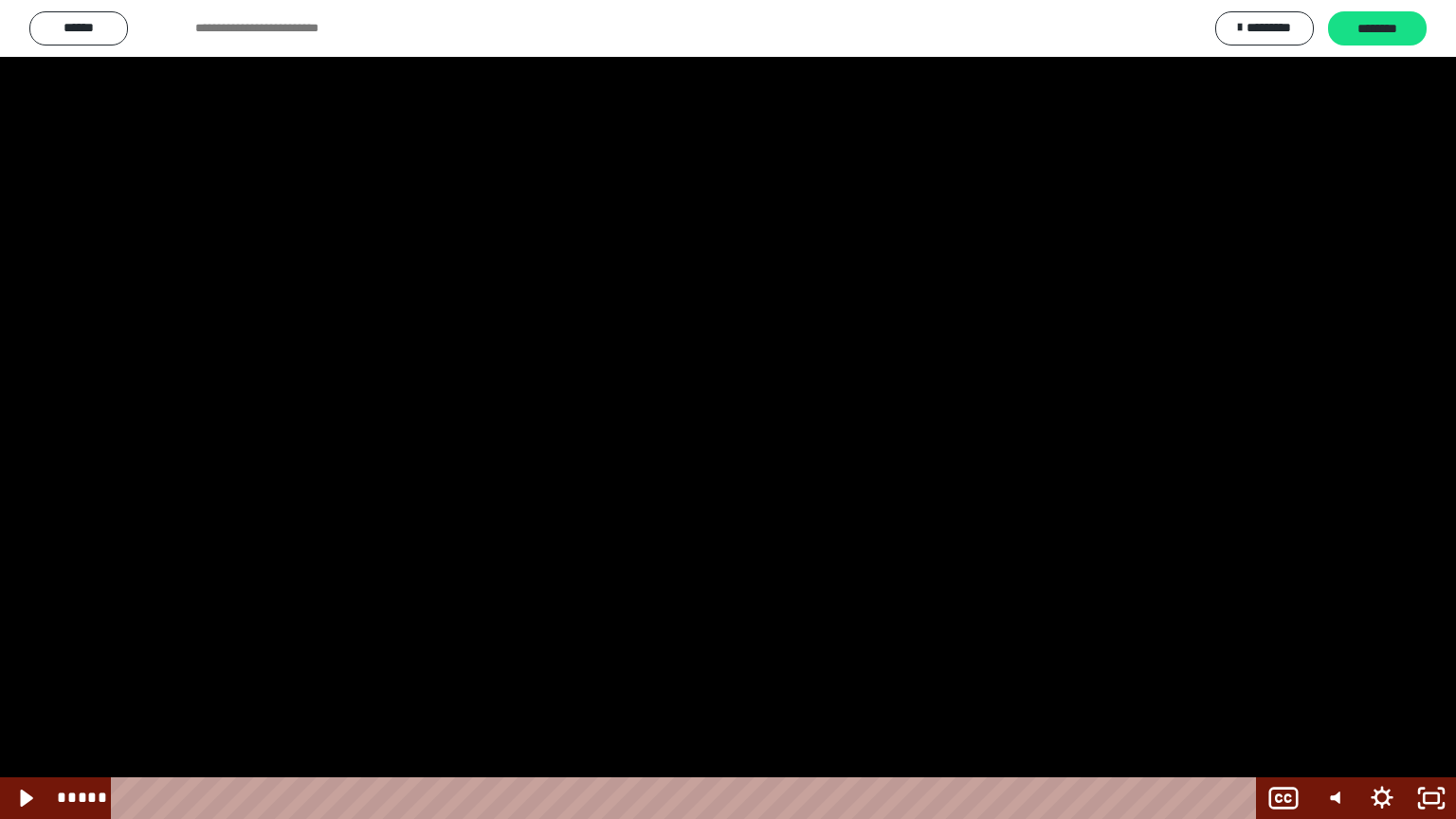 click at bounding box center [728, 410] 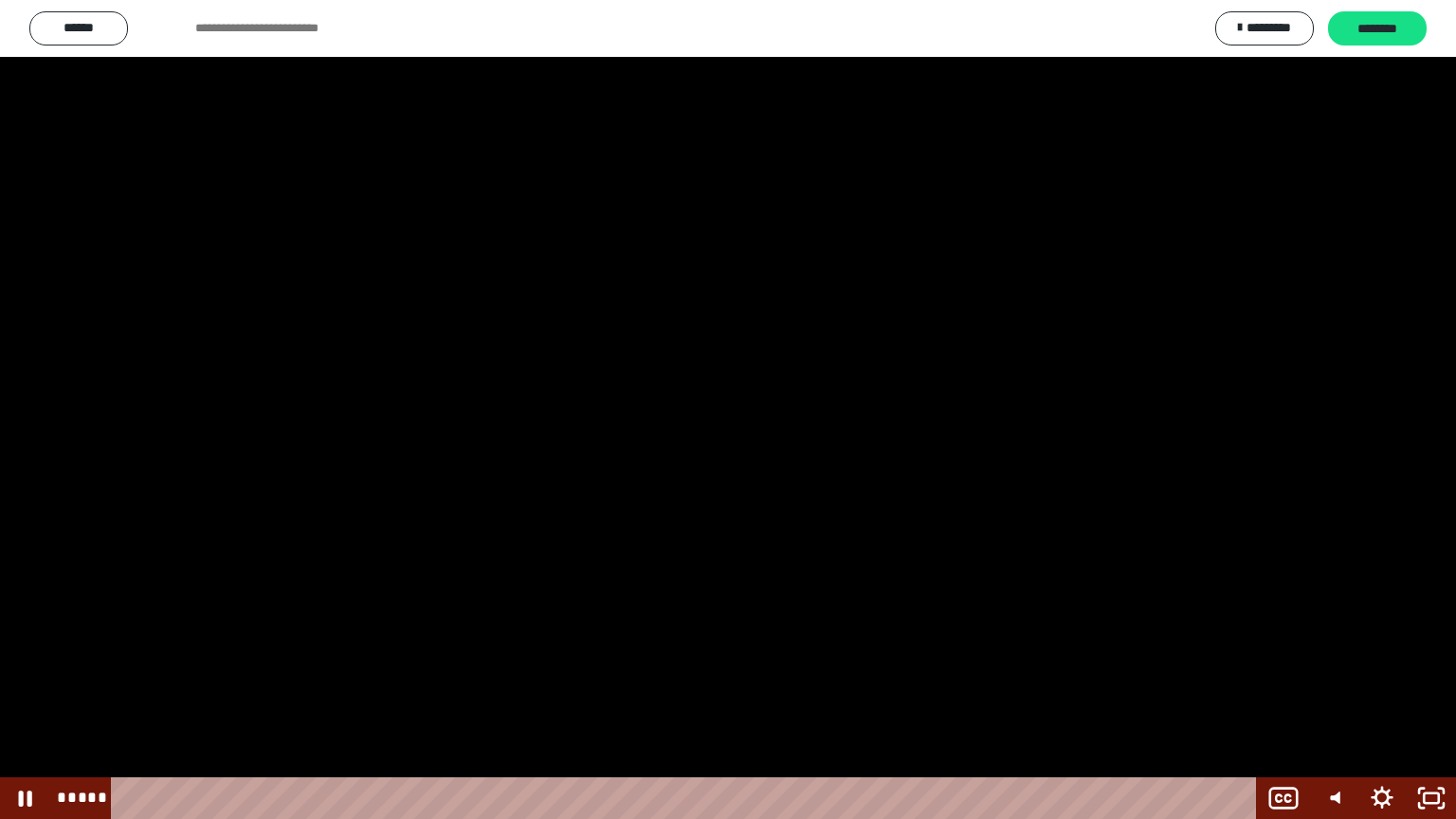 click at bounding box center [728, 410] 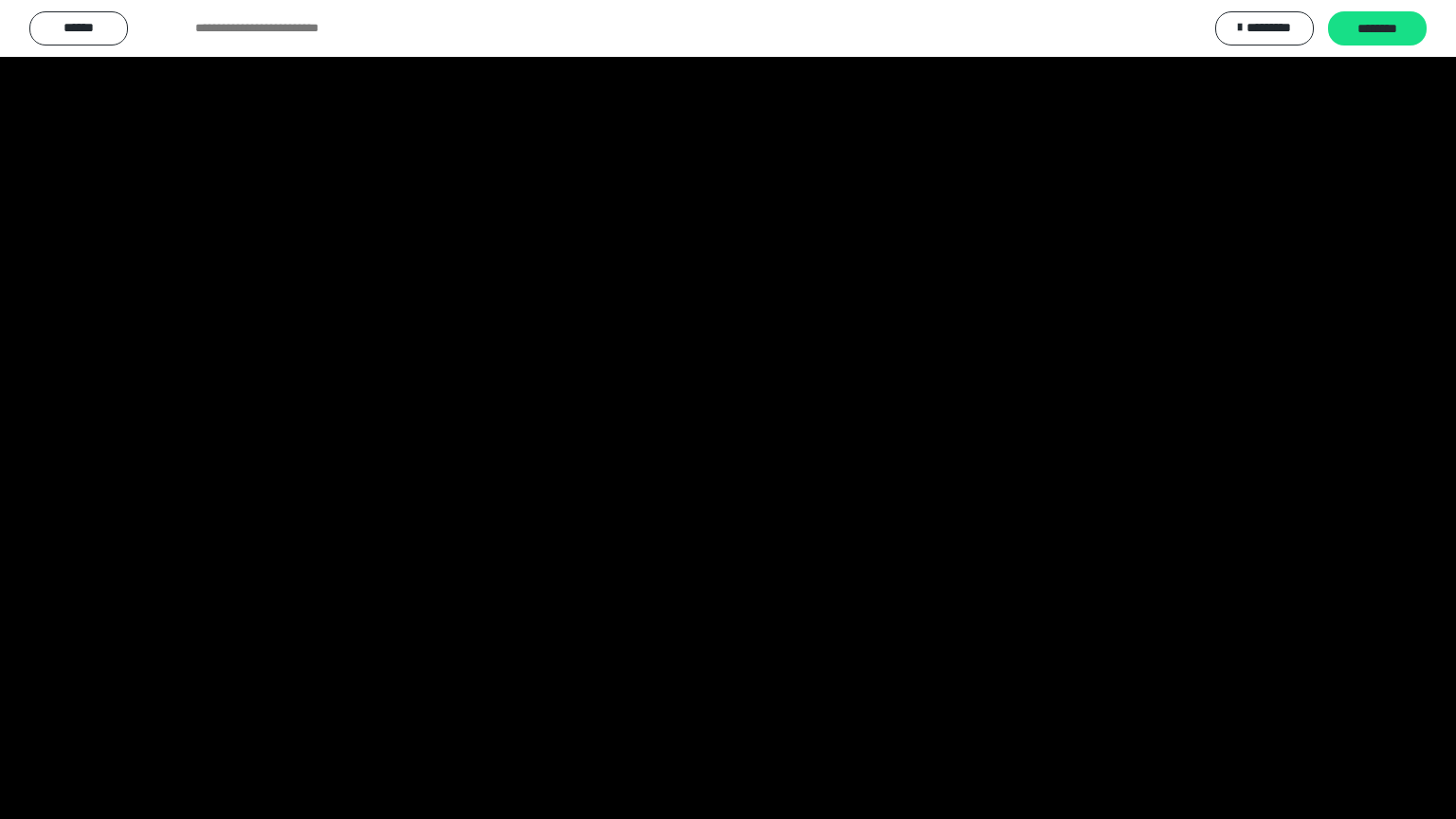 drag, startPoint x: 933, startPoint y: 580, endPoint x: 928, endPoint y: 589, distance: 10.29563 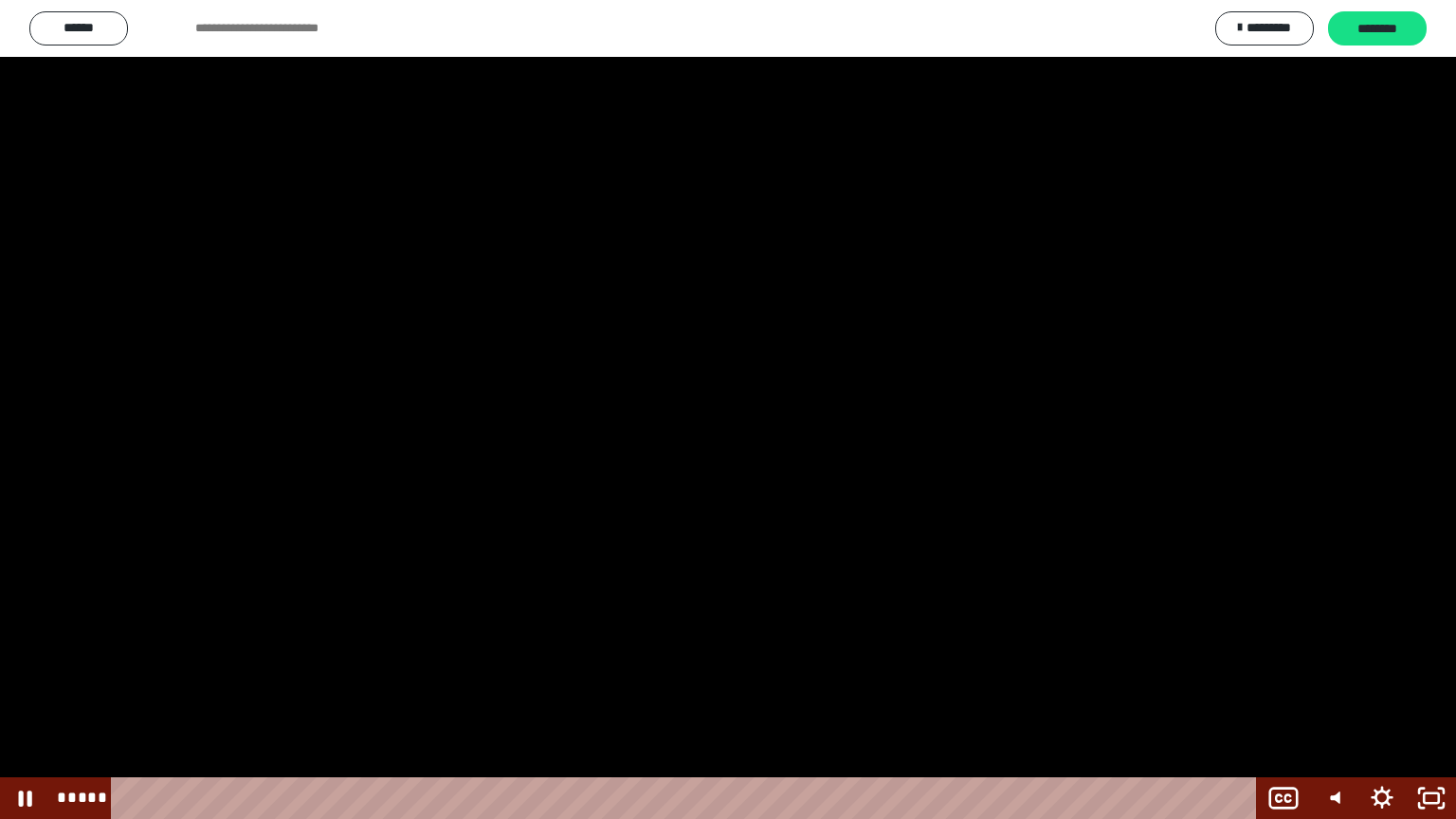 click at bounding box center [728, 410] 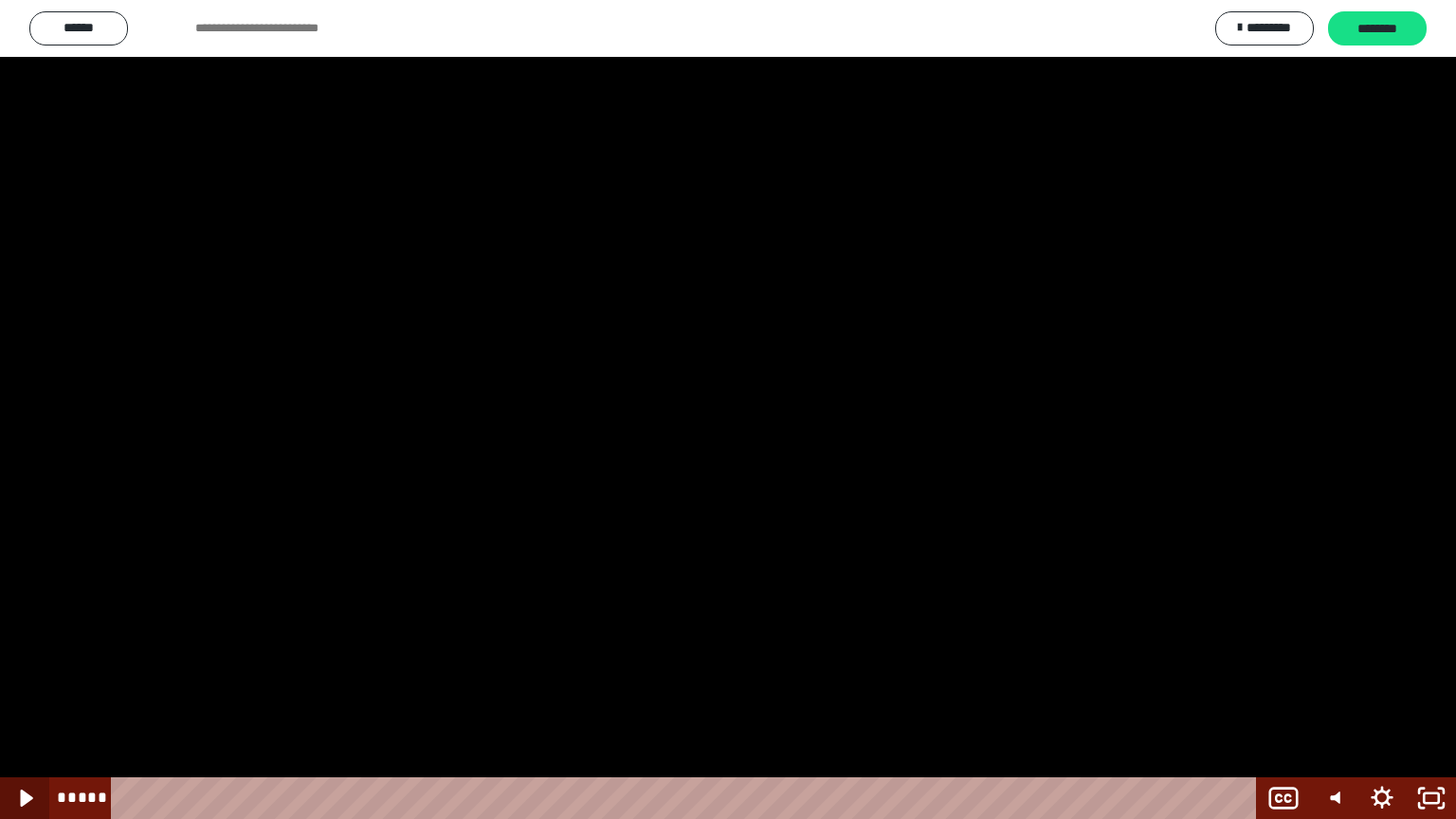 click 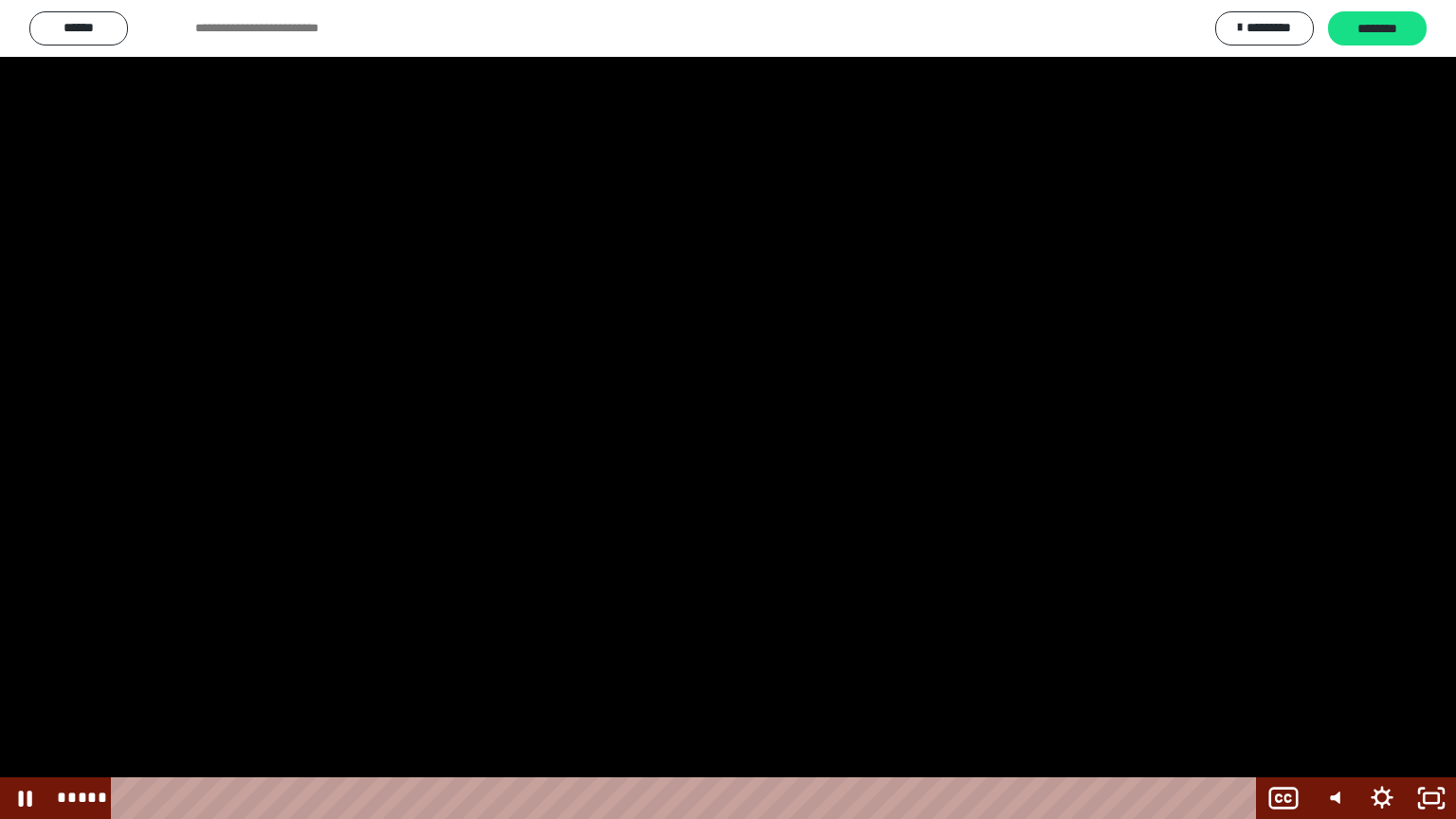 click at bounding box center (728, 410) 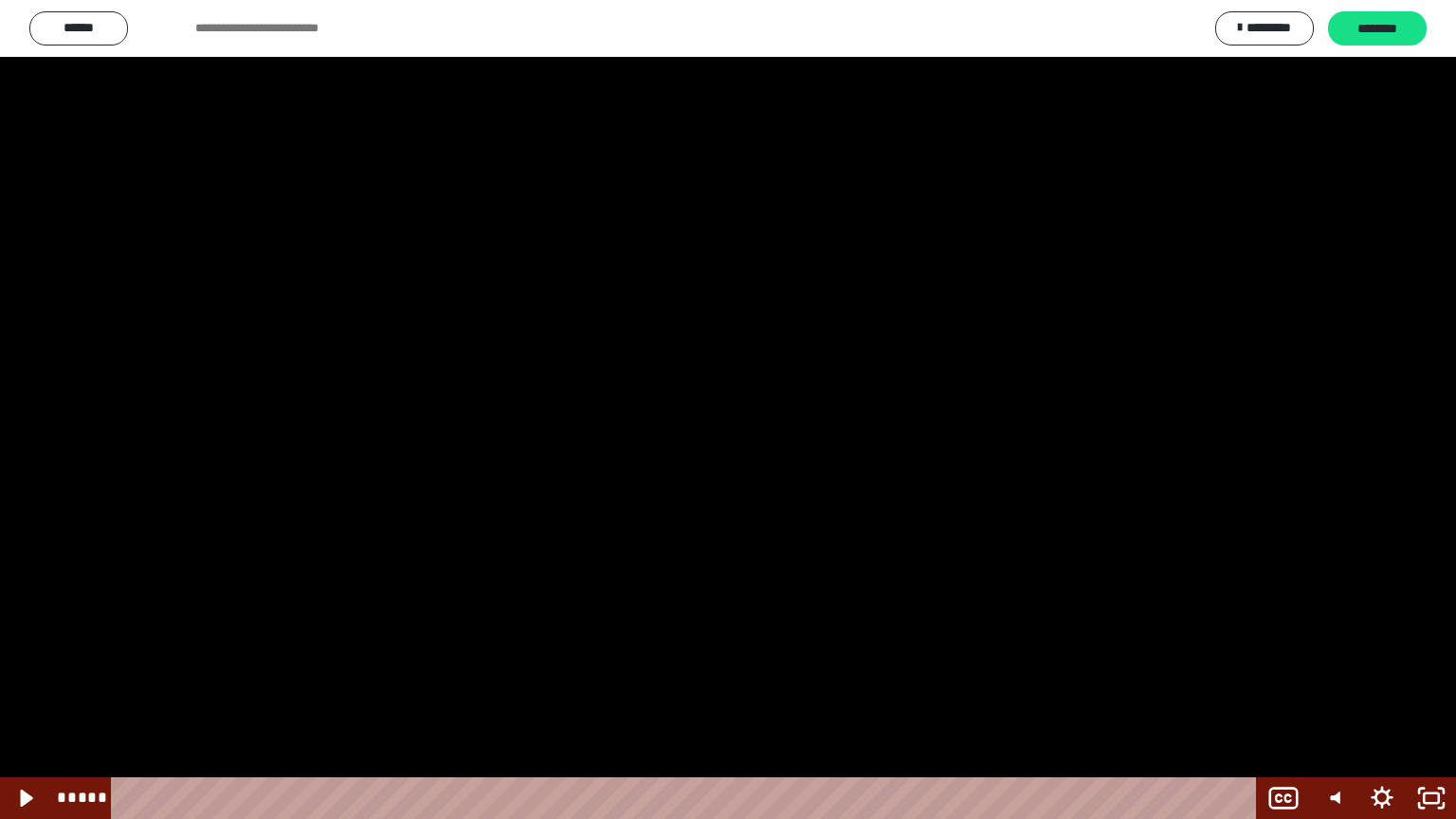 click at bounding box center [0, 0] 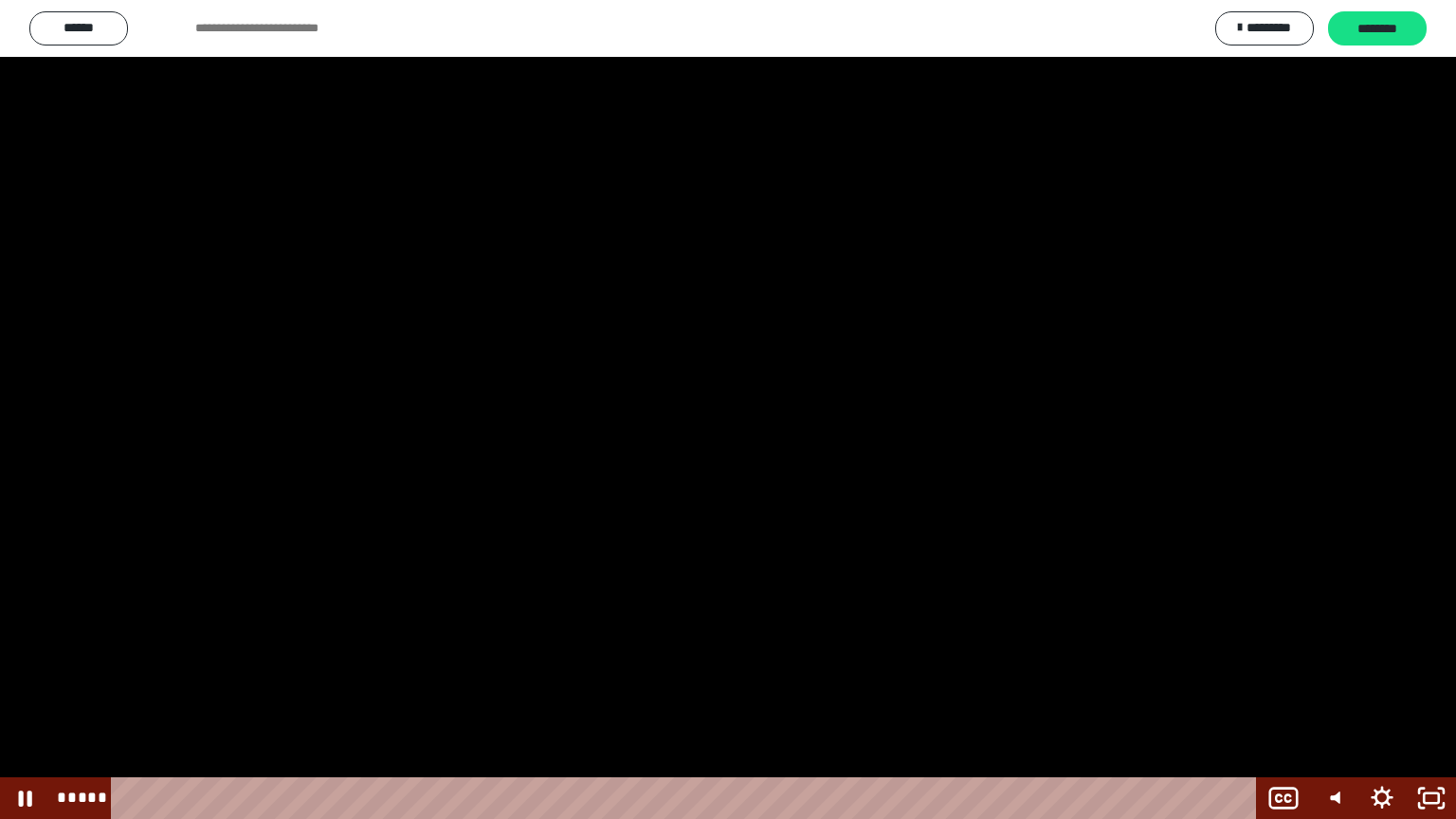 click at bounding box center (728, 410) 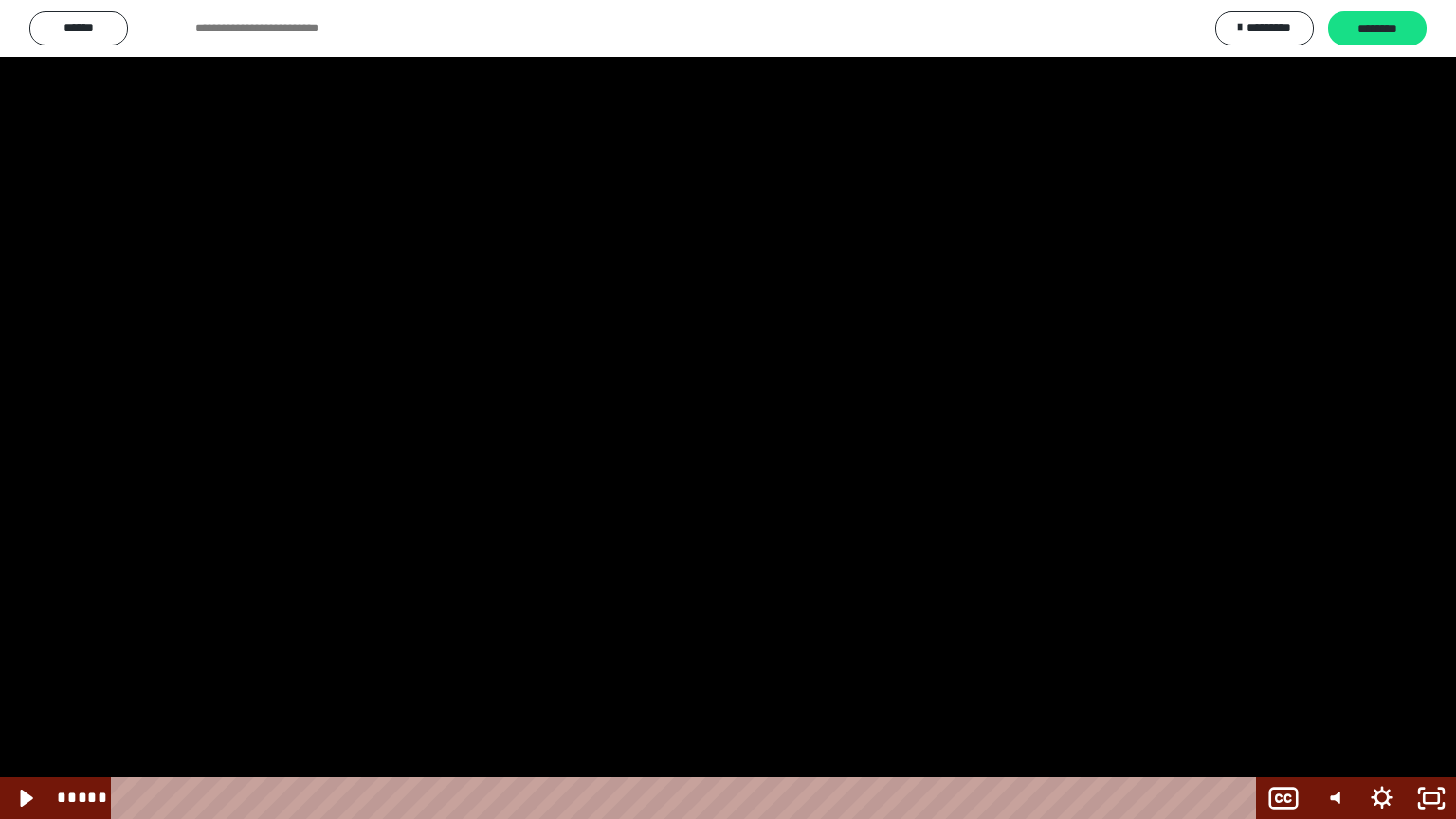 click at bounding box center (728, 410) 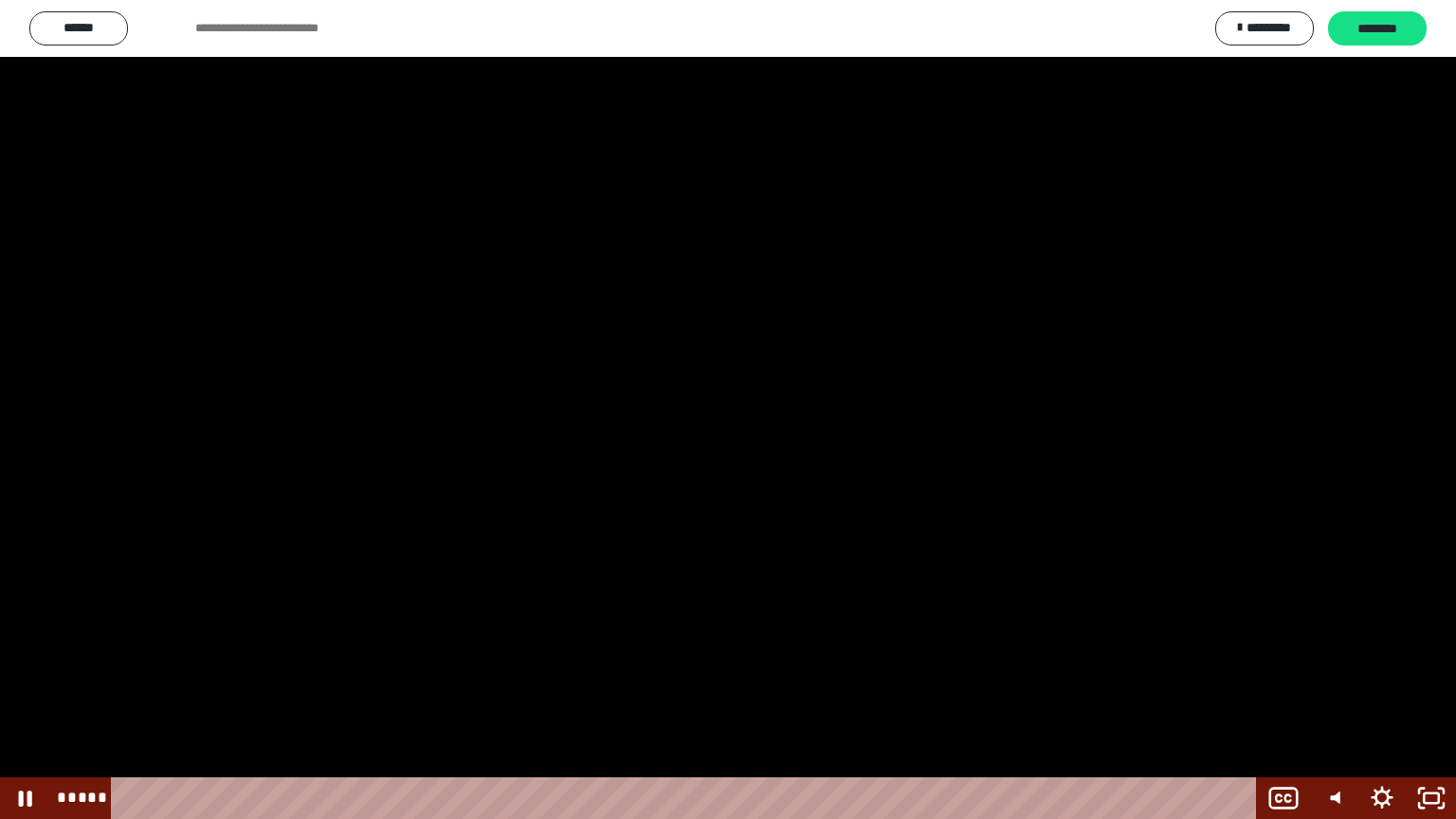click at bounding box center (728, 410) 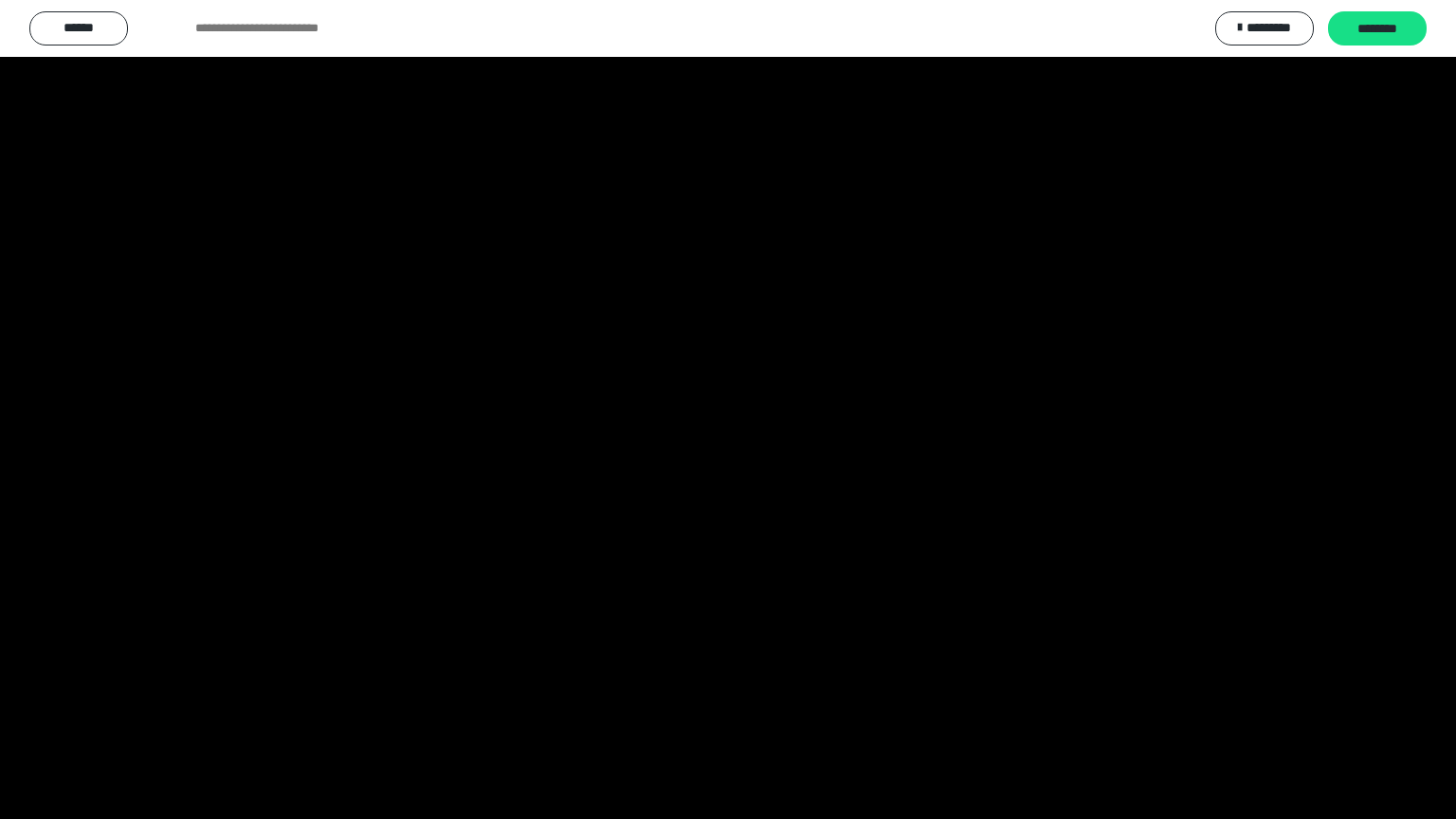 click at bounding box center [0, 0] 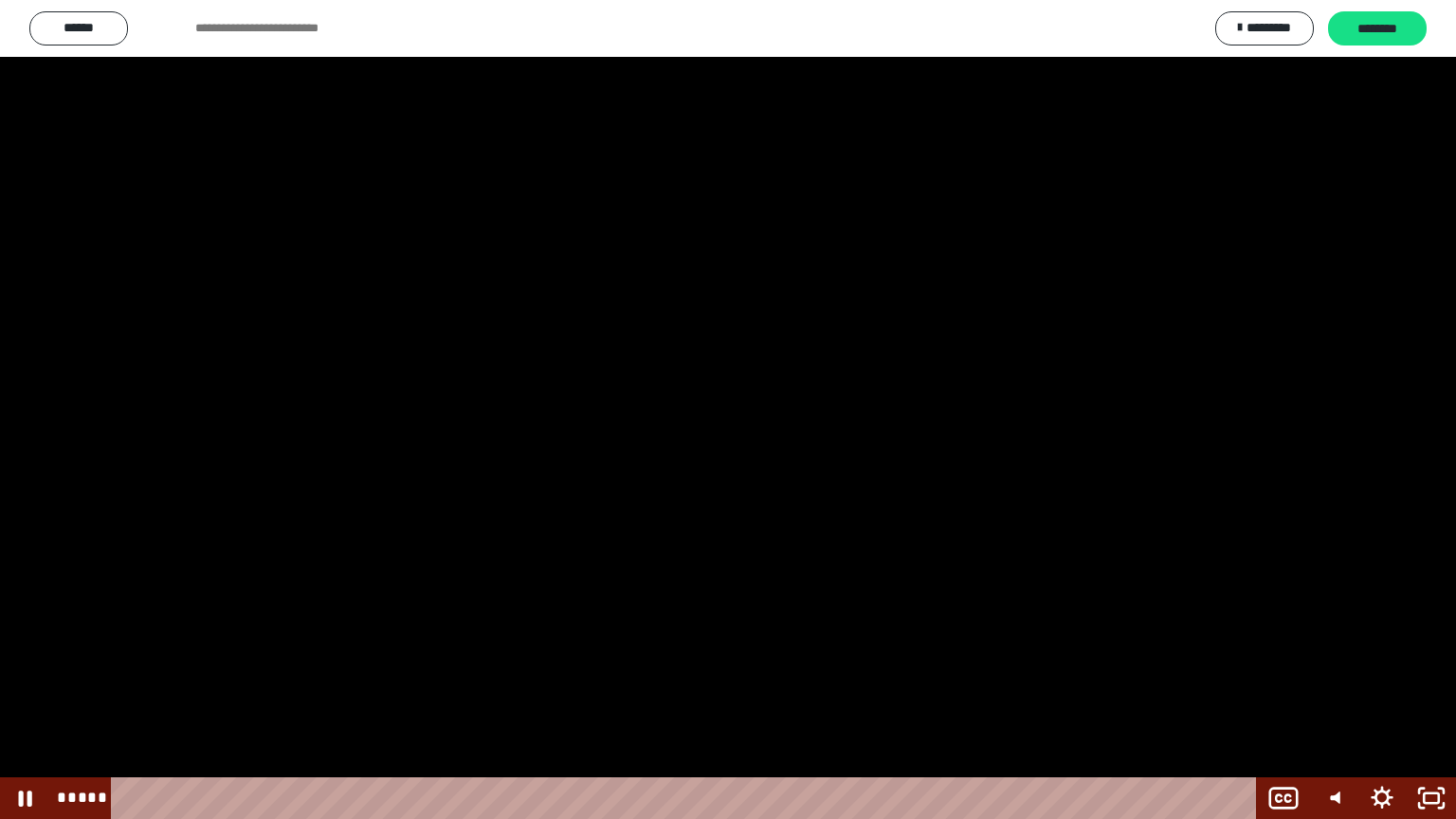 click at bounding box center [728, 410] 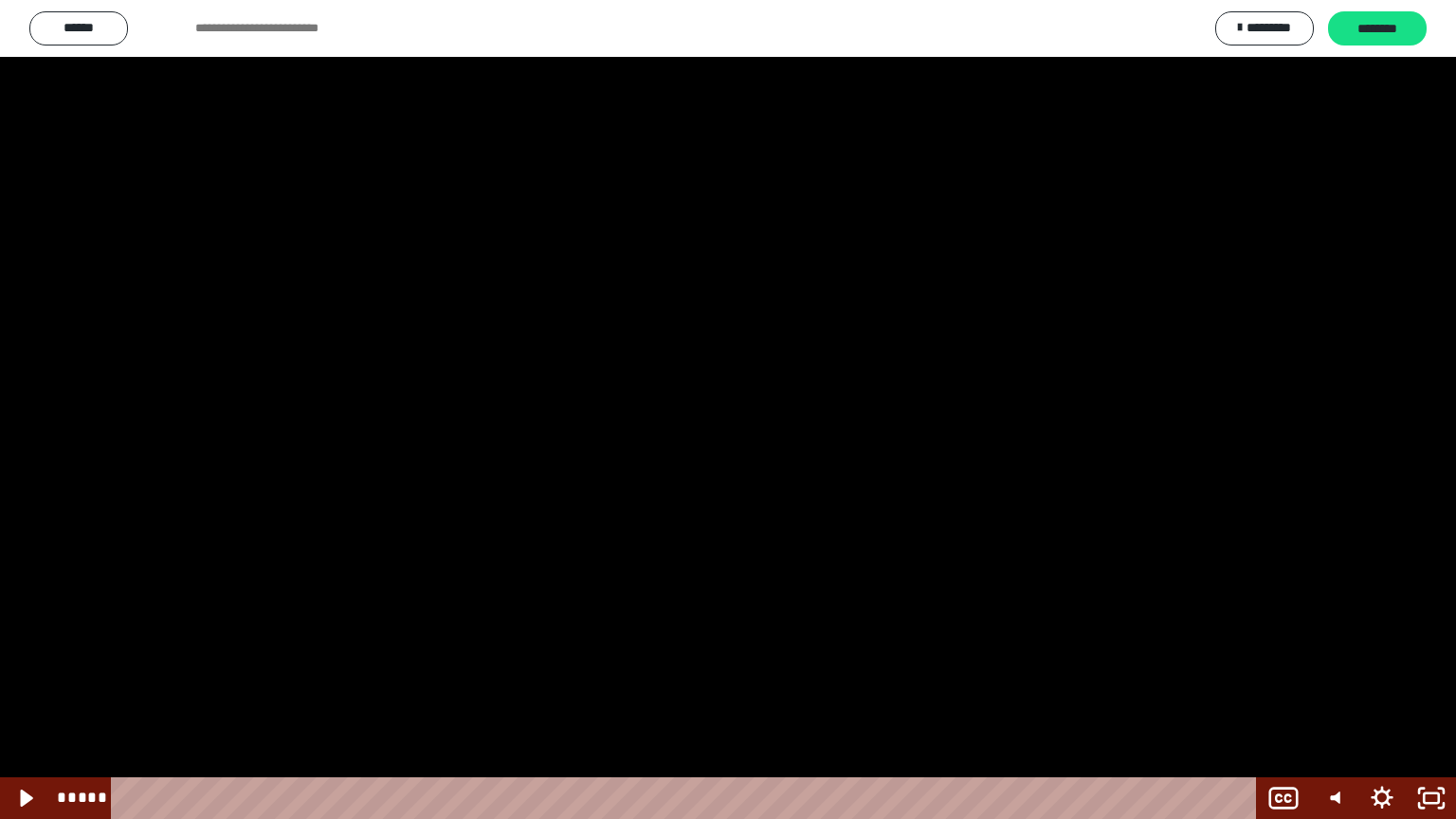 click at bounding box center (728, 410) 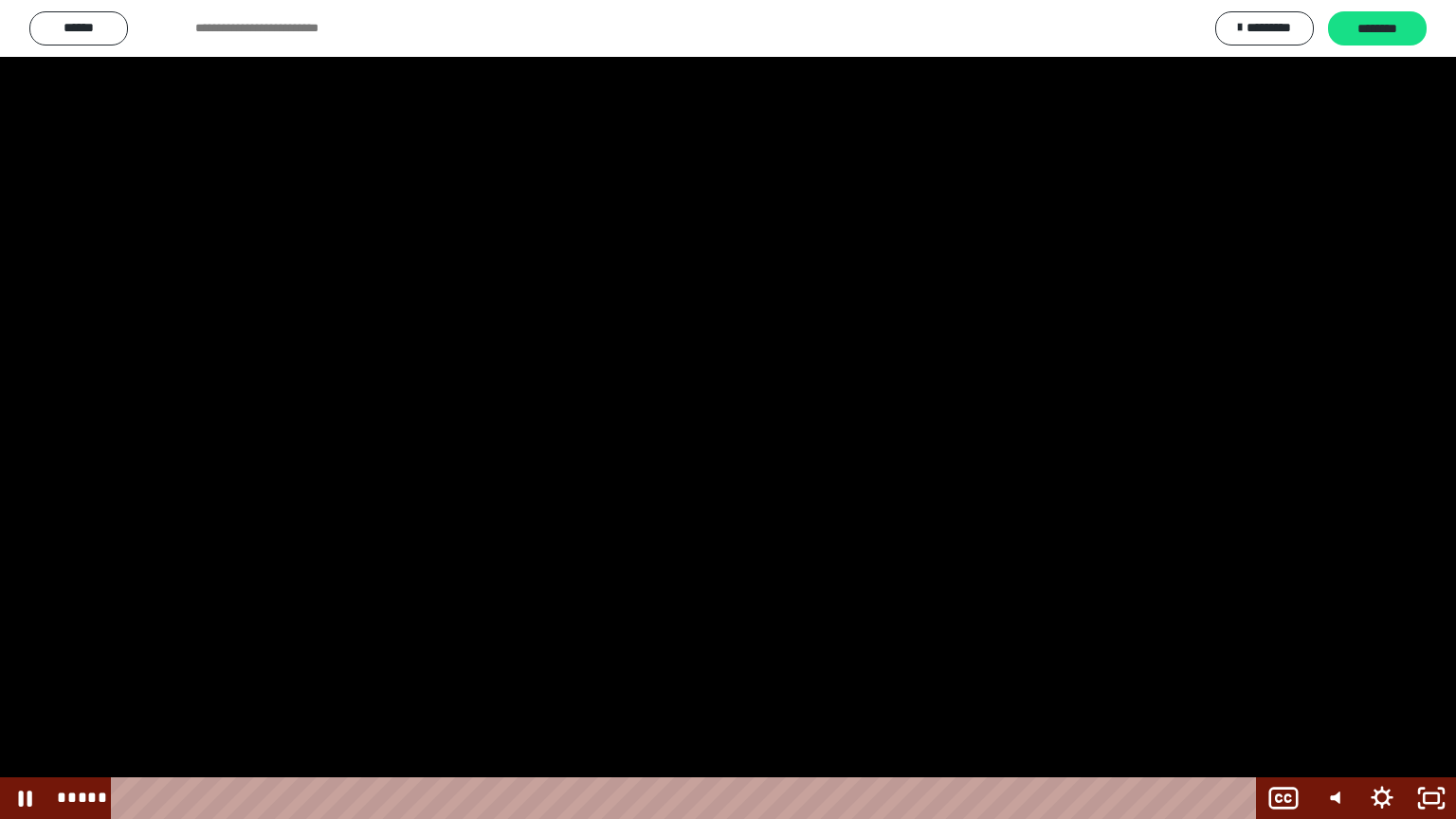 click at bounding box center (728, 410) 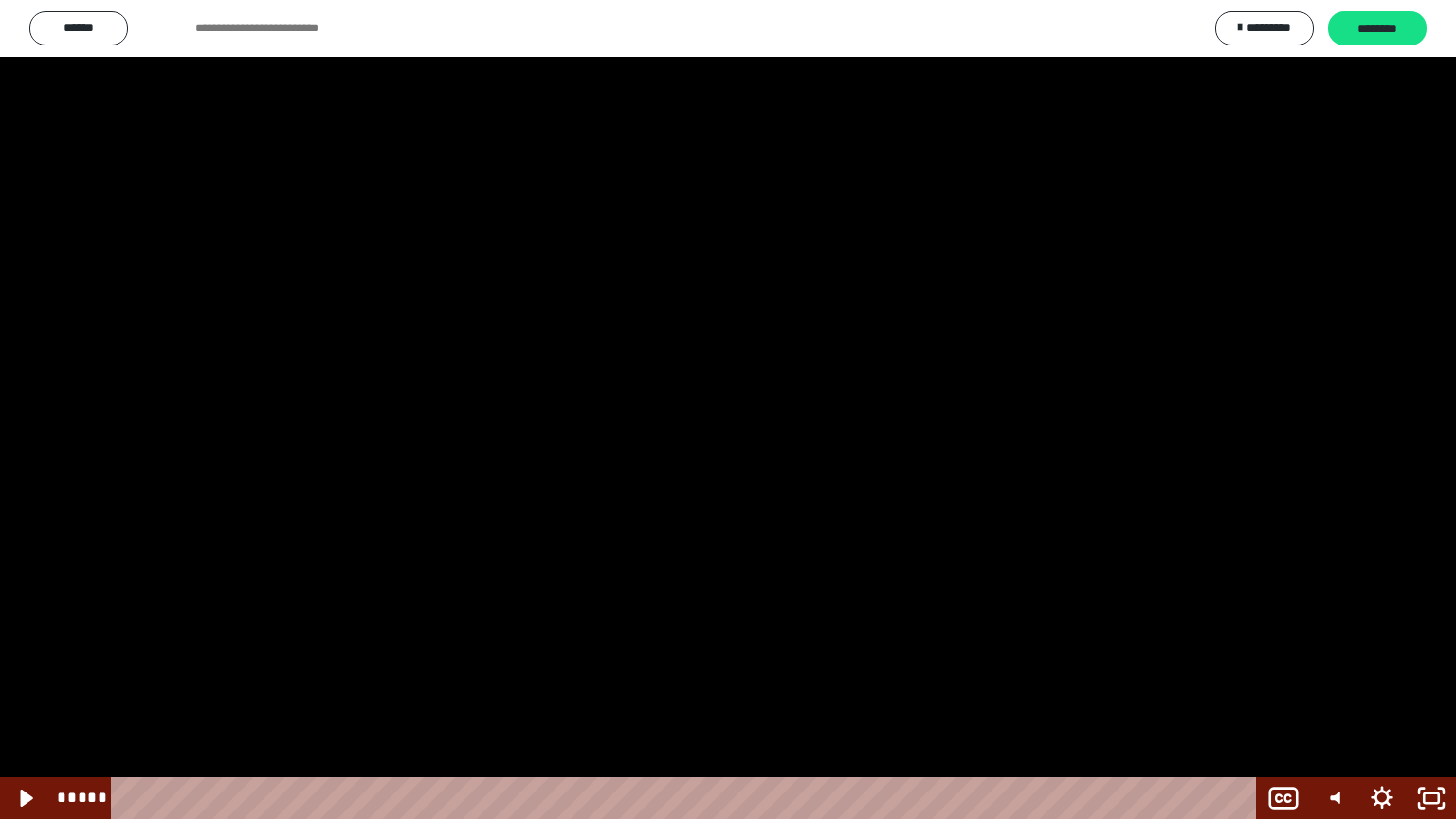 click at bounding box center [728, 410] 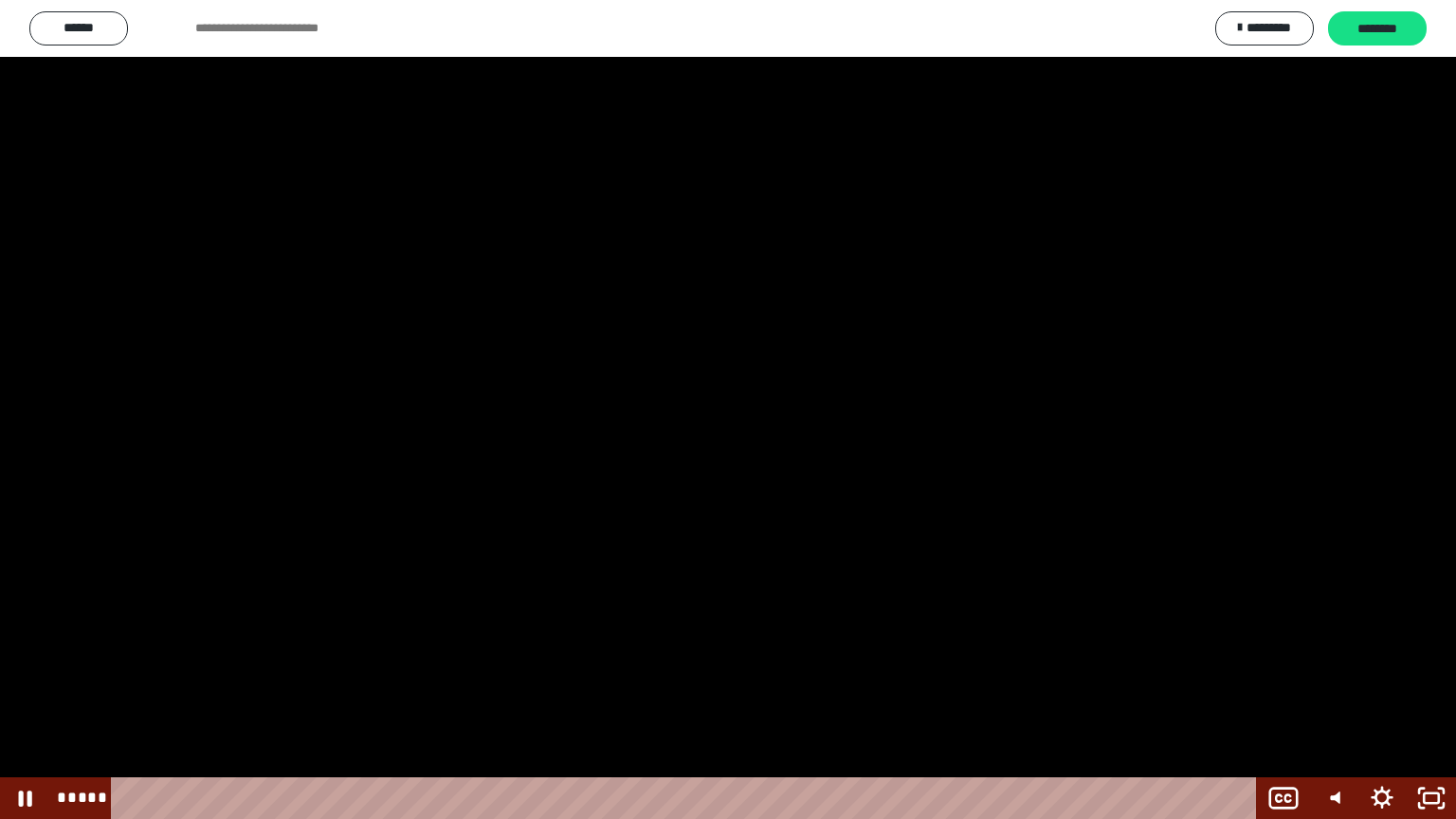click at bounding box center [728, 410] 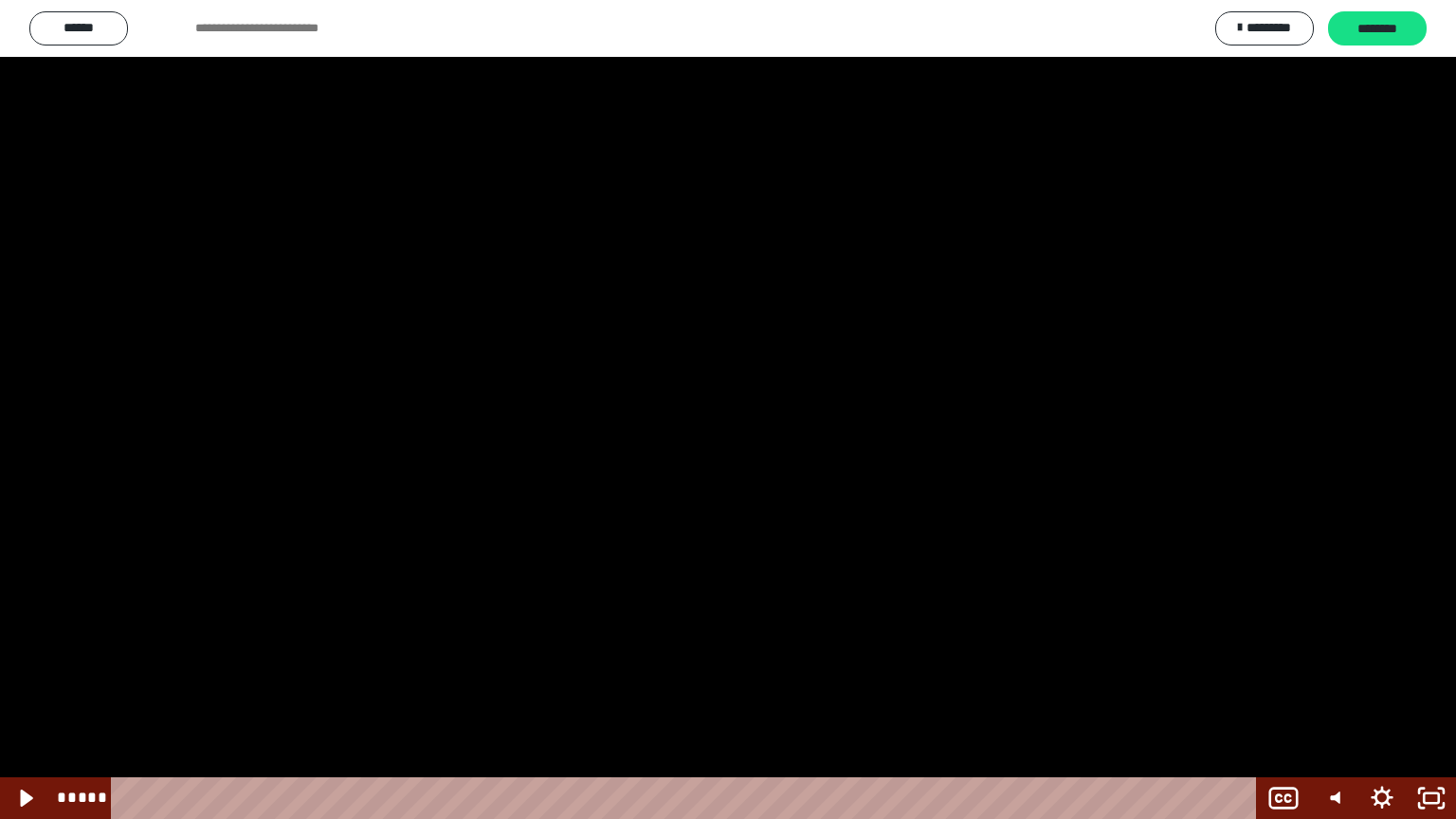 click at bounding box center (728, 410) 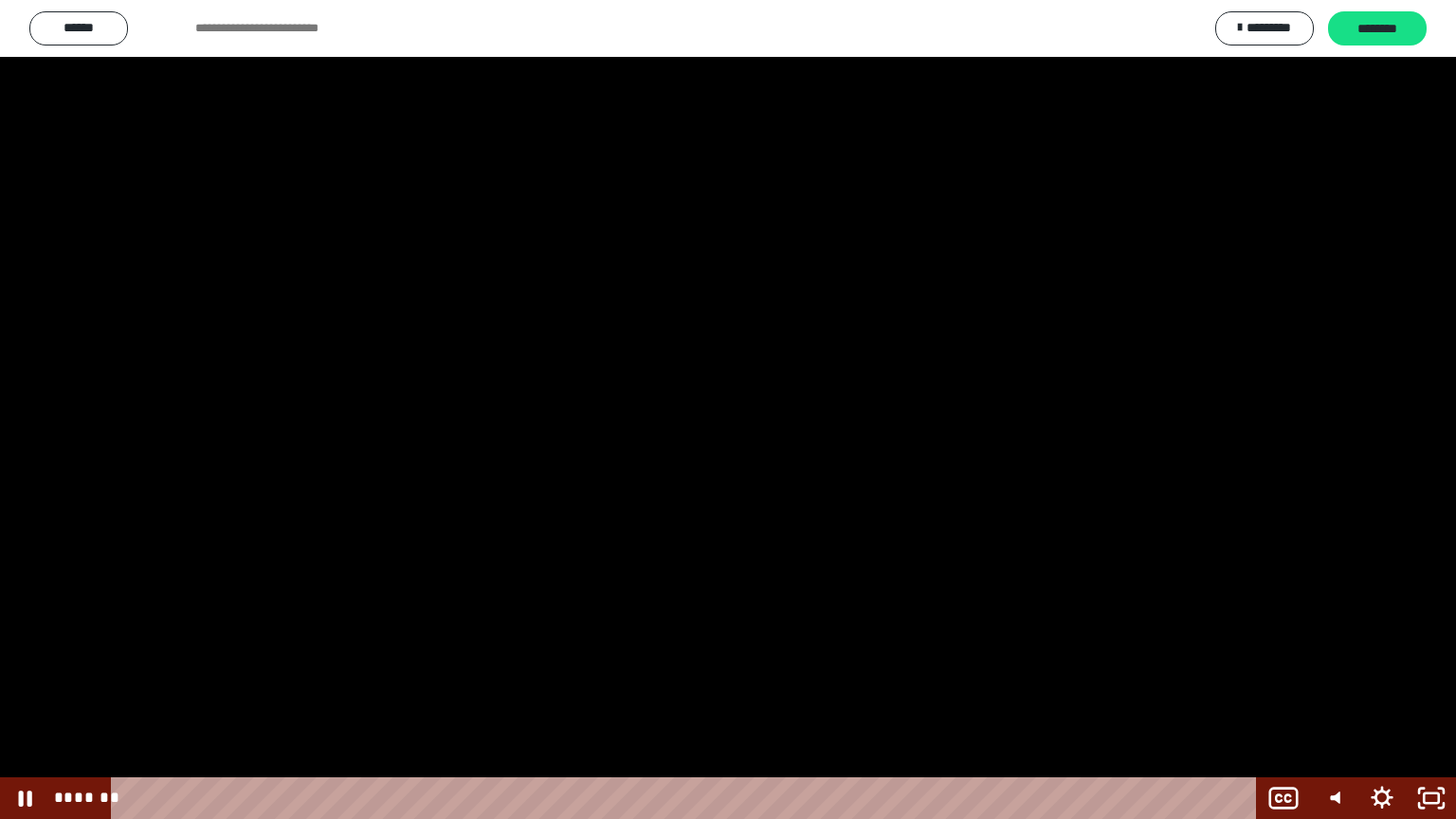 click at bounding box center (728, 410) 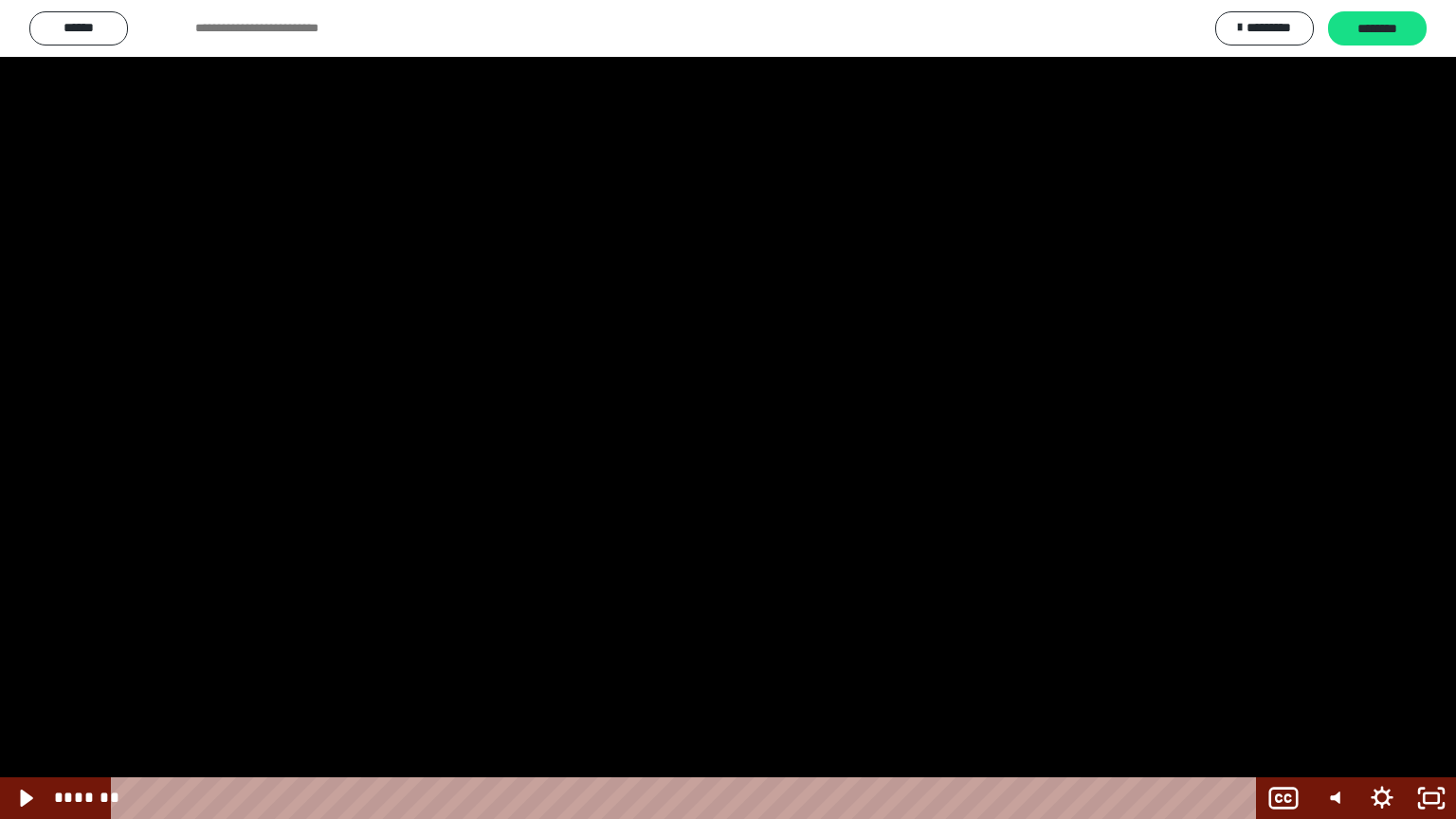 click at bounding box center (728, 410) 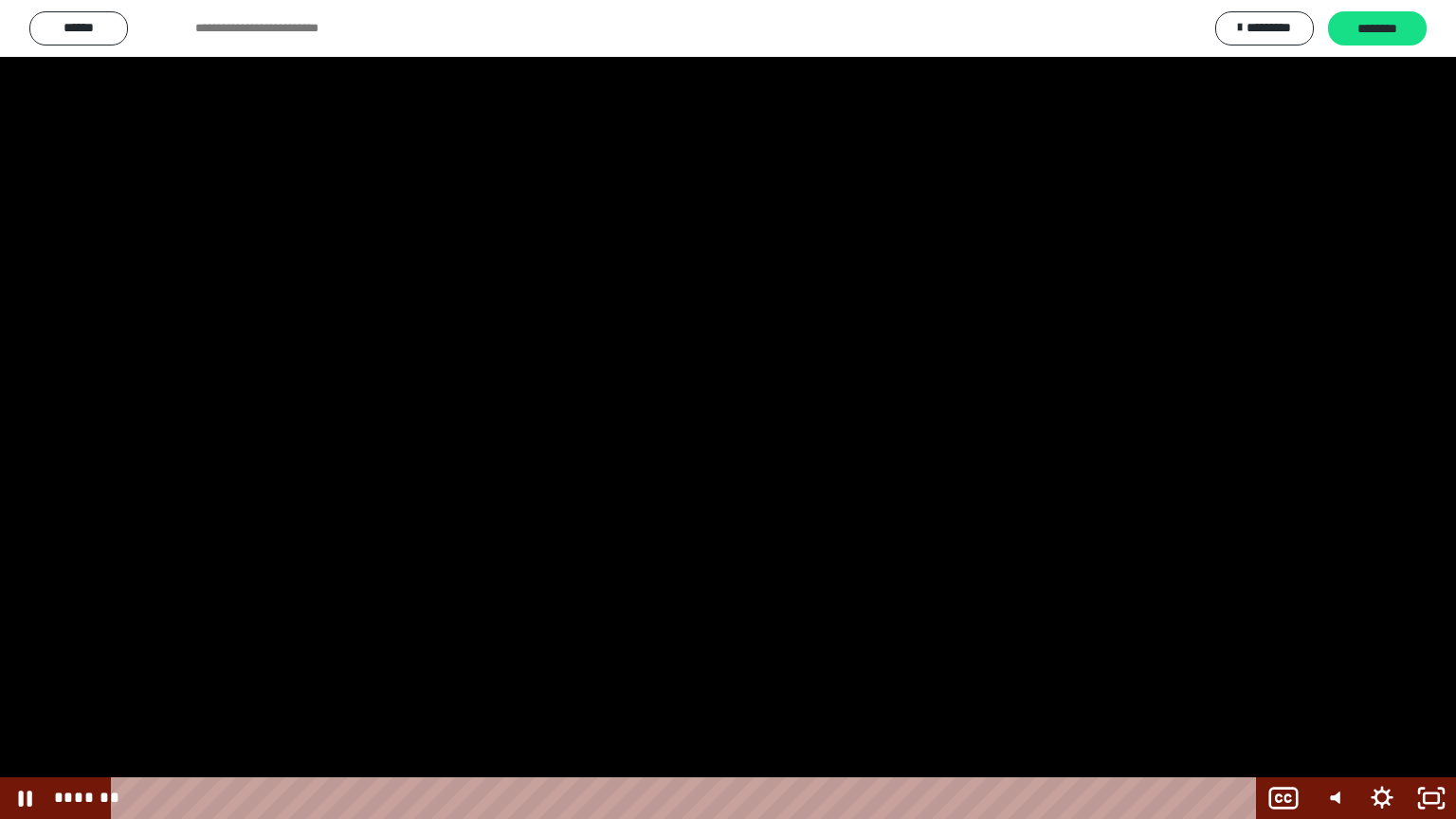 click at bounding box center (728, 410) 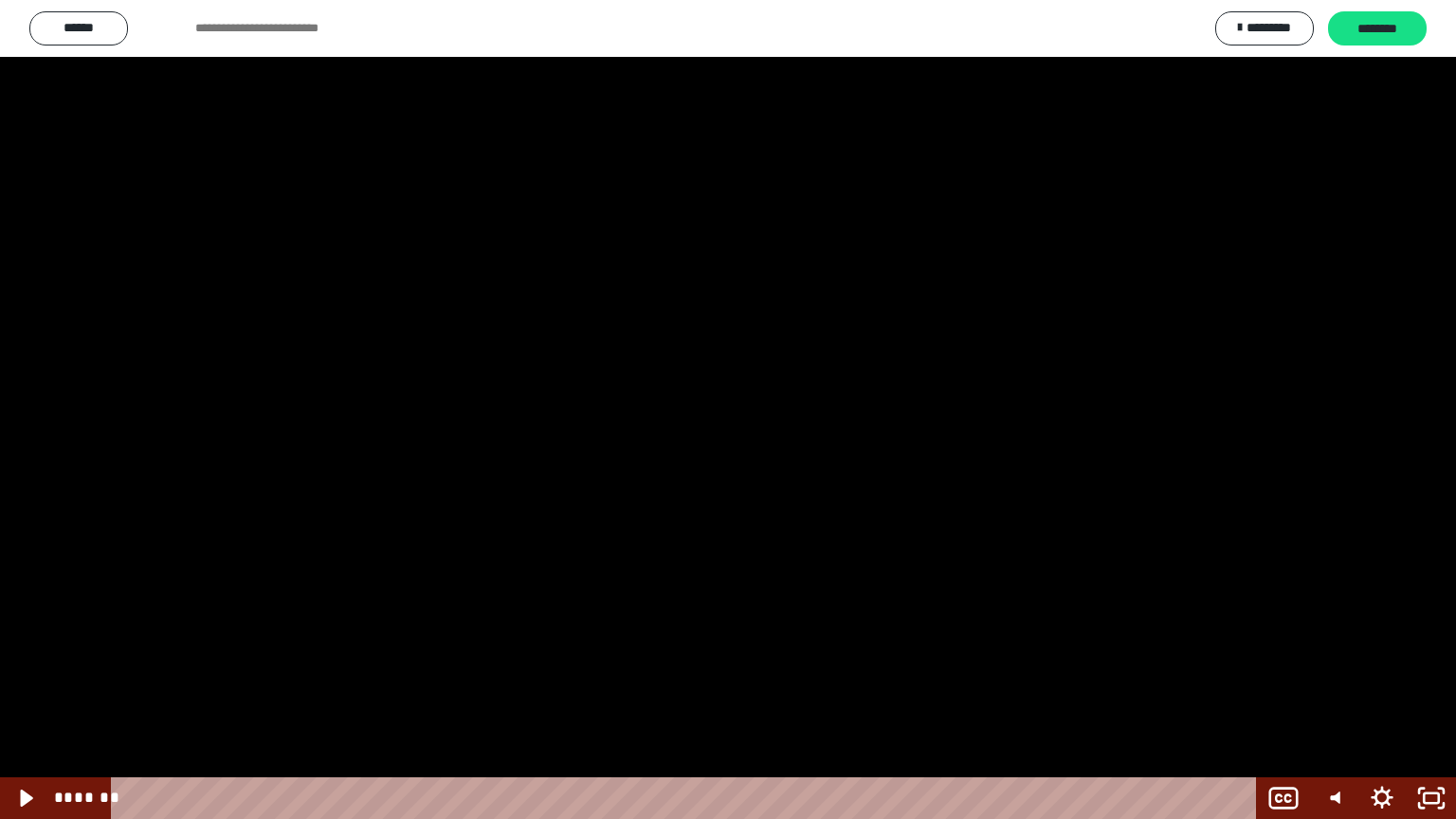 click at bounding box center (728, 410) 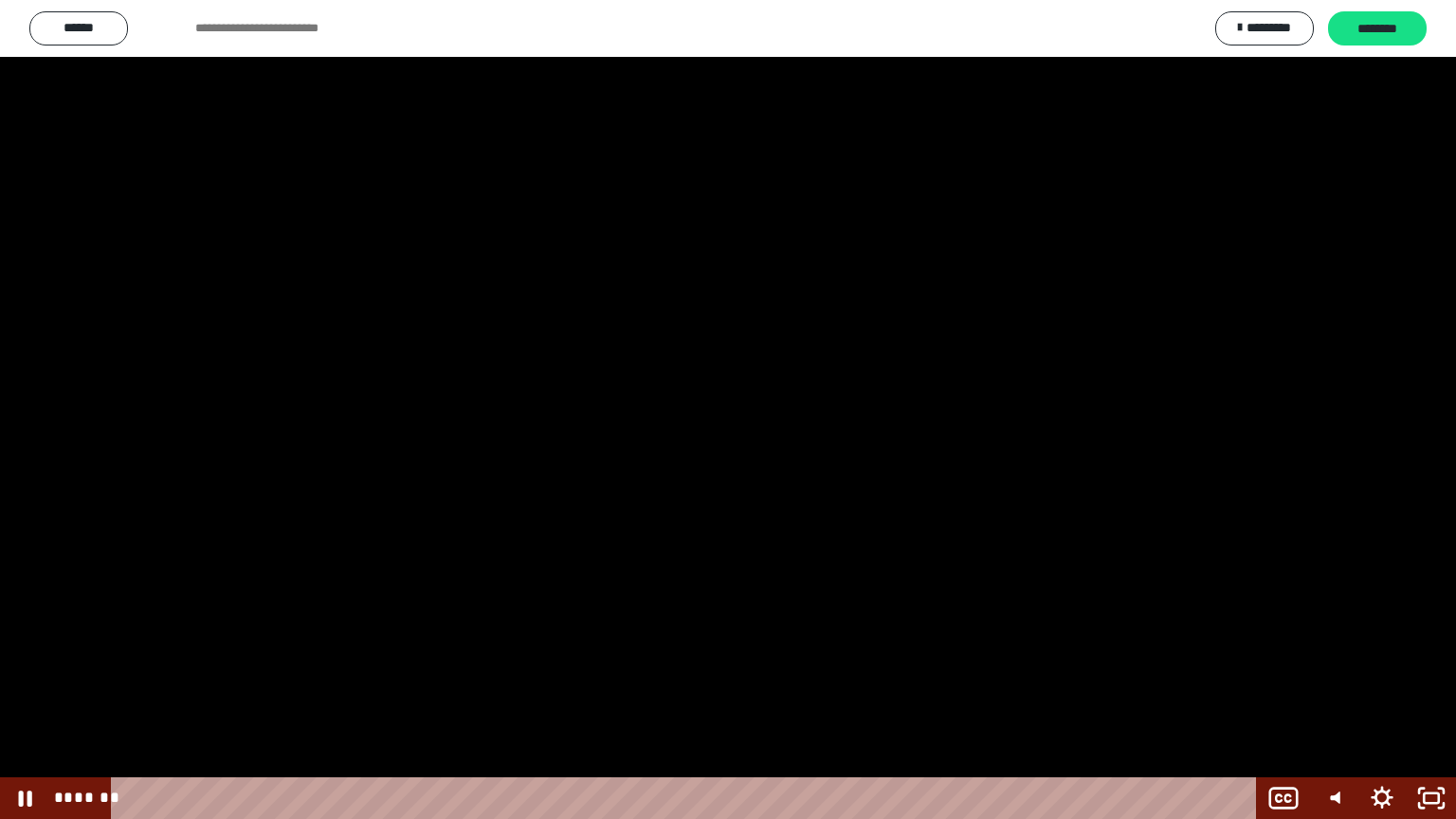 click at bounding box center [728, 410] 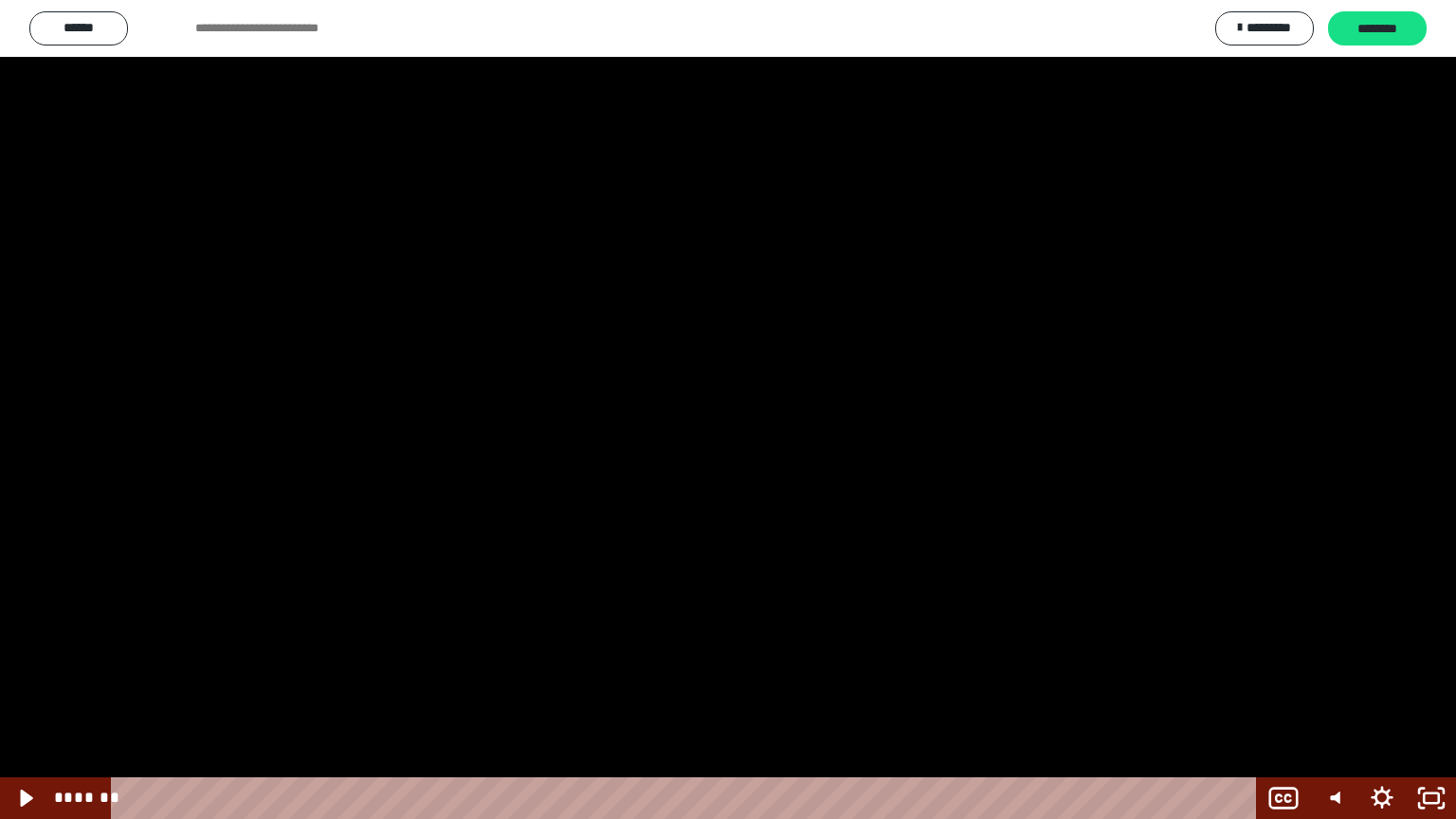 click at bounding box center (728, 410) 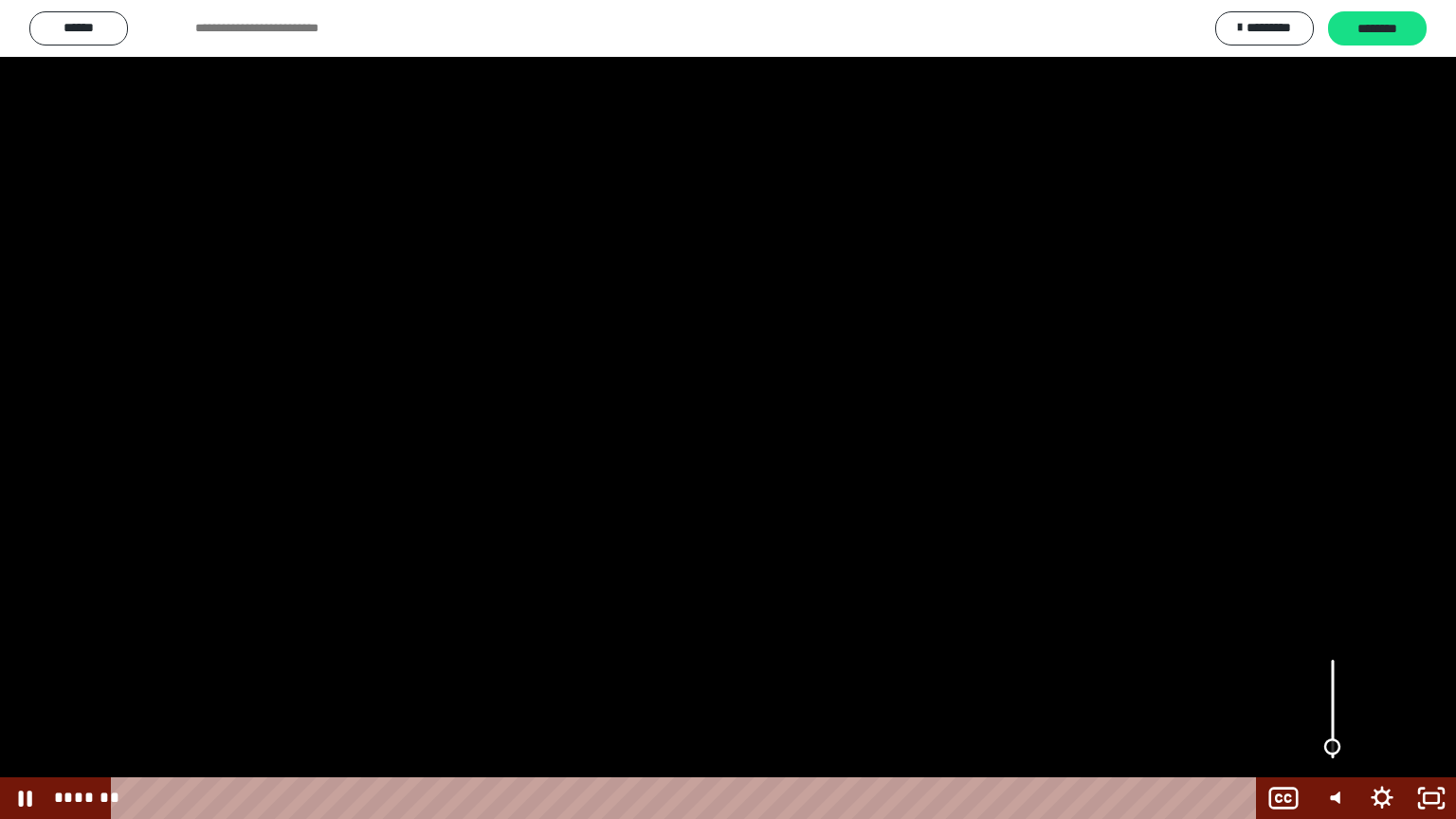 click at bounding box center [1333, 709] 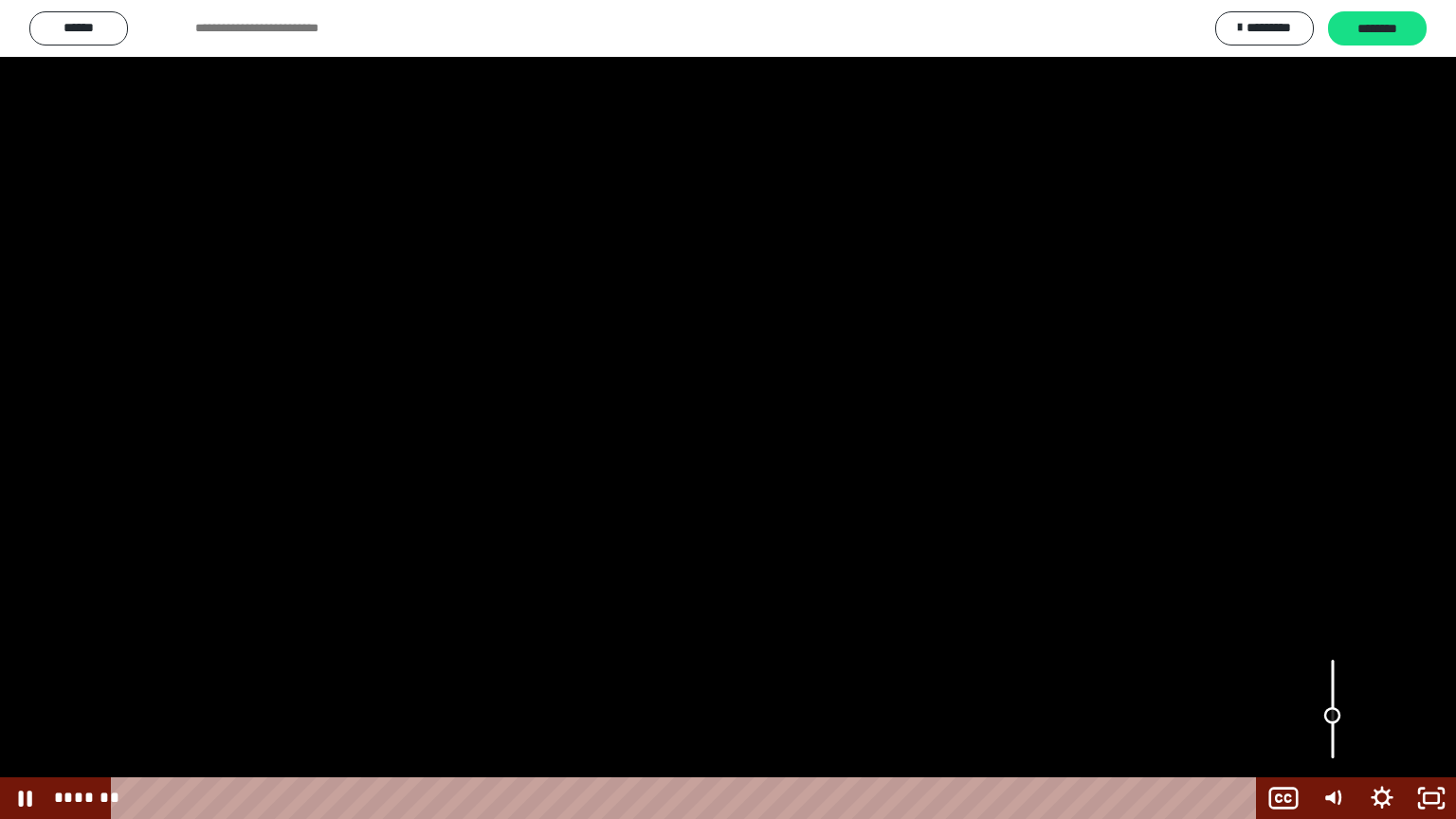 click at bounding box center [1333, 709] 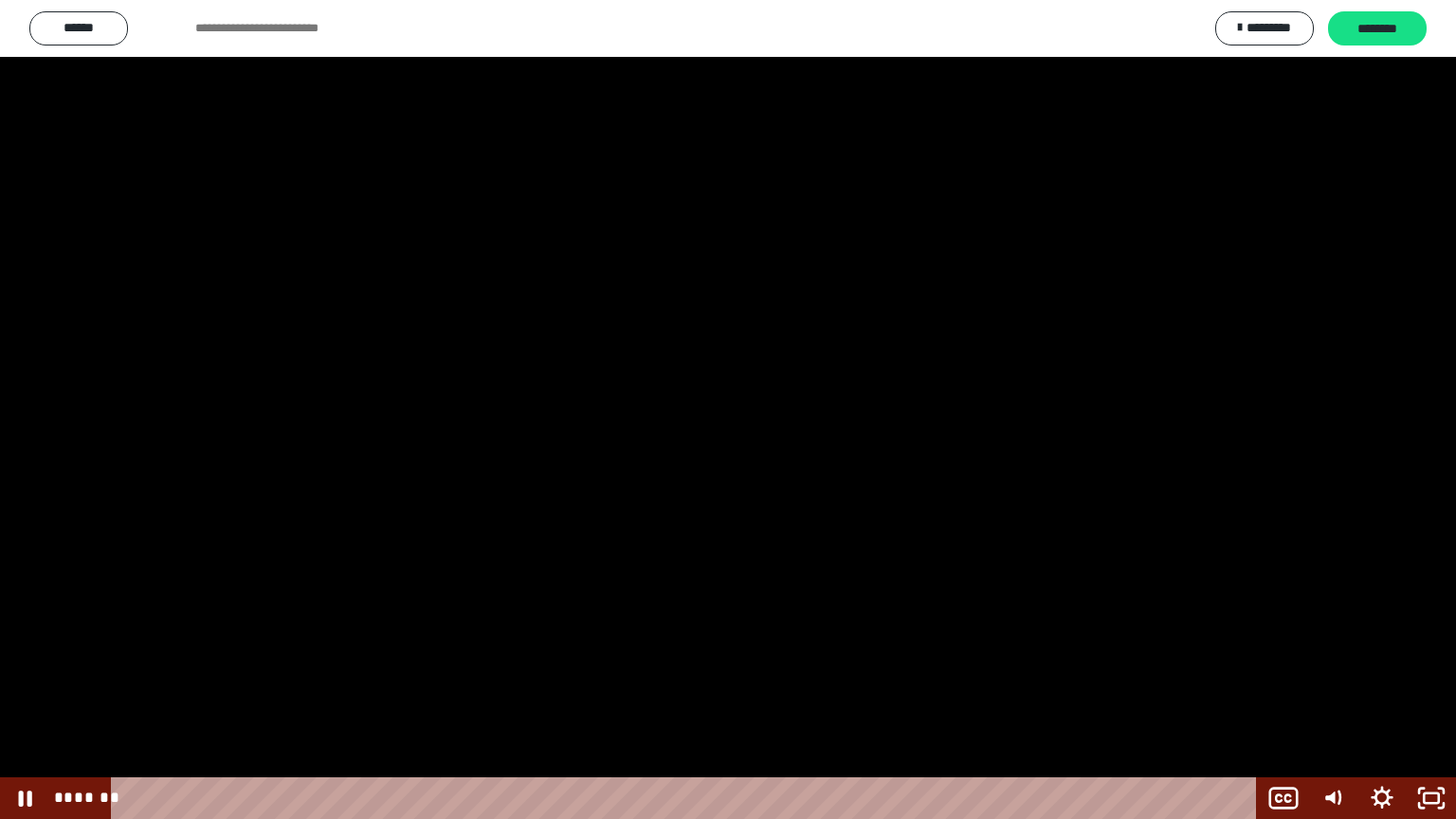 click at bounding box center (728, 410) 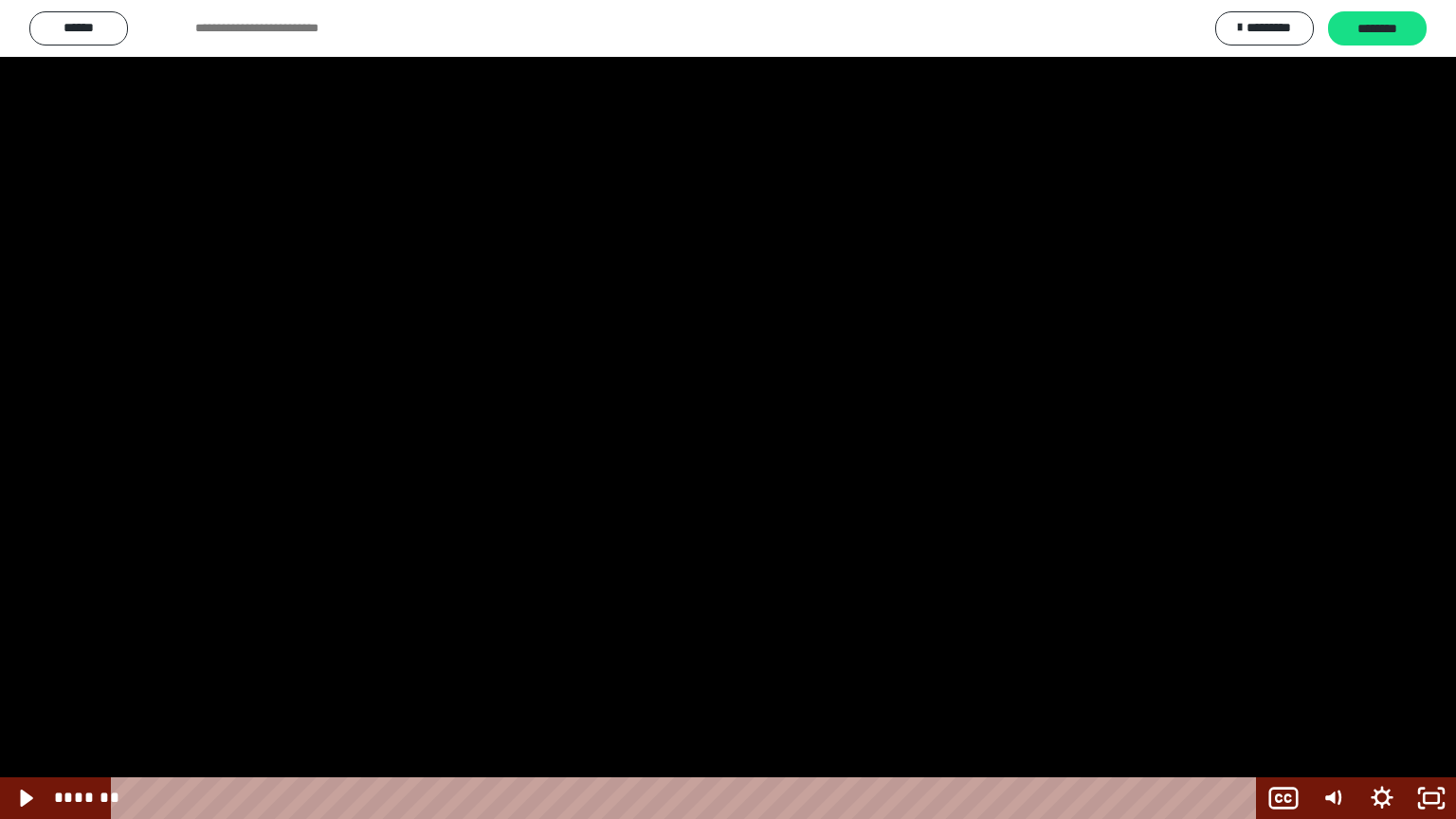 click at bounding box center [728, 410] 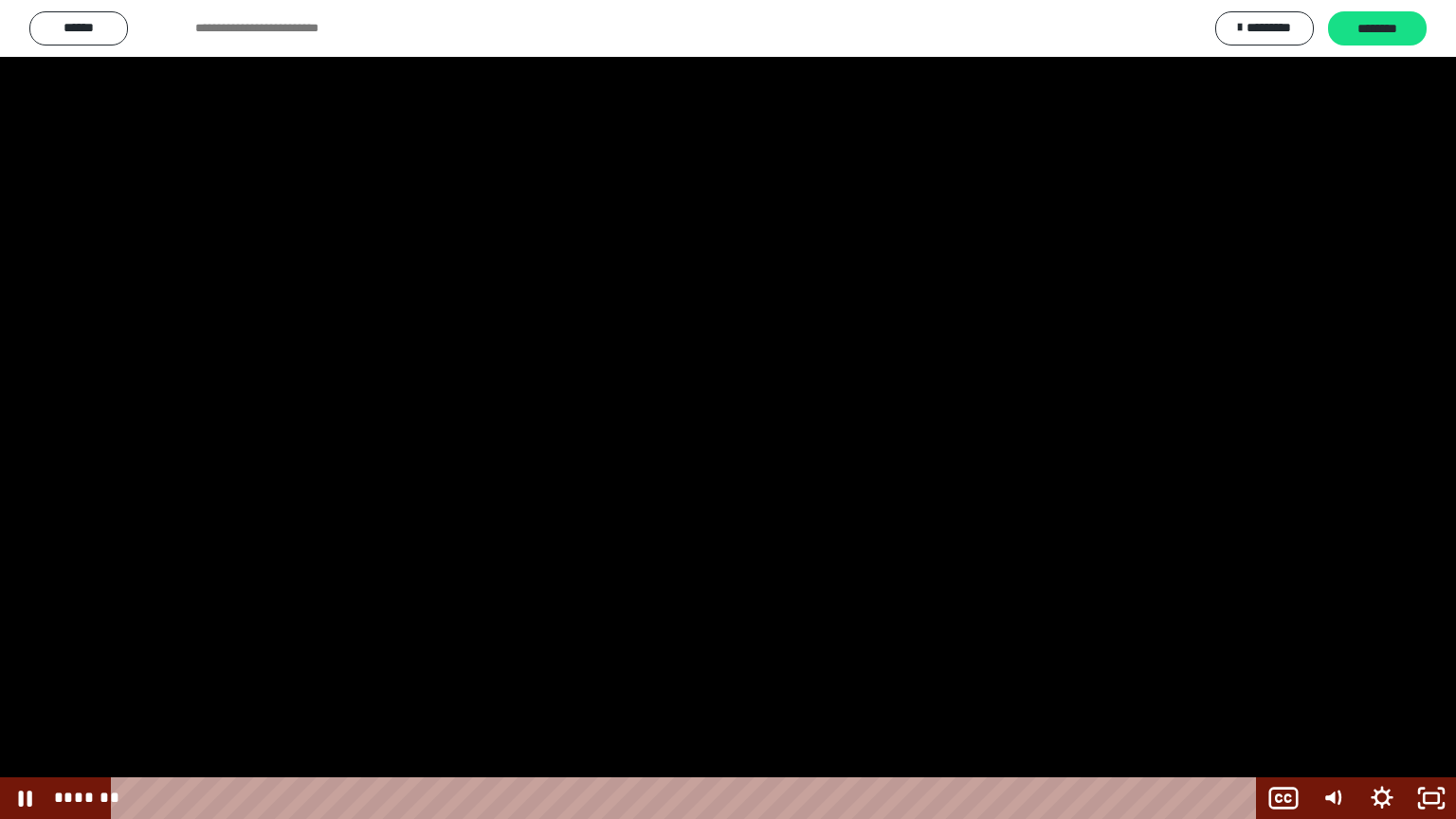 click at bounding box center [728, 410] 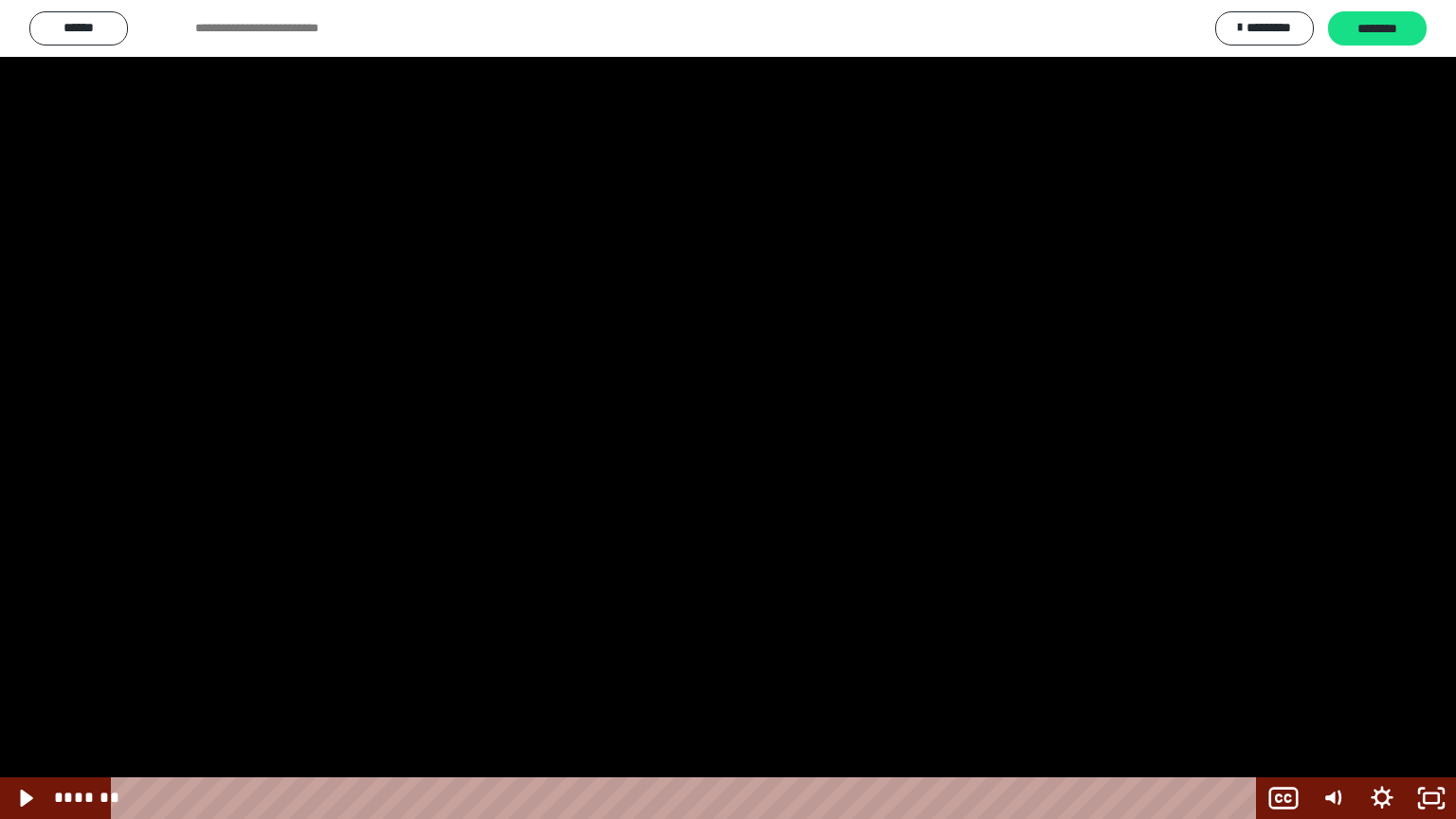 click at bounding box center [728, 410] 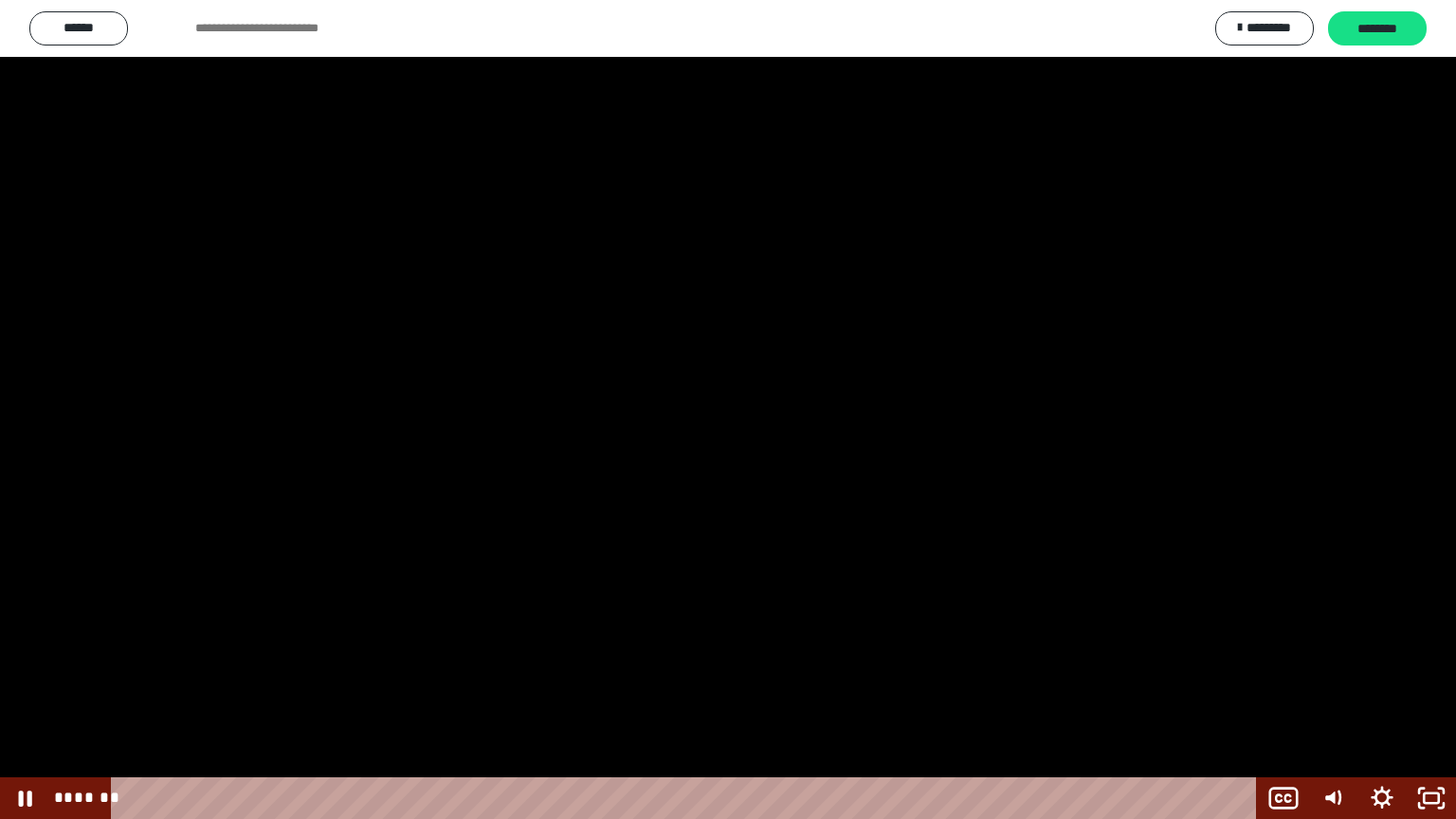 click at bounding box center [728, 410] 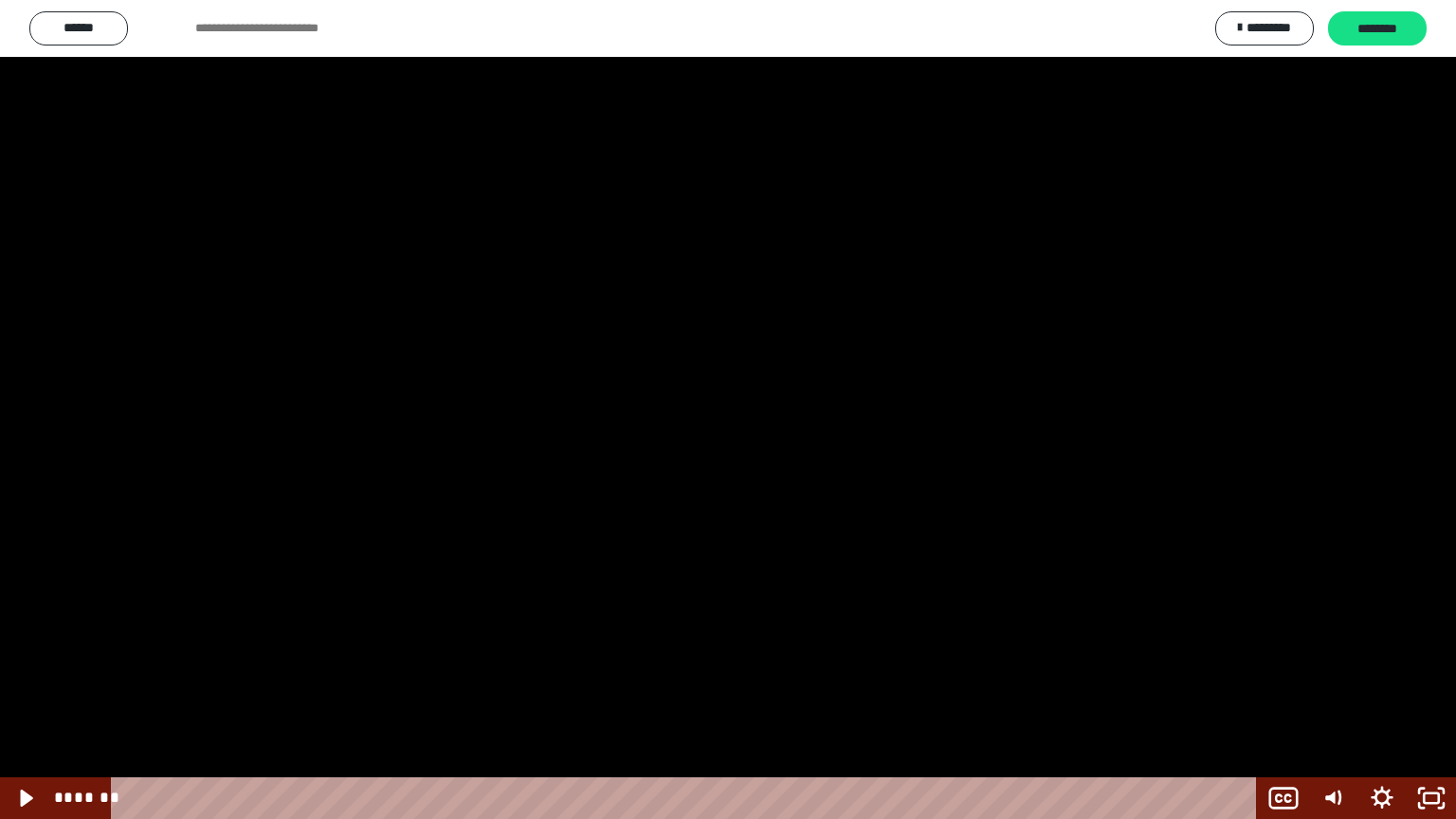click at bounding box center (728, 410) 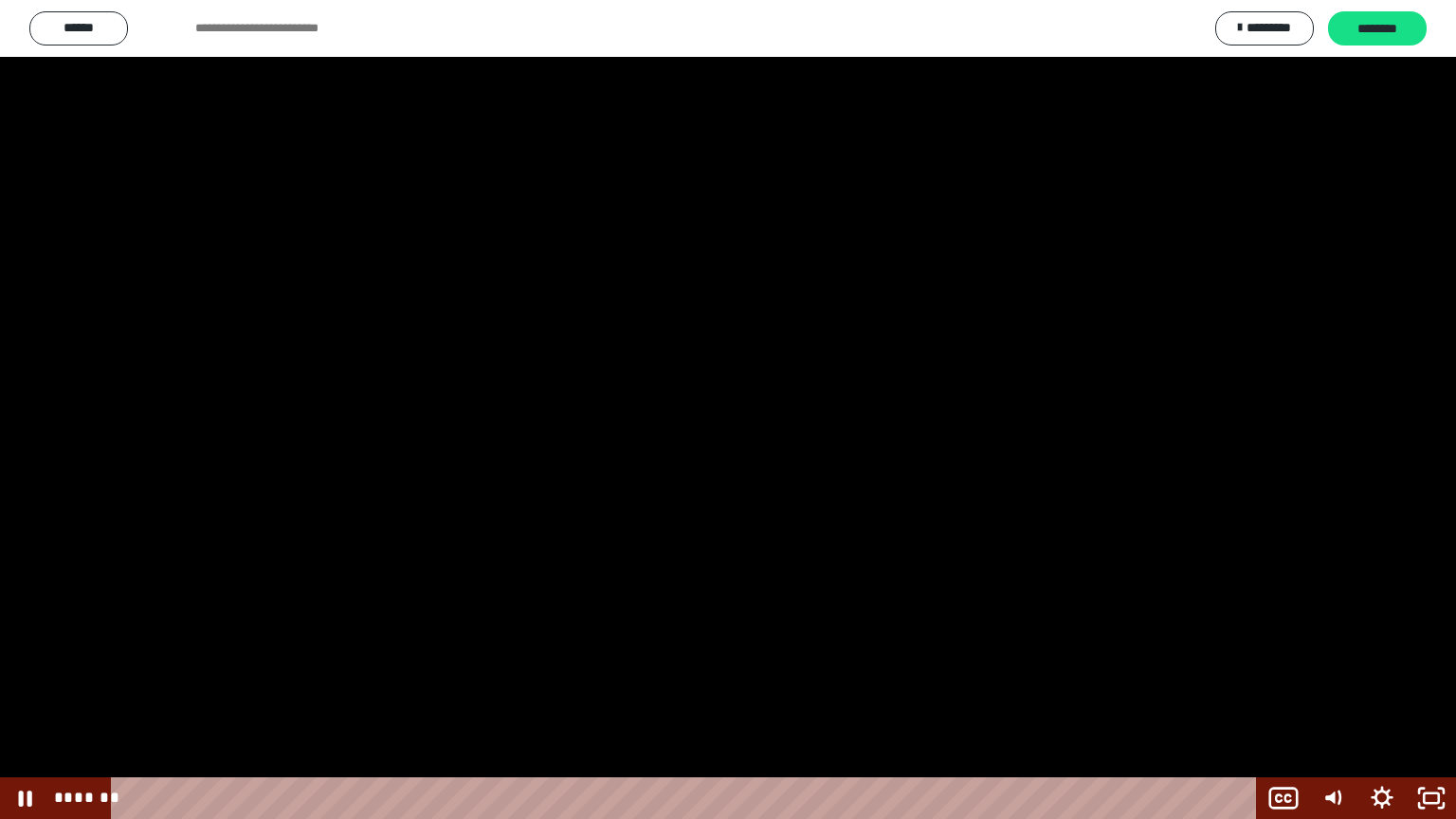 click at bounding box center (728, 410) 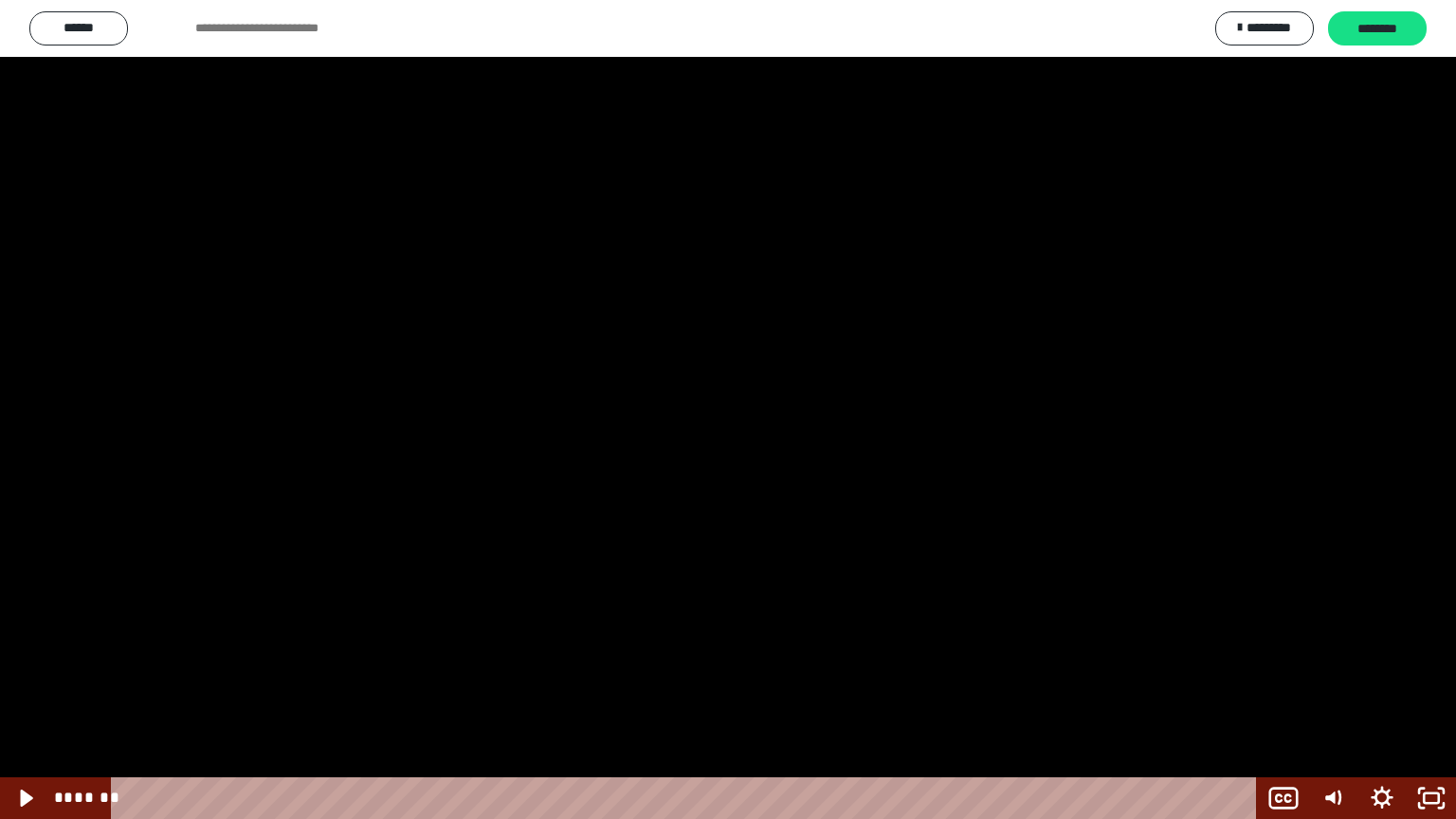 click at bounding box center (728, 410) 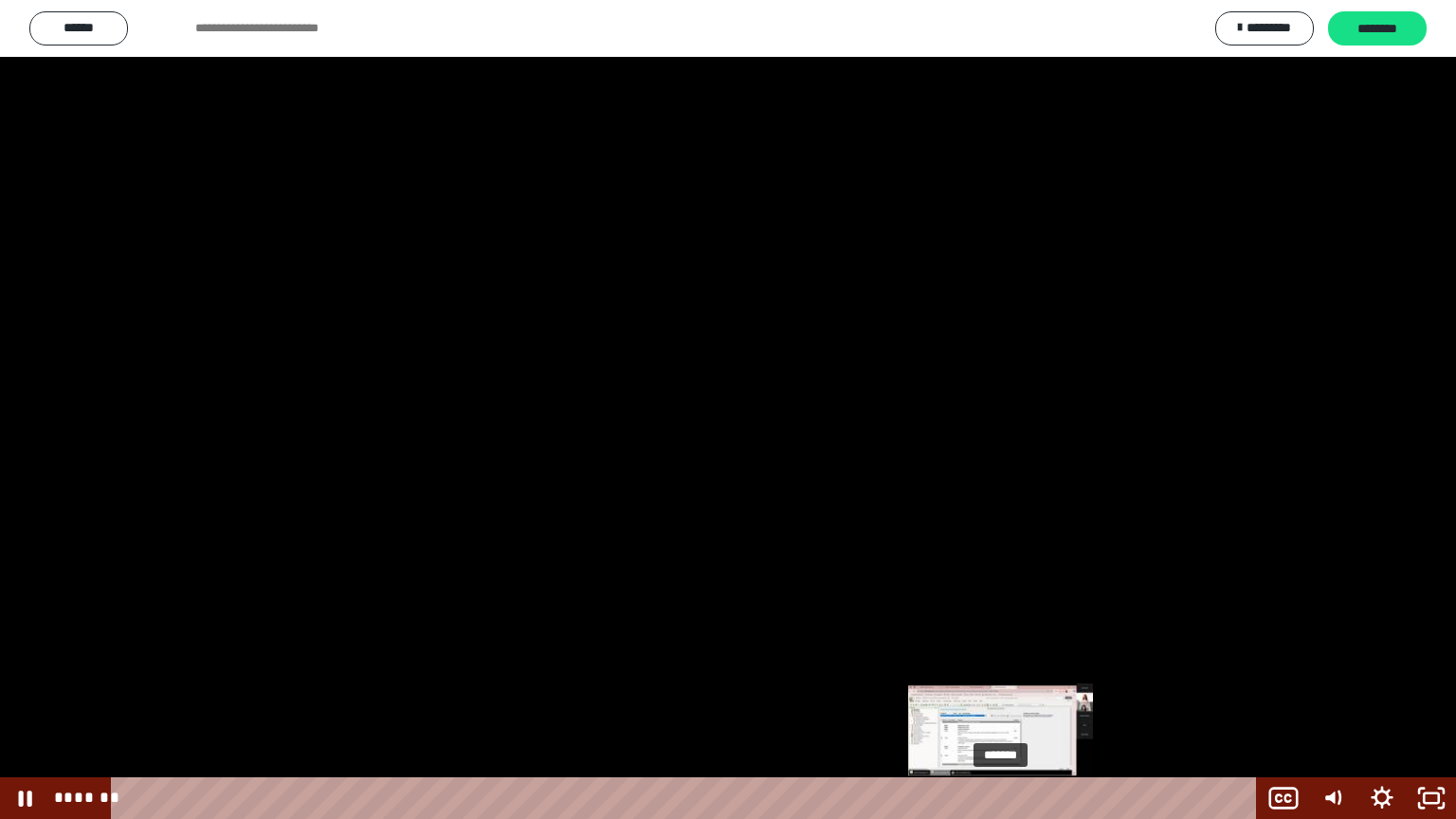 click on "*******" at bounding box center [687, 798] 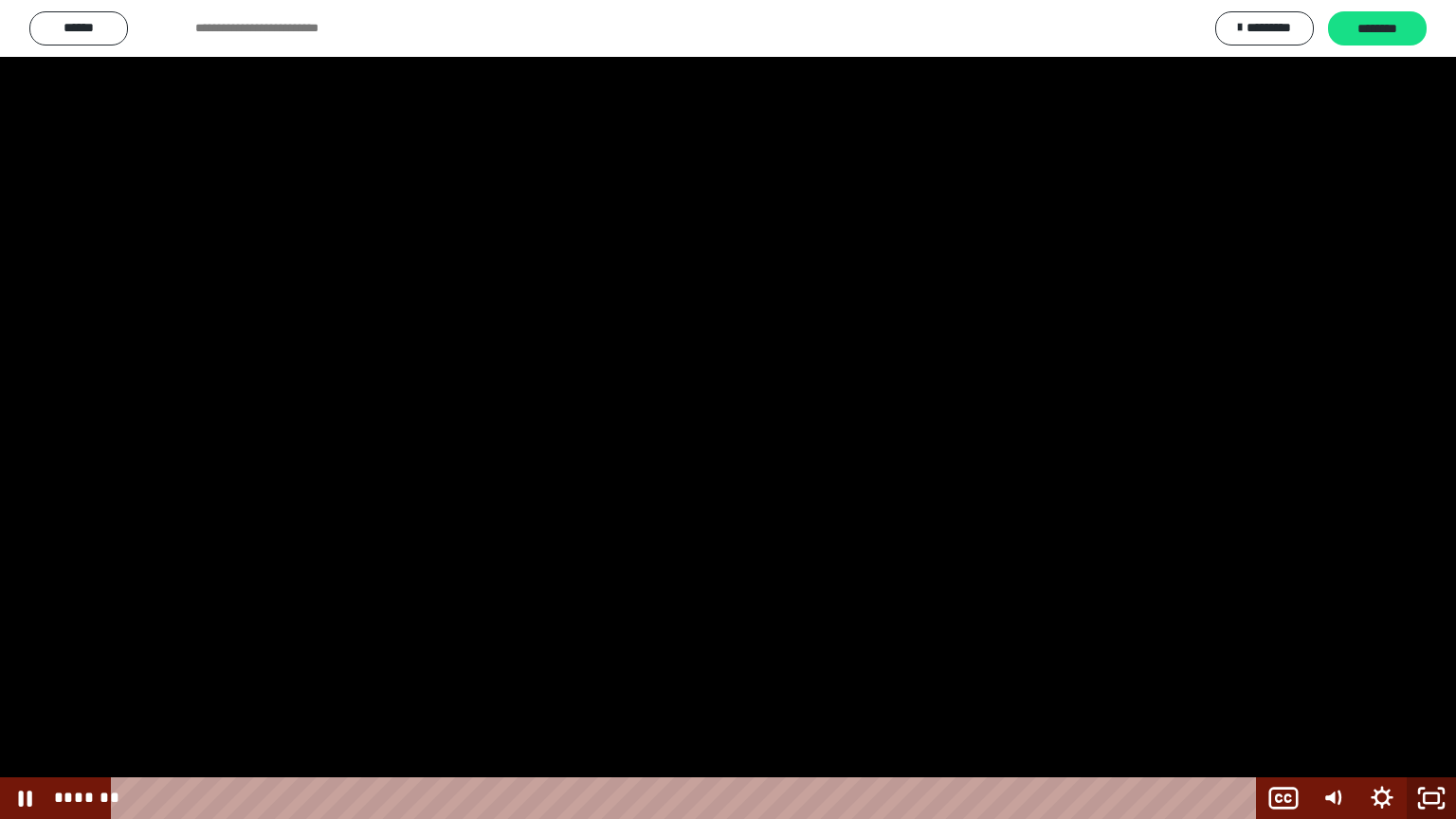 click 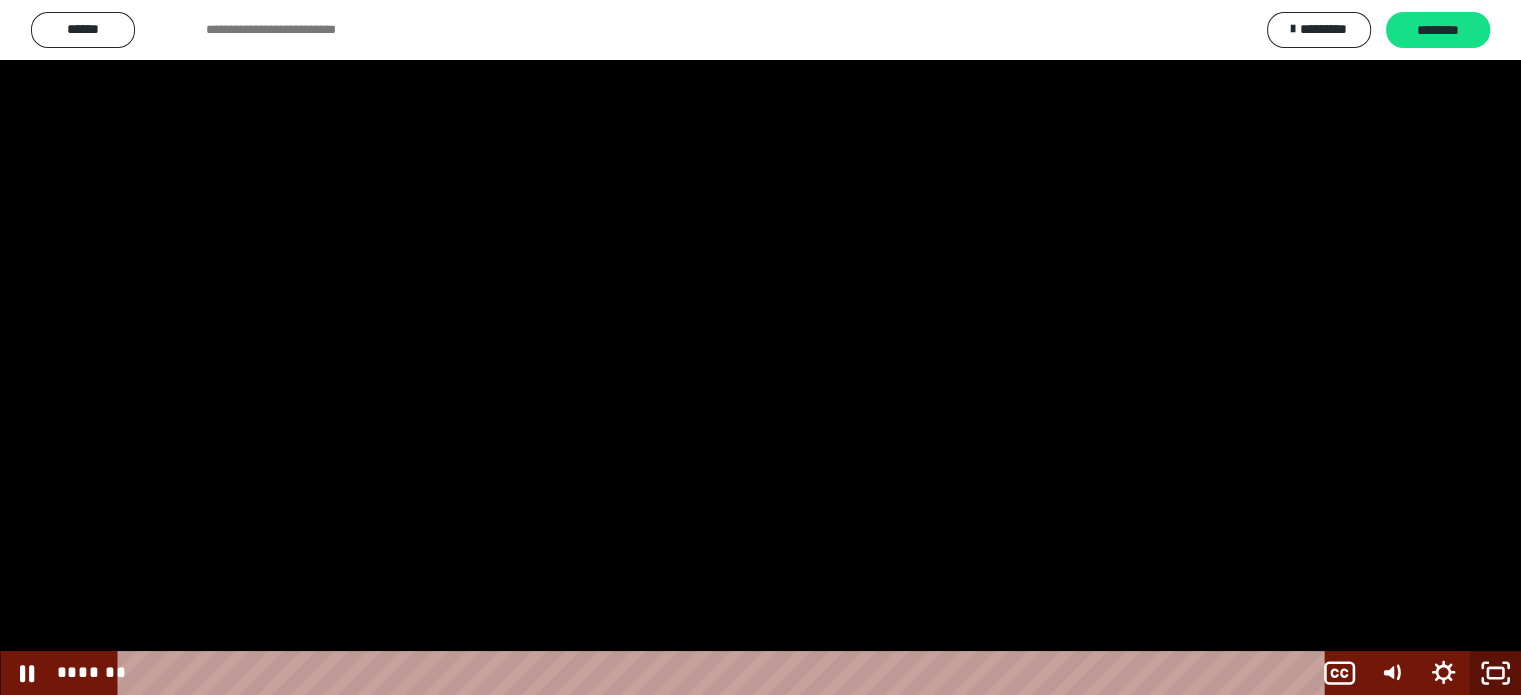 scroll, scrollTop: 2518, scrollLeft: 0, axis: vertical 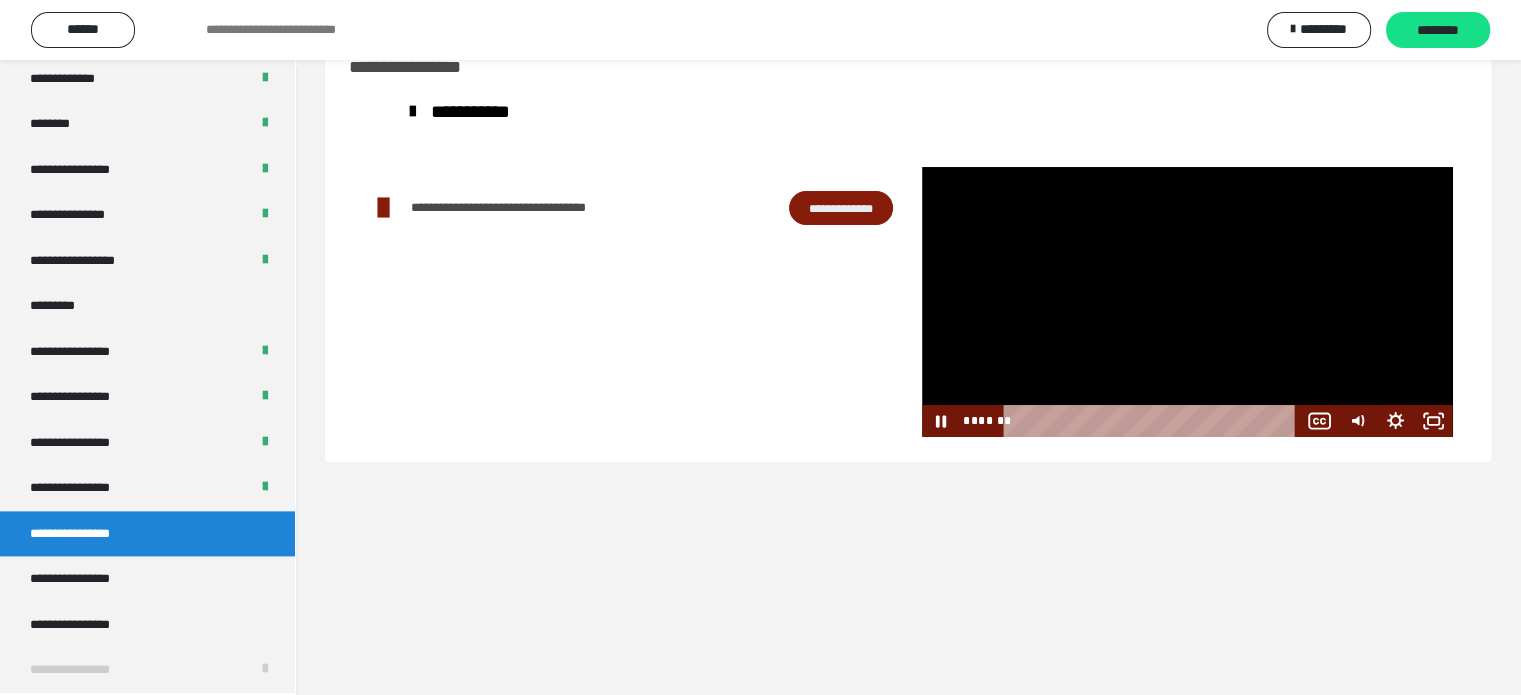 click at bounding box center [1187, 302] 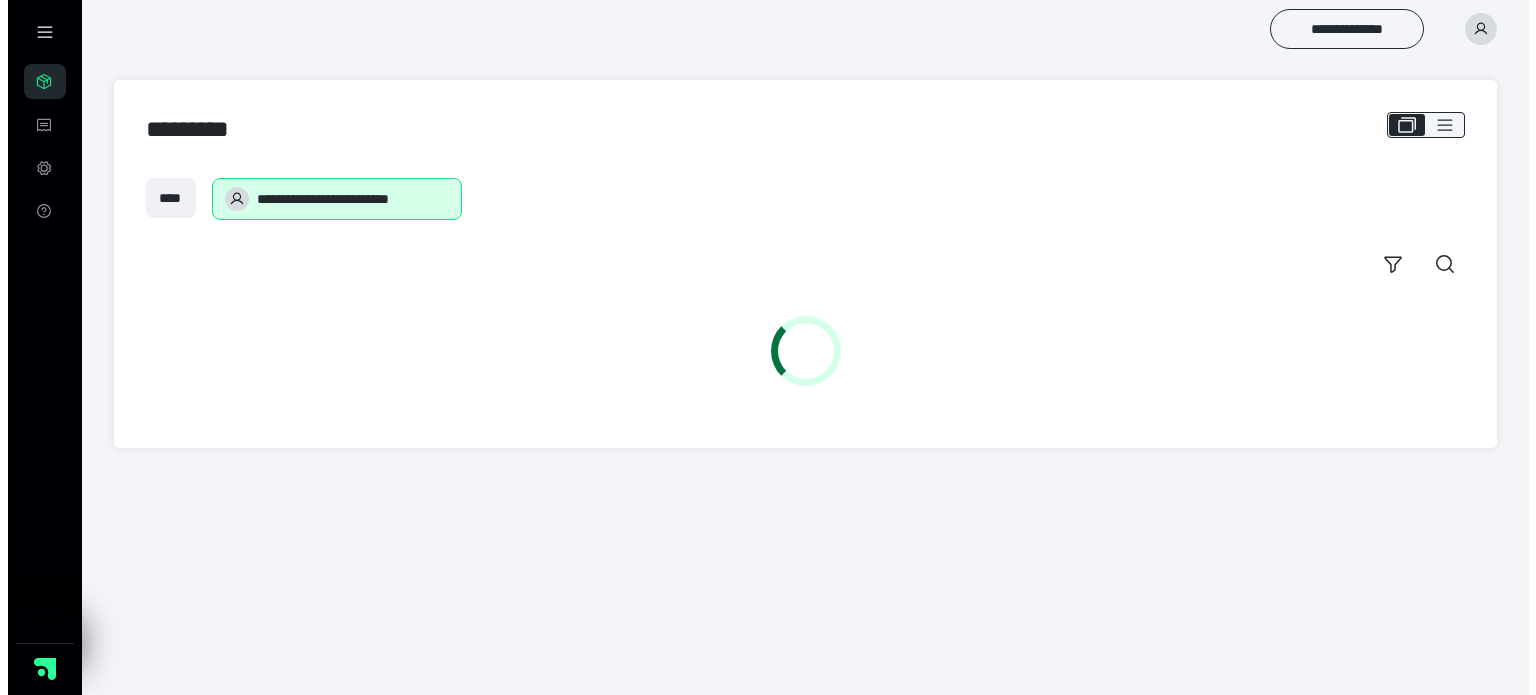 scroll, scrollTop: 0, scrollLeft: 0, axis: both 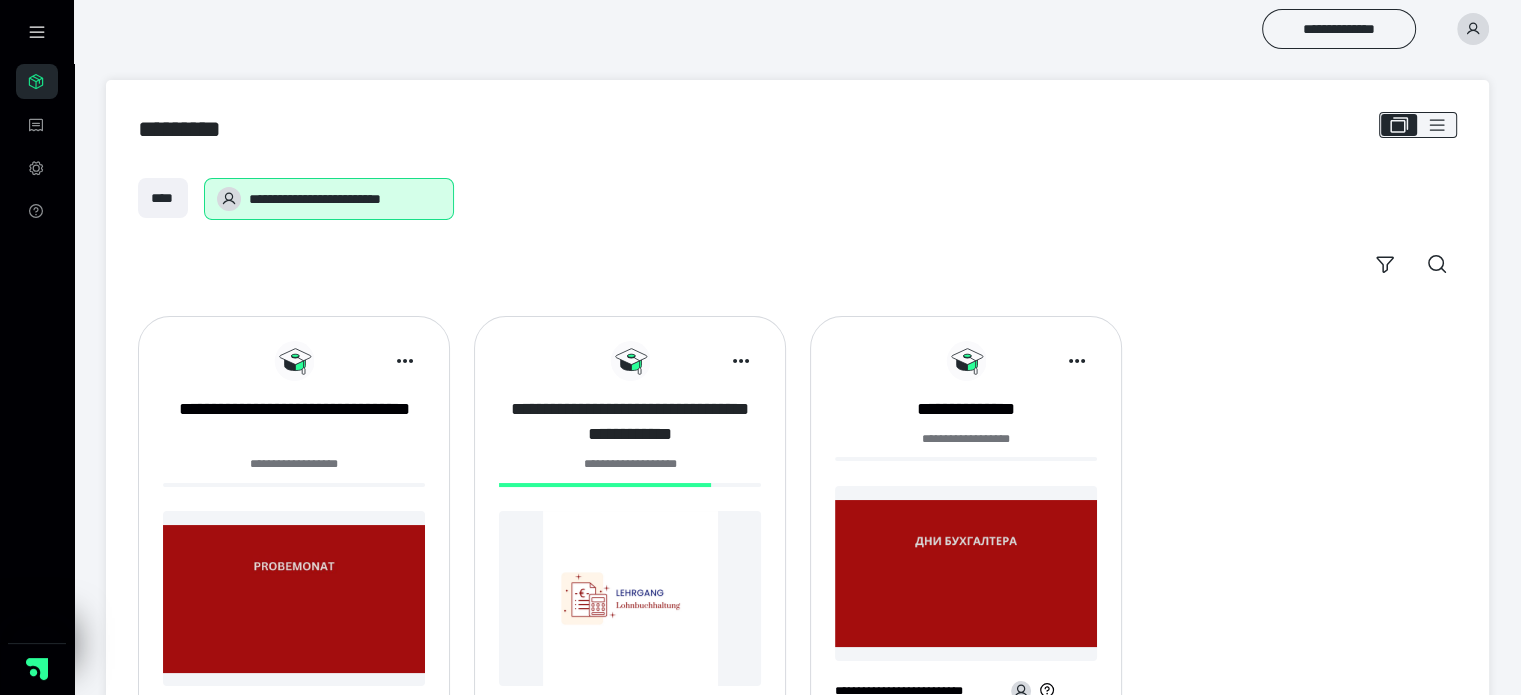 click on "**********" at bounding box center (630, 422) 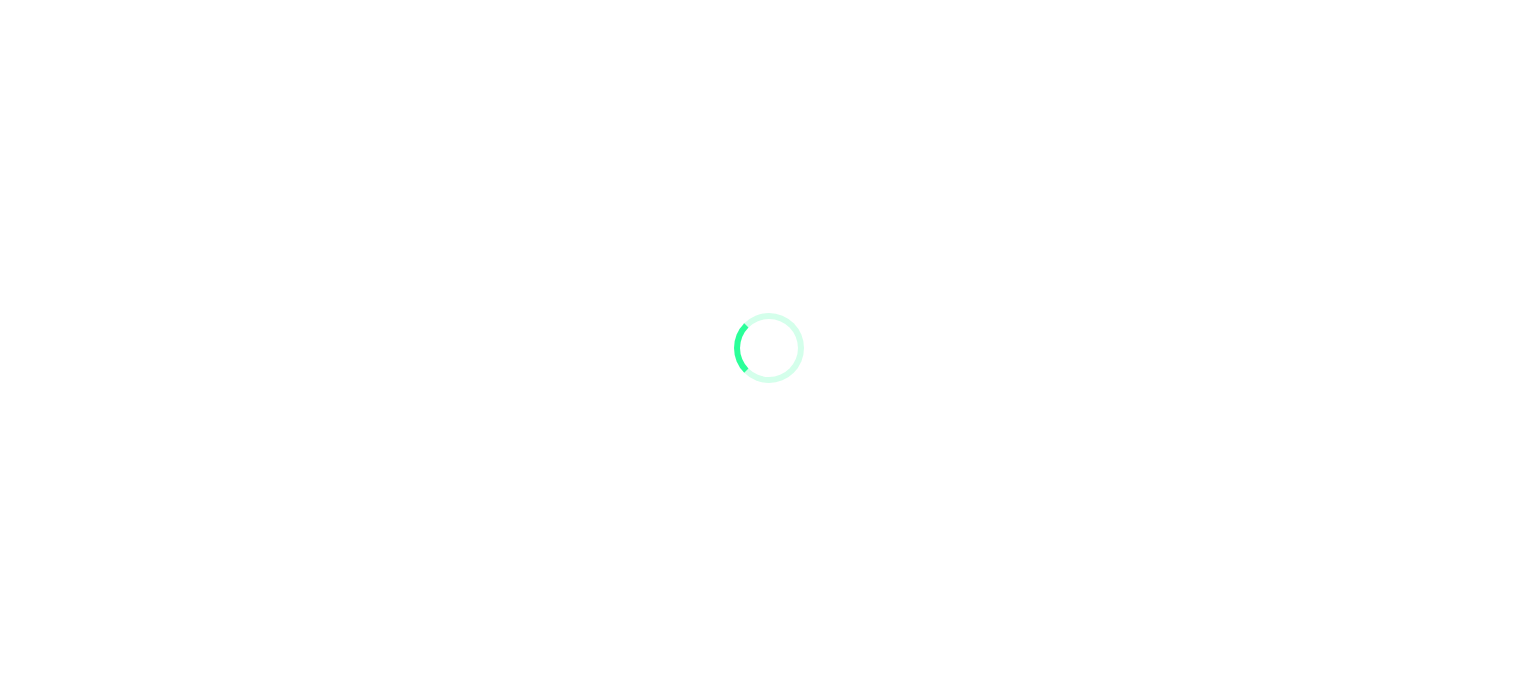 scroll, scrollTop: 0, scrollLeft: 0, axis: both 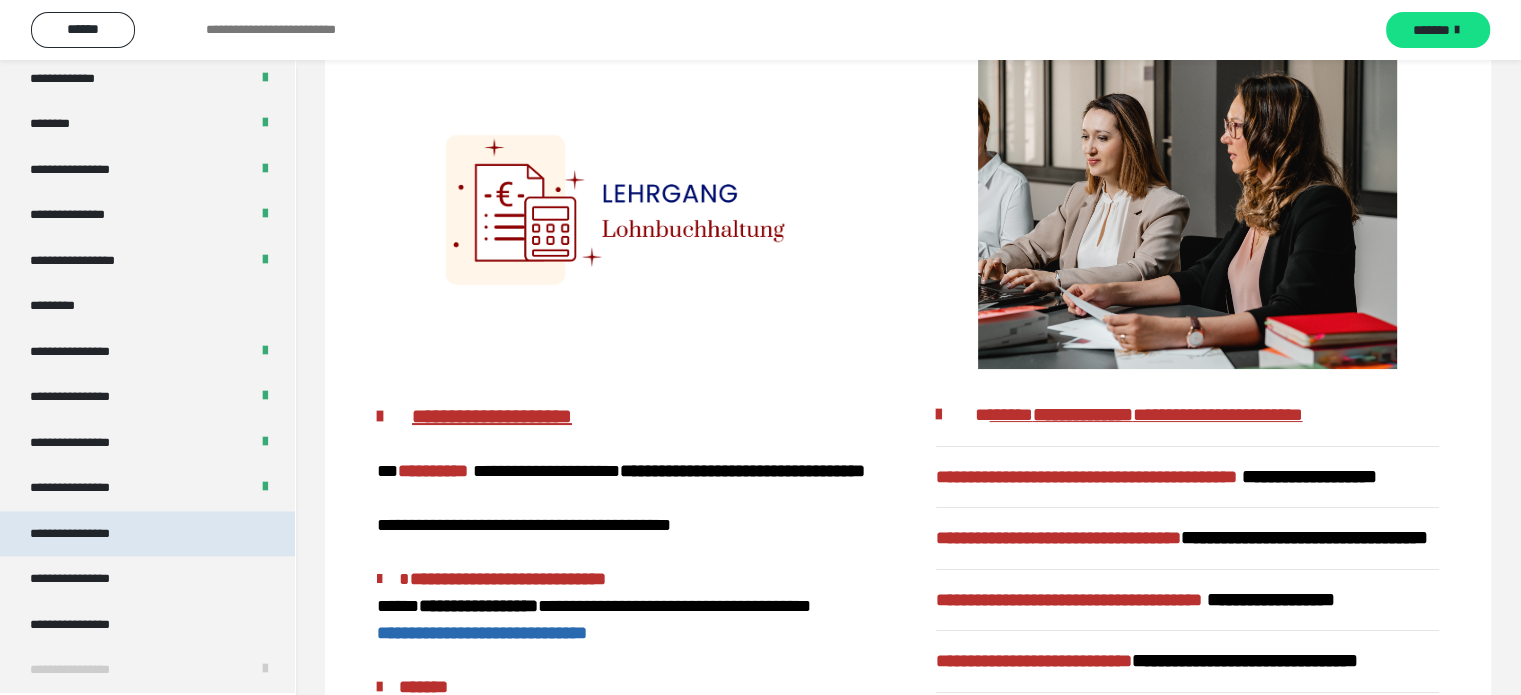 click on "**********" at bounding box center (147, 534) 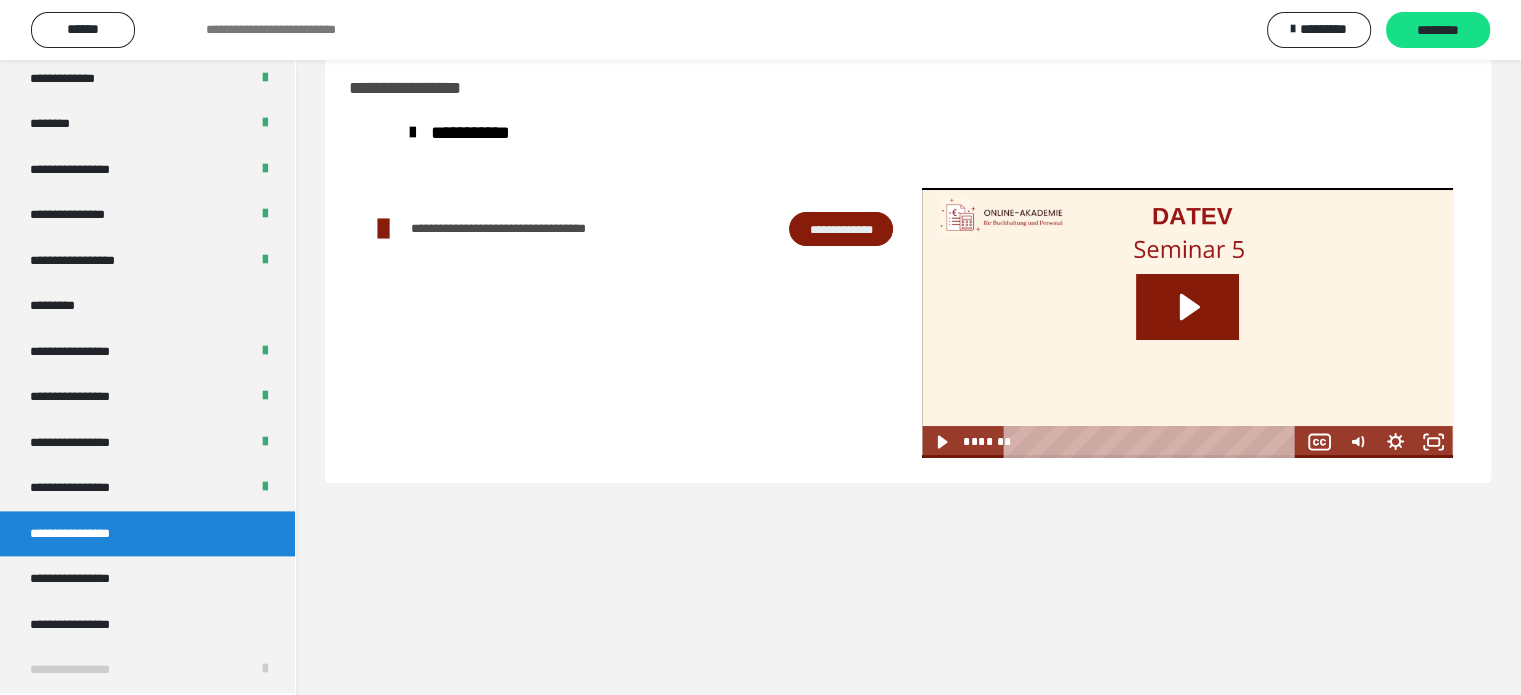 scroll, scrollTop: 60, scrollLeft: 0, axis: vertical 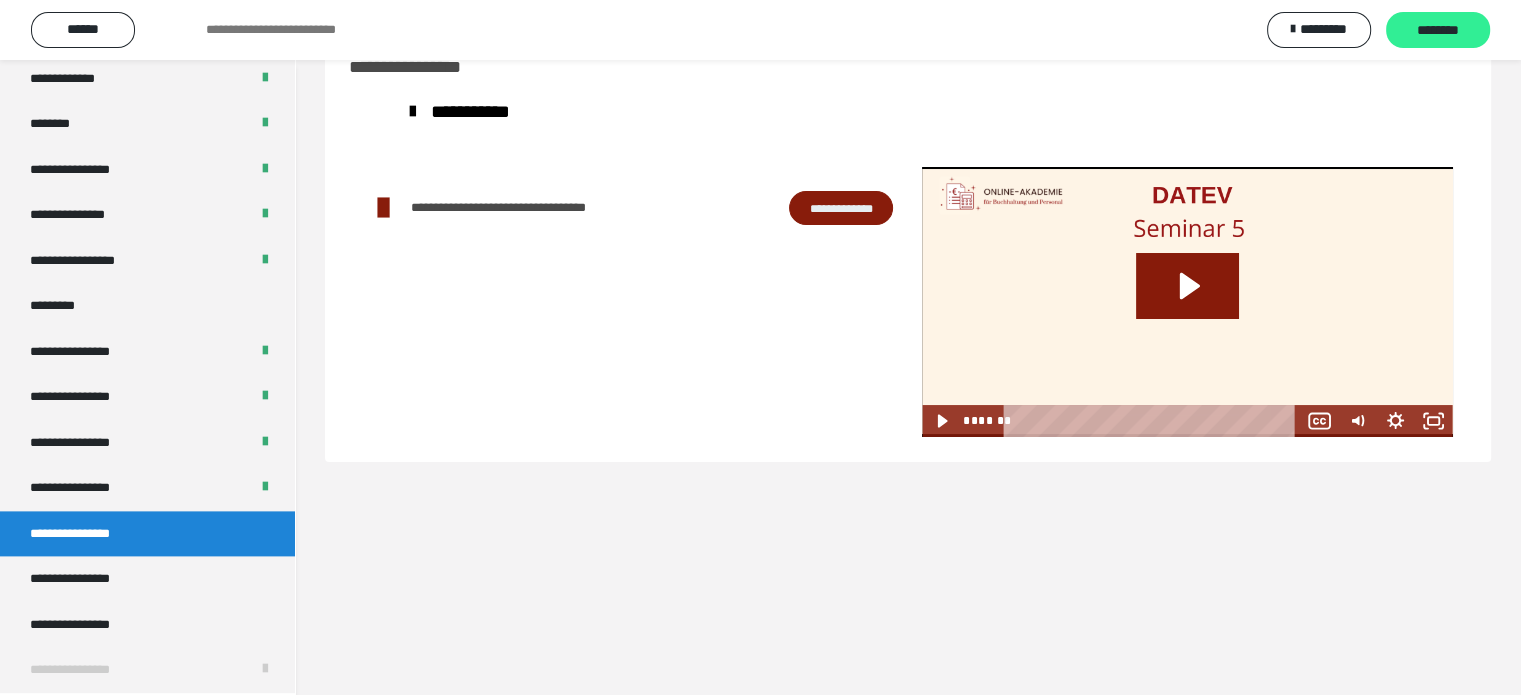 click on "********" at bounding box center [1438, 30] 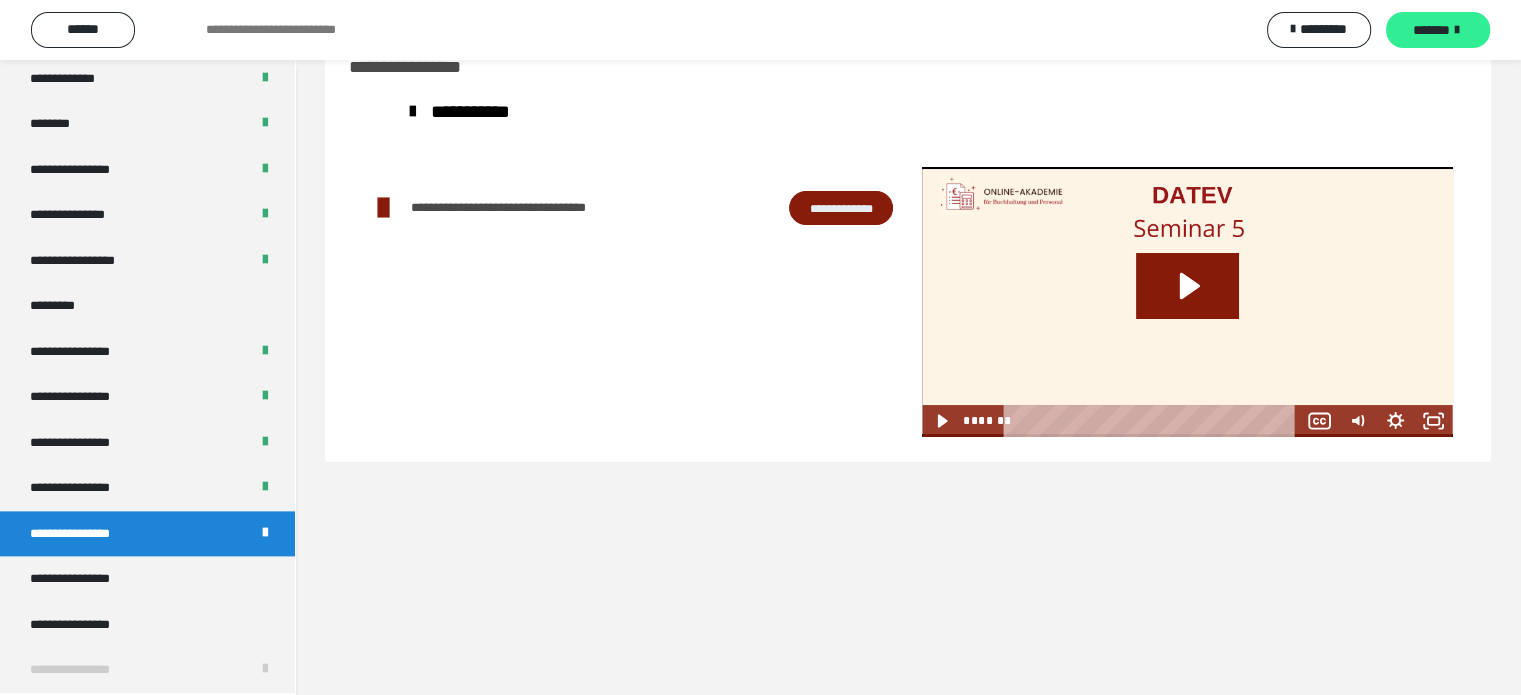 click on "*******" at bounding box center [1438, 30] 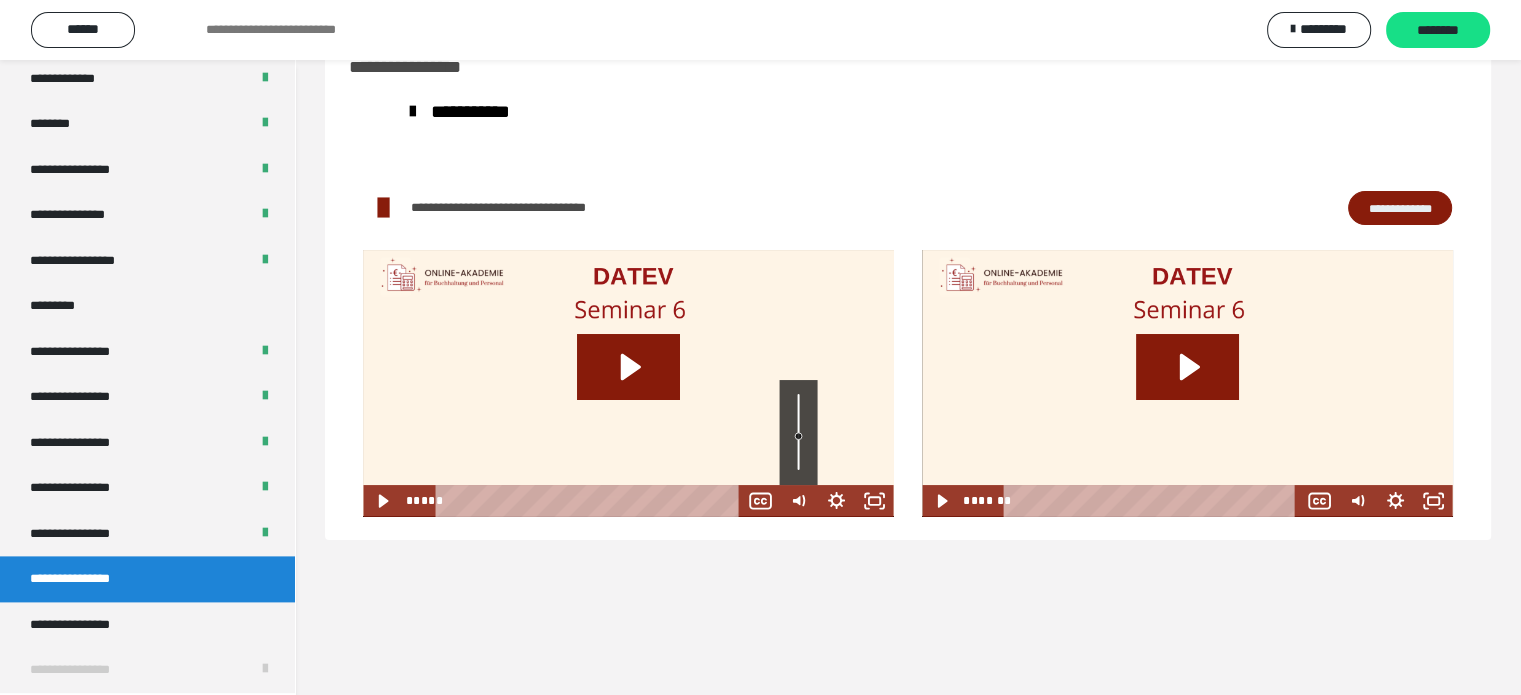 scroll, scrollTop: 0, scrollLeft: 0, axis: both 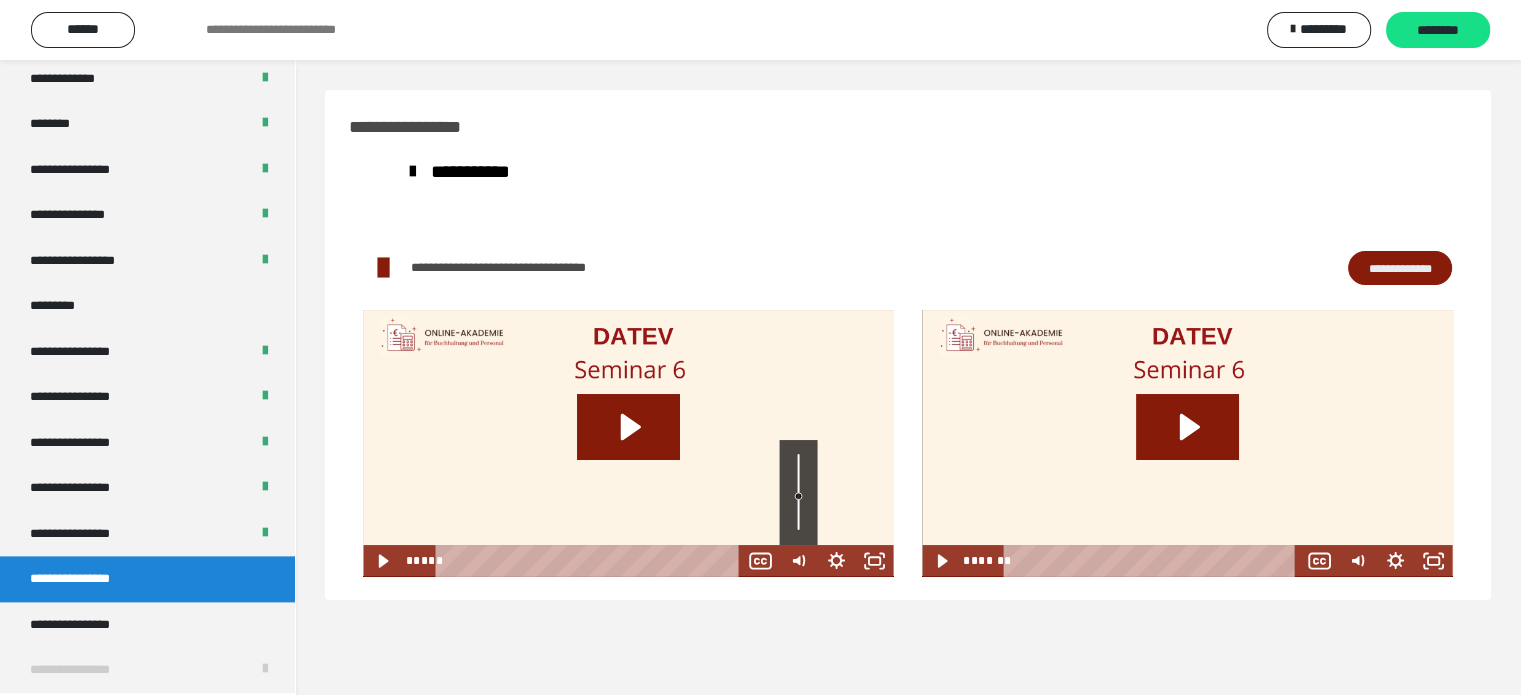 click on "**********" at bounding box center [1400, 268] 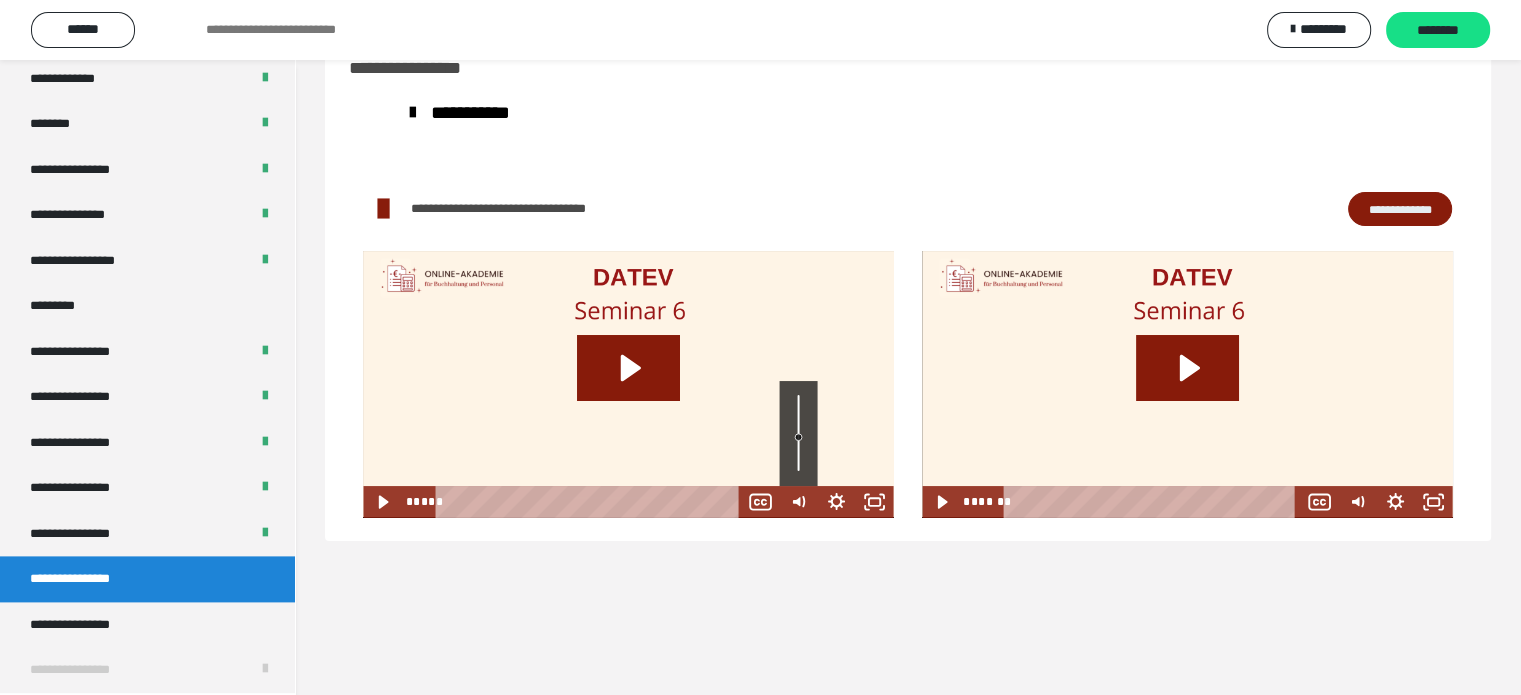 scroll, scrollTop: 60, scrollLeft: 0, axis: vertical 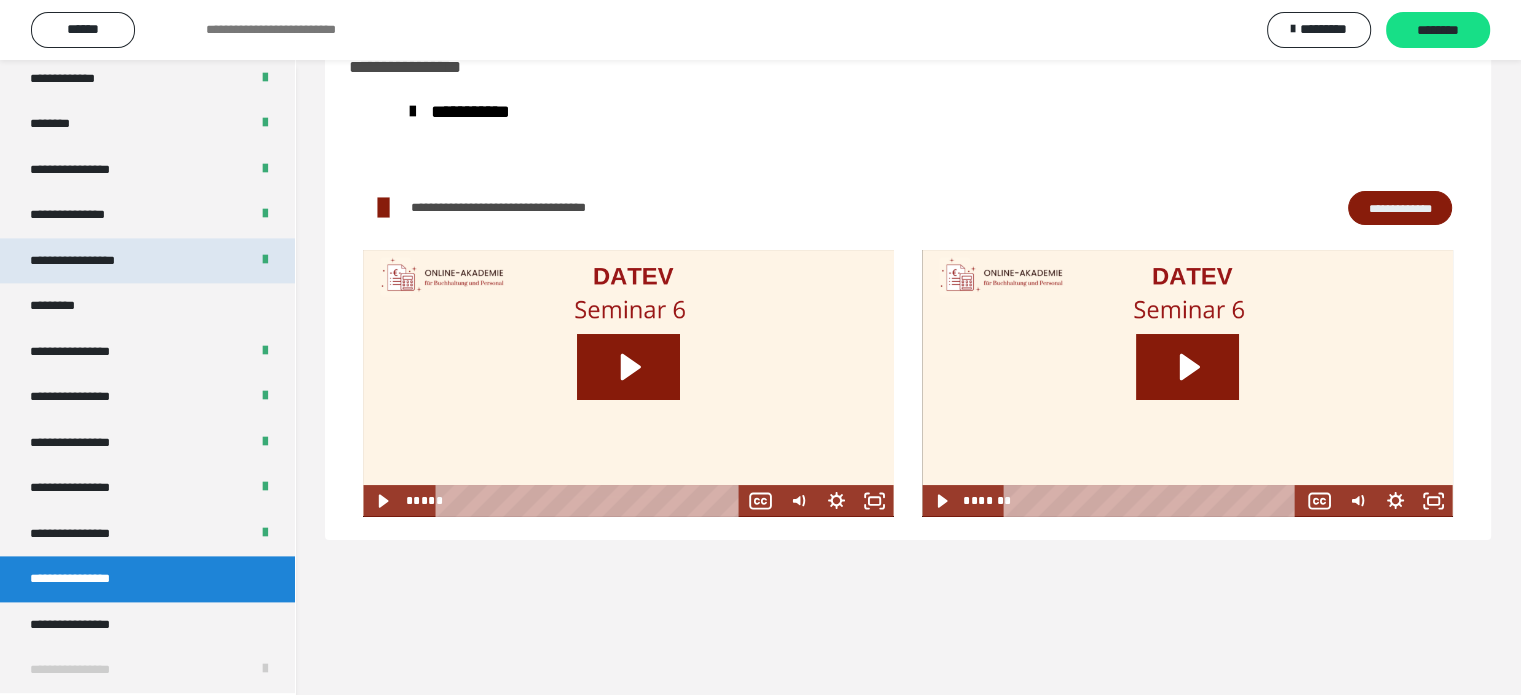 click on "**********" at bounding box center [147, 261] 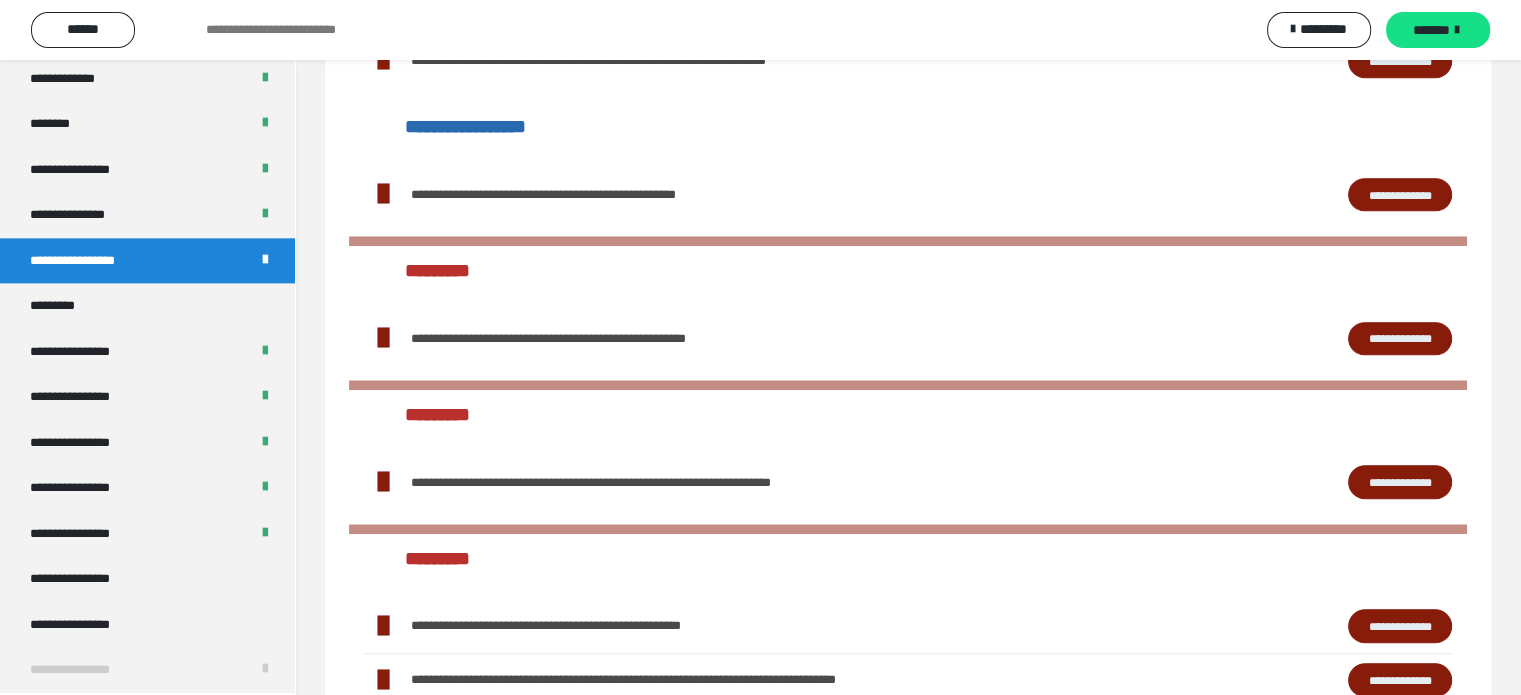 scroll, scrollTop: 1760, scrollLeft: 0, axis: vertical 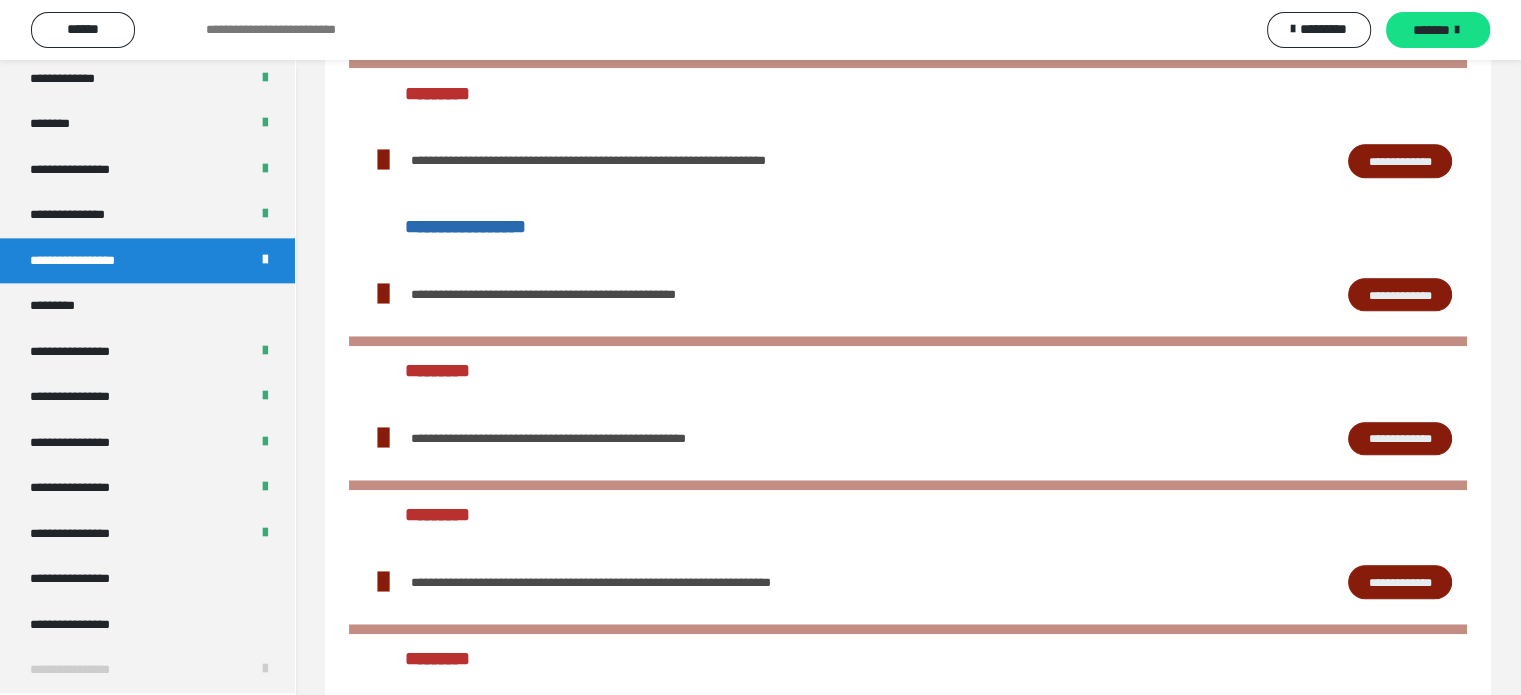 click on "**********" at bounding box center [1400, 295] 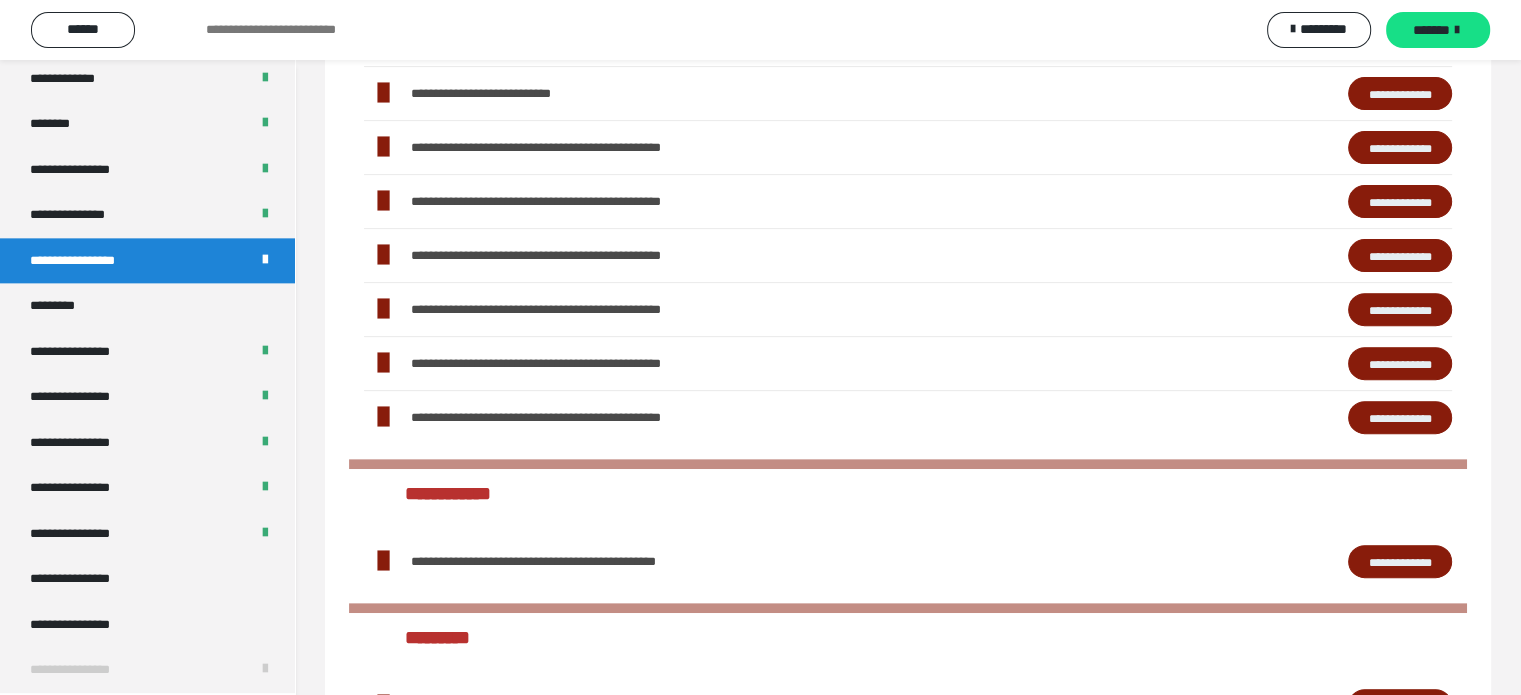 scroll, scrollTop: 0, scrollLeft: 0, axis: both 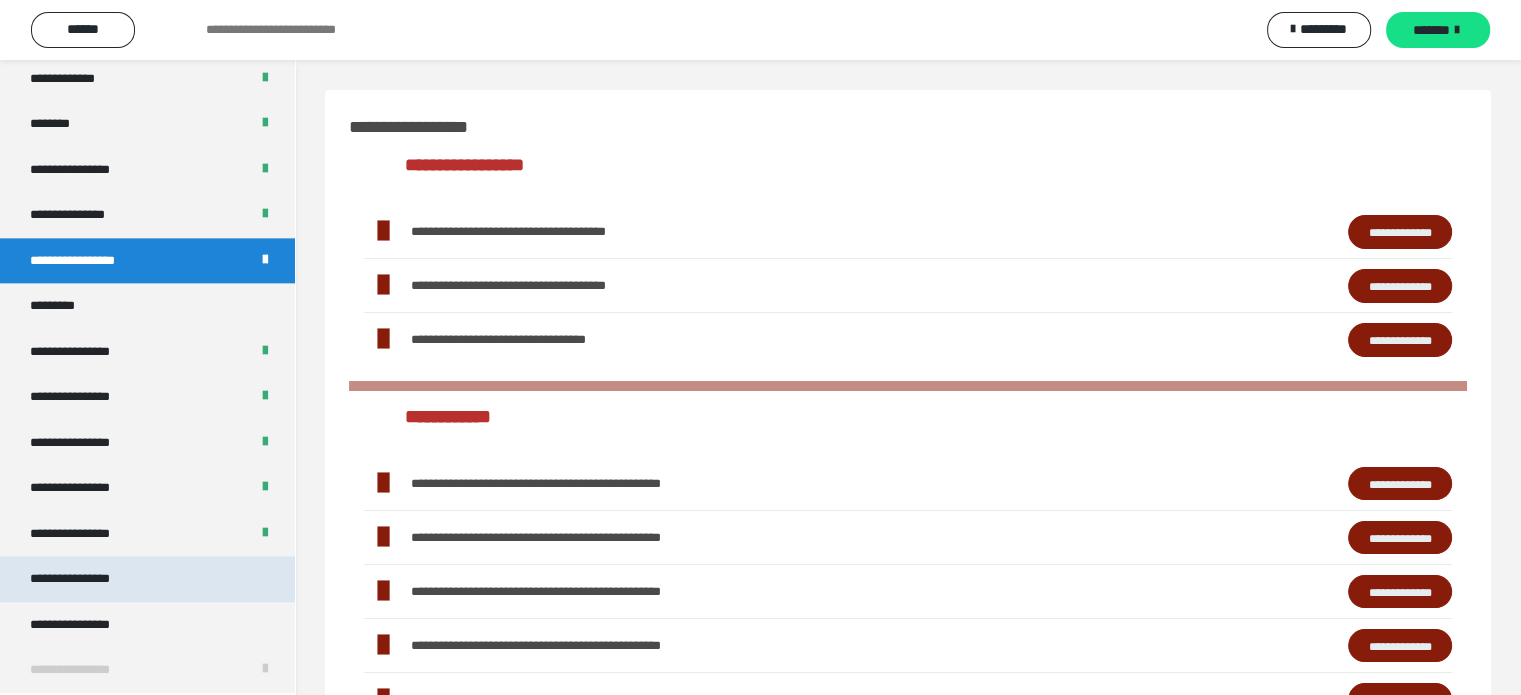 click on "**********" at bounding box center (147, 579) 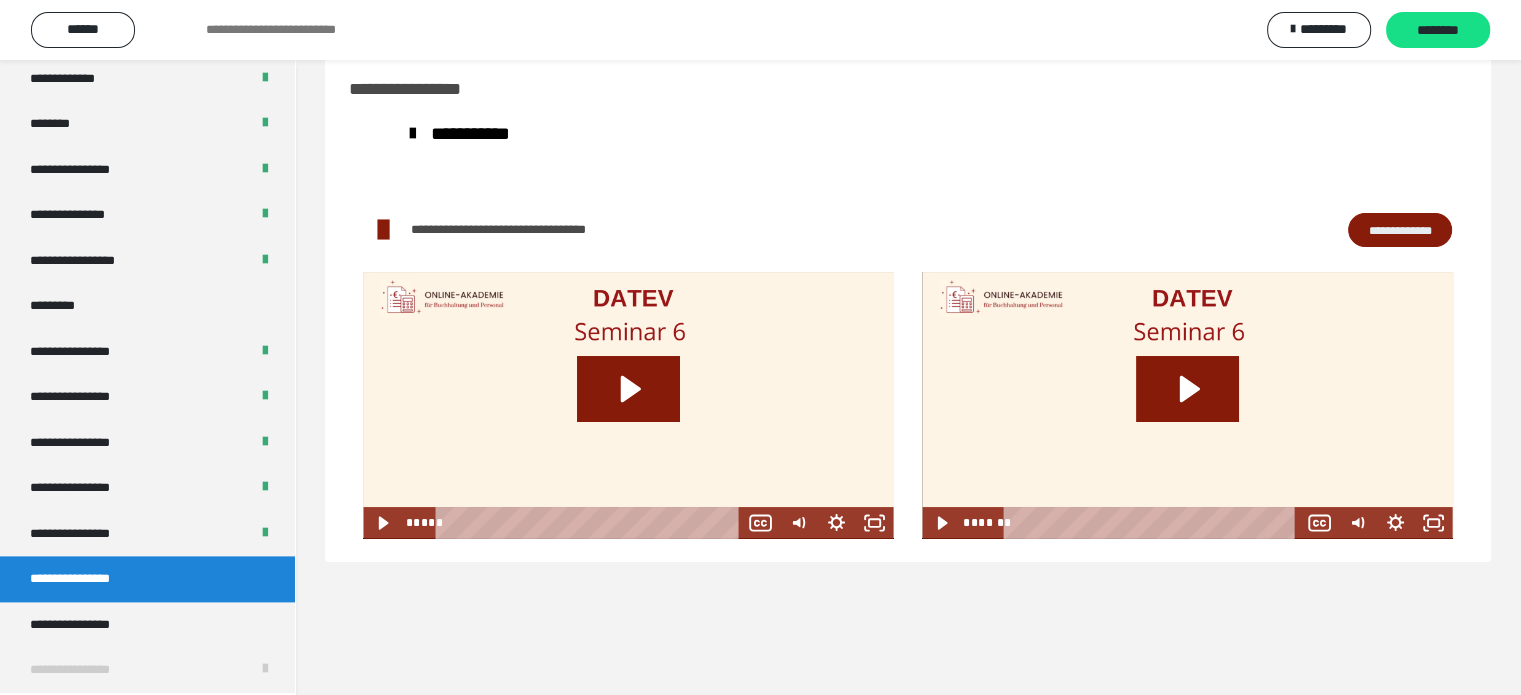 scroll, scrollTop: 60, scrollLeft: 0, axis: vertical 